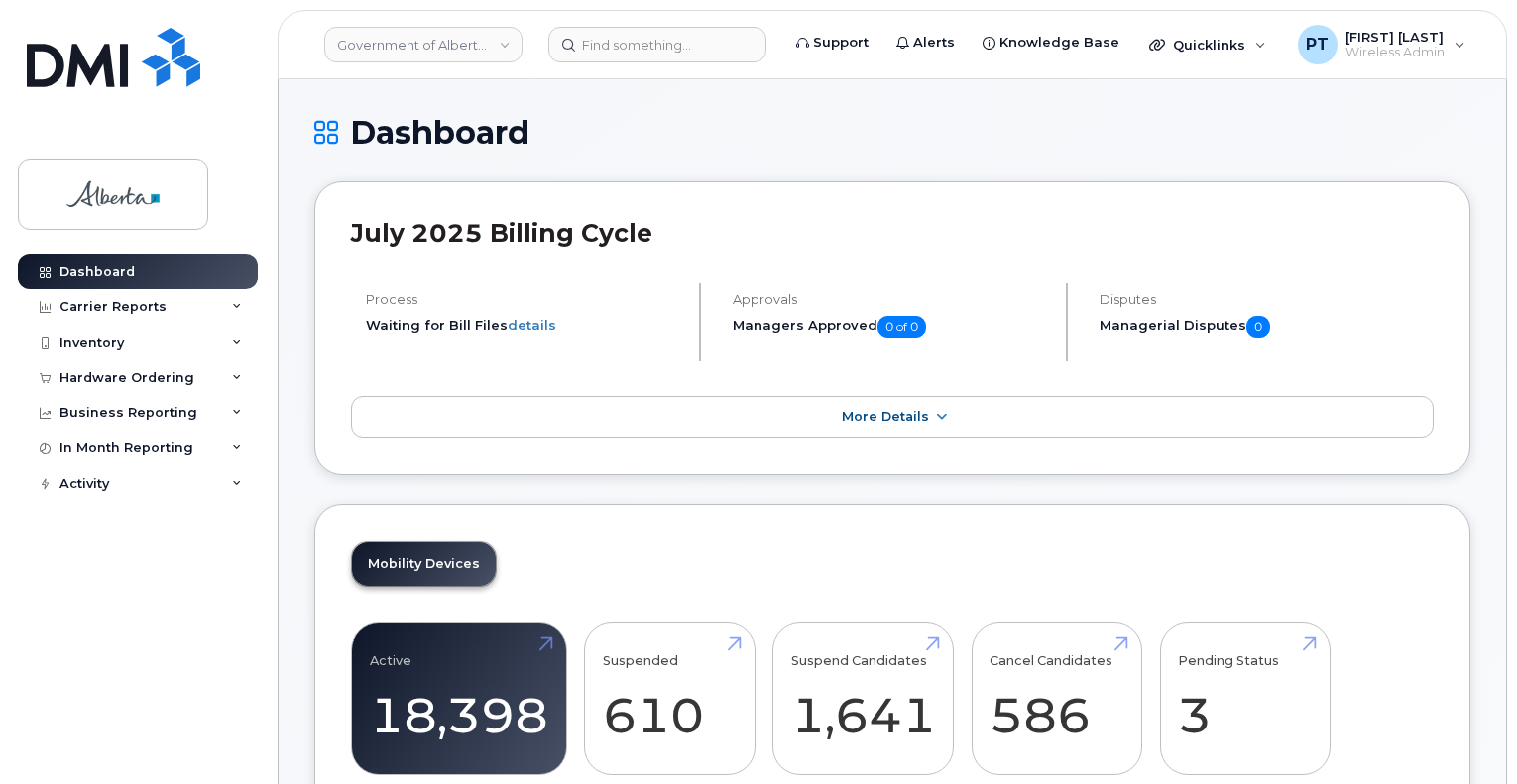 scroll, scrollTop: 0, scrollLeft: 0, axis: both 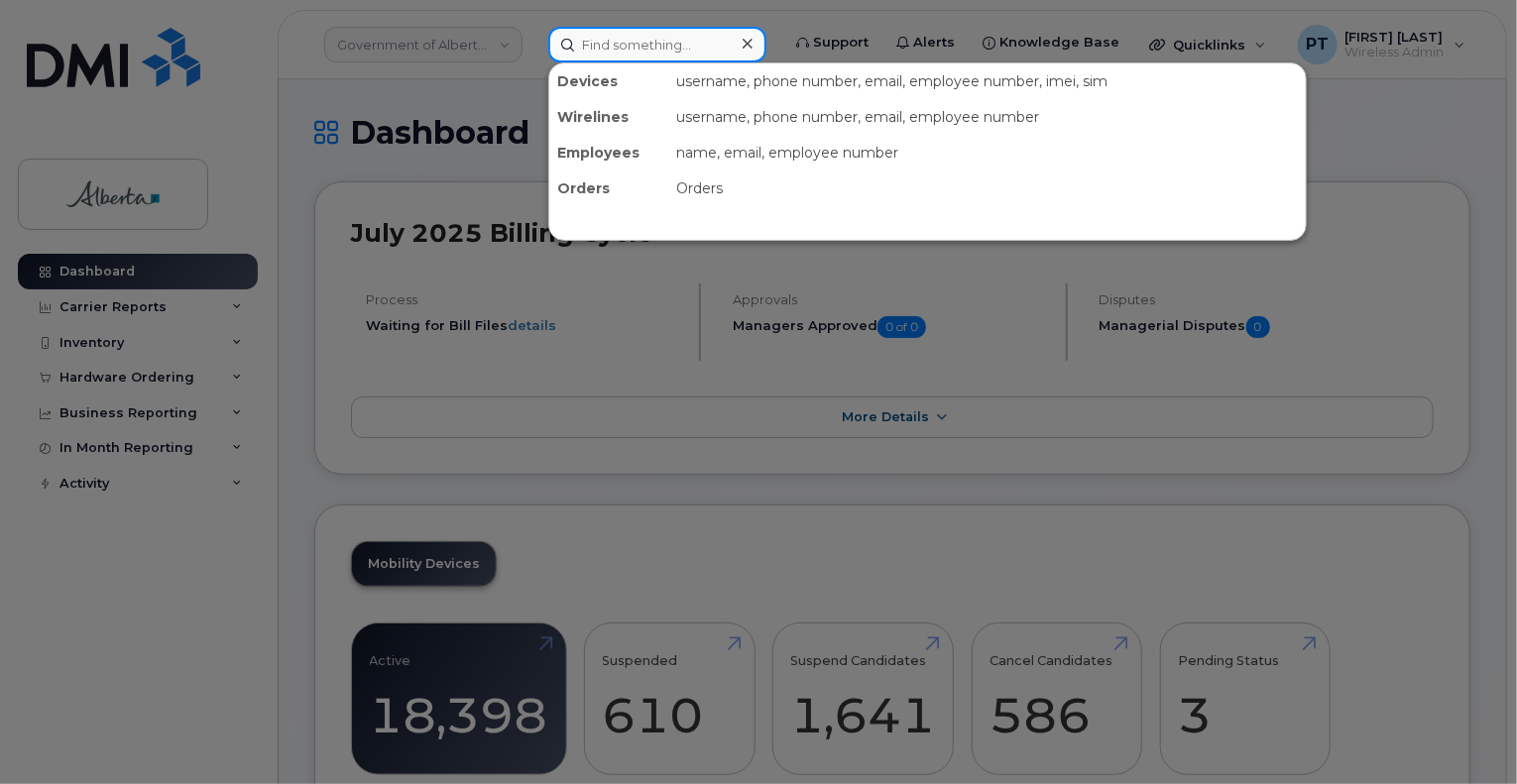 click at bounding box center [657, 45] 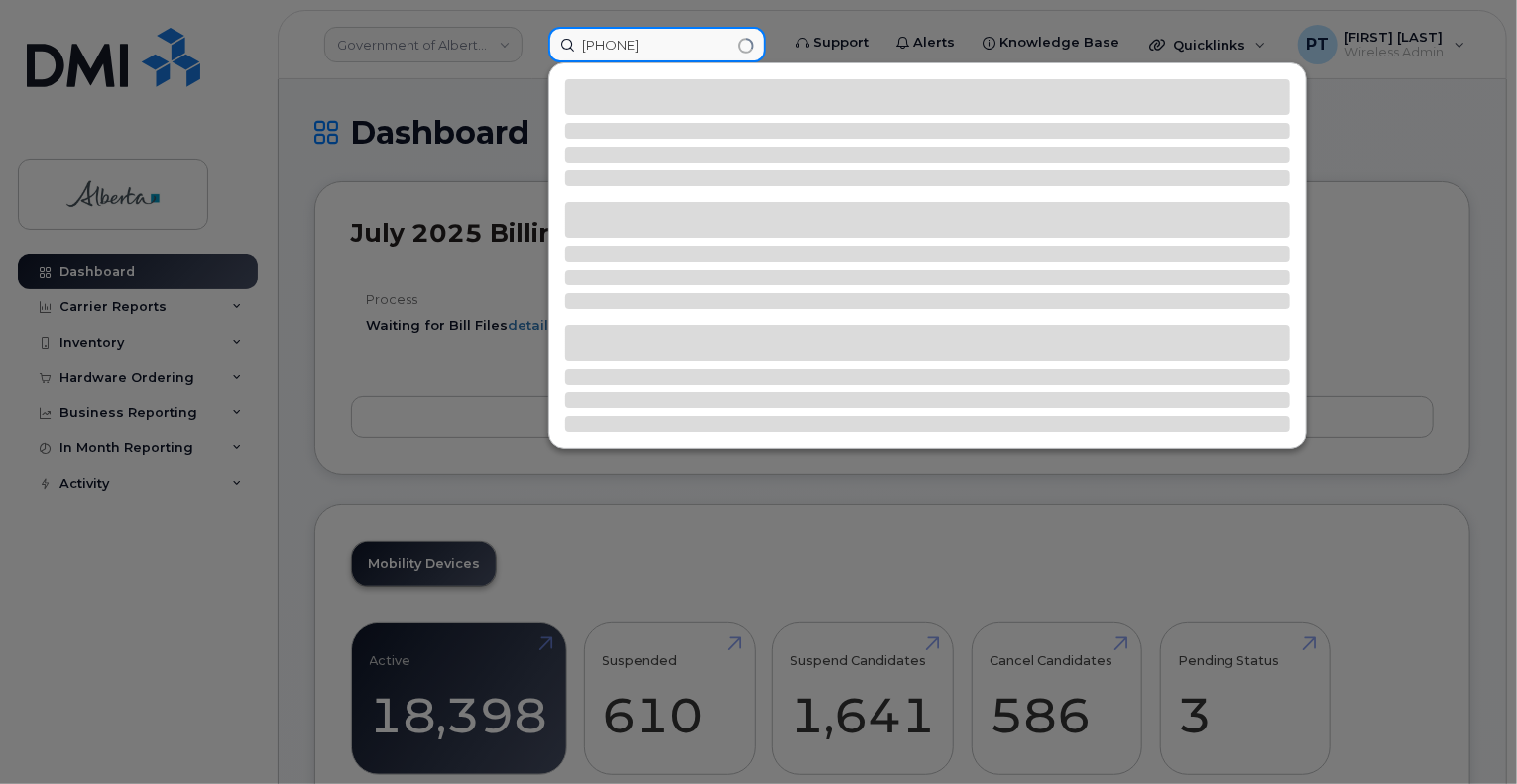 type on "7806191542" 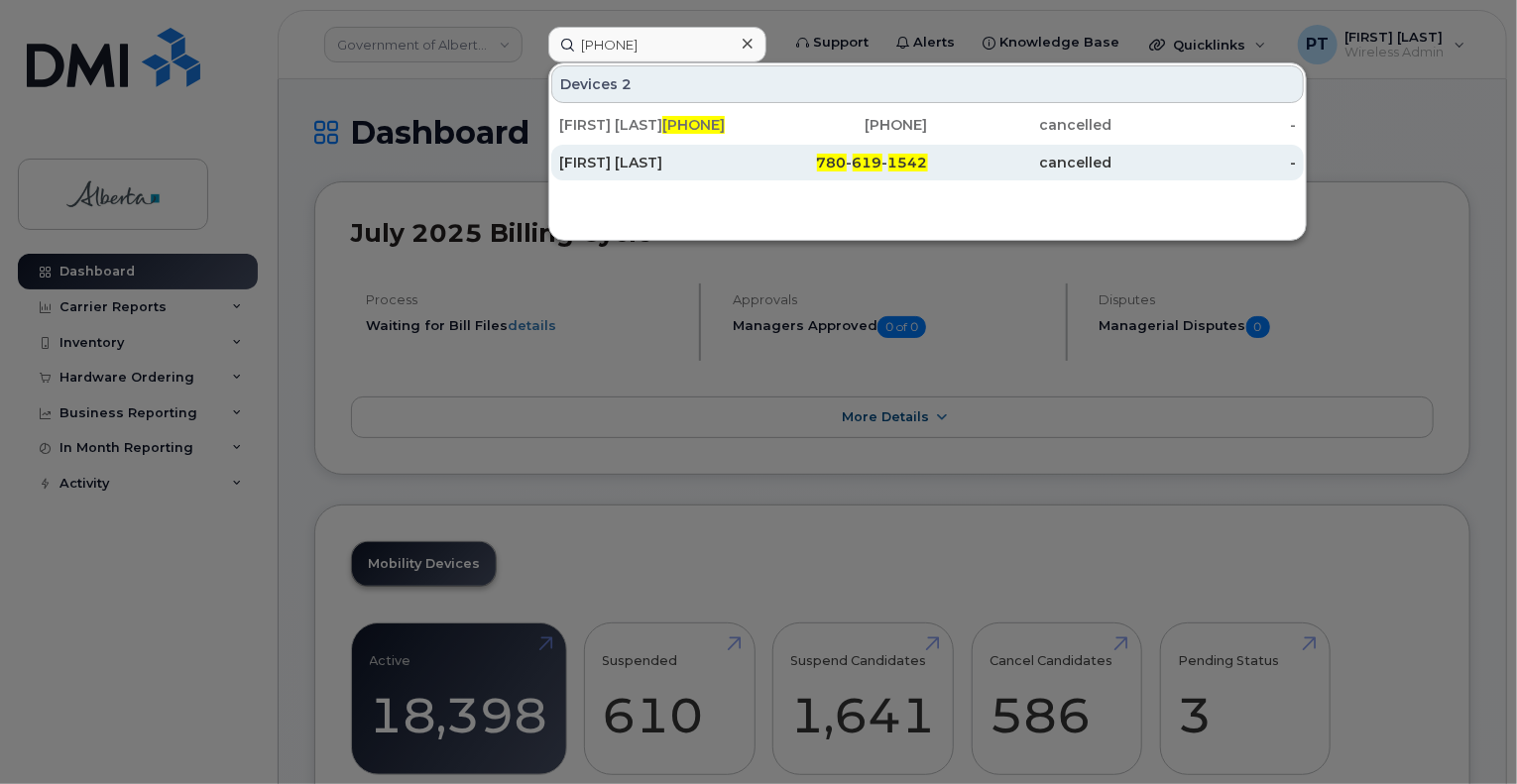 click on "[FIRST] [LAST]" at bounding box center (651, 163) 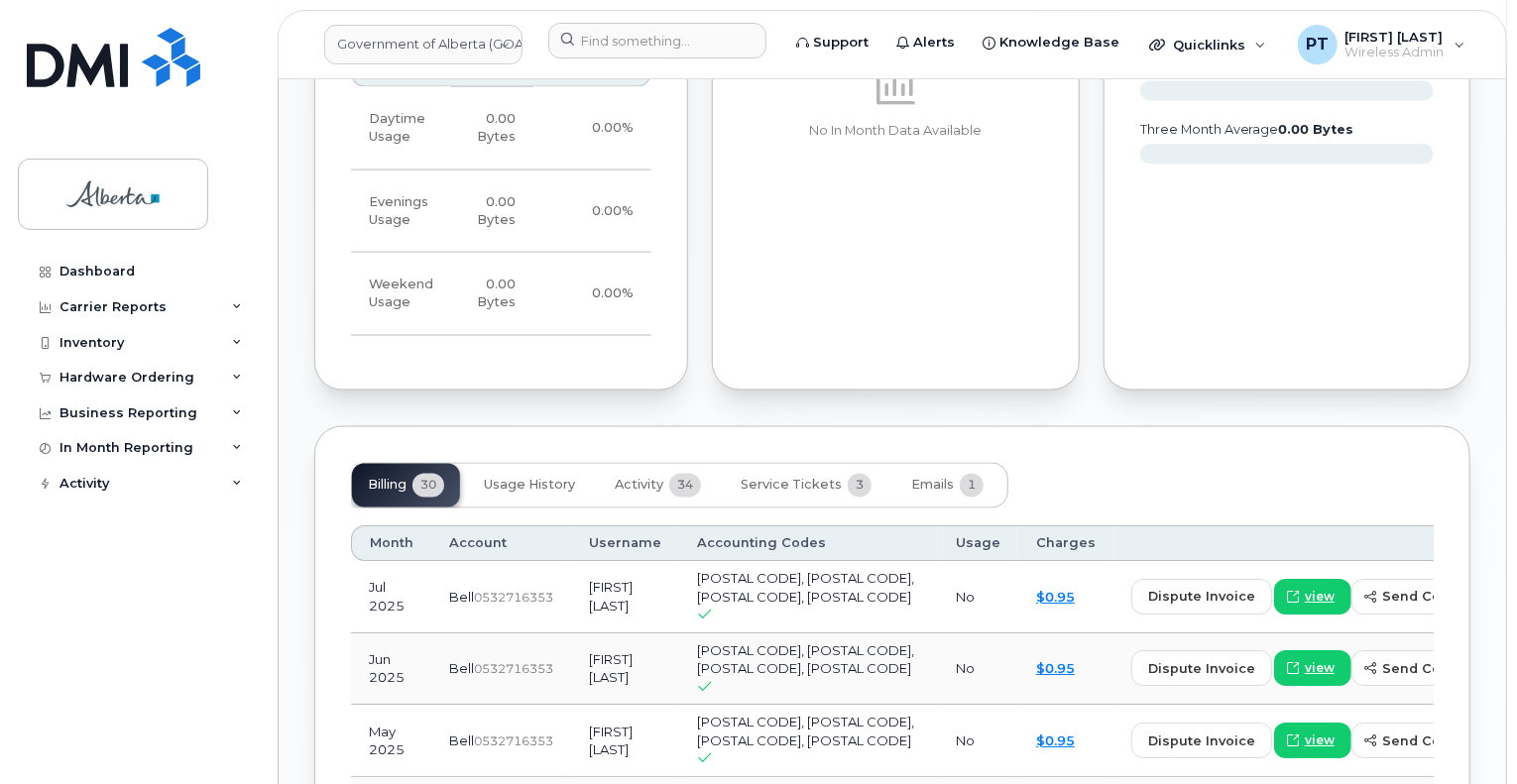 scroll, scrollTop: 1784, scrollLeft: 0, axis: vertical 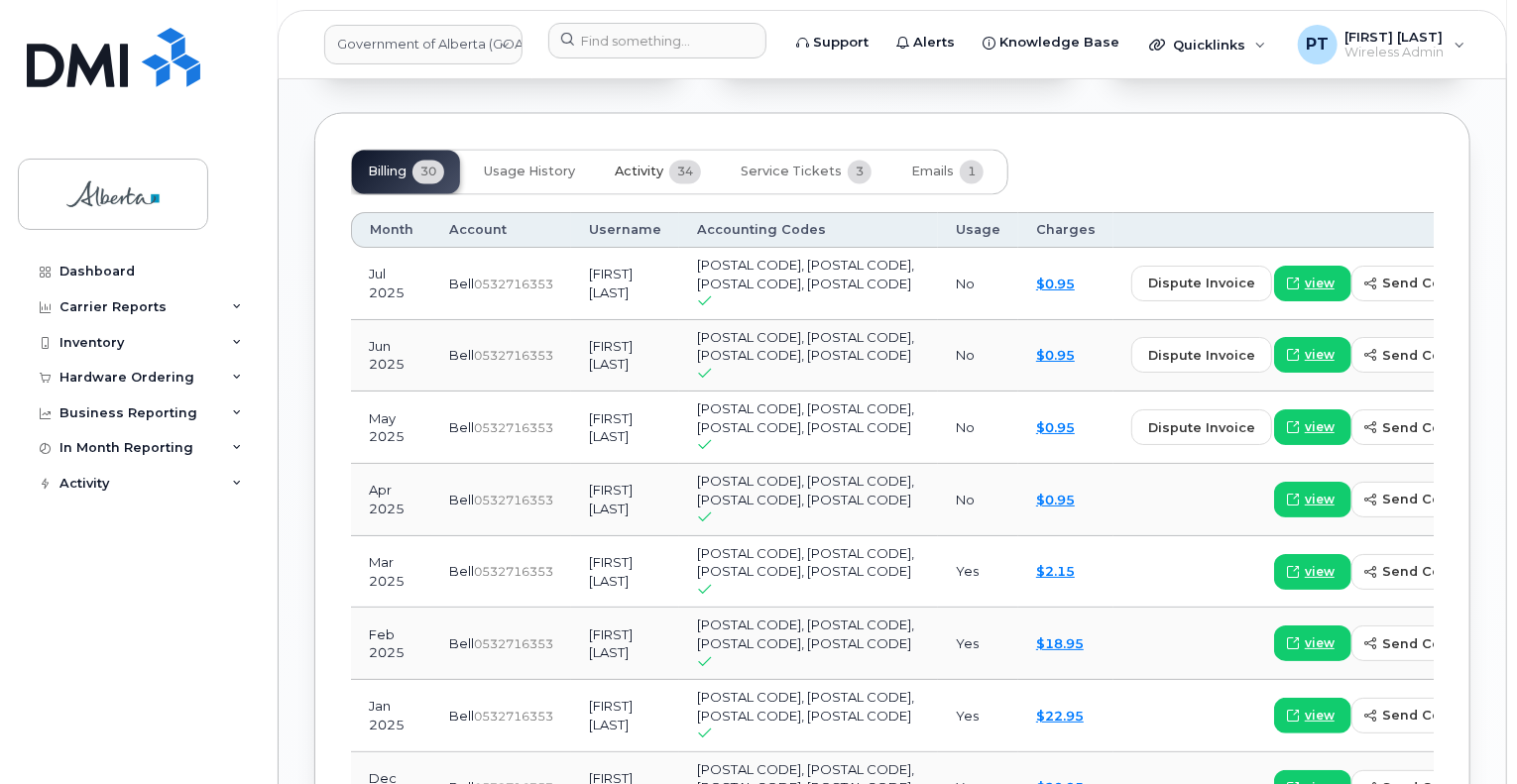 drag, startPoint x: 649, startPoint y: 168, endPoint x: 559, endPoint y: 220, distance: 103.94229 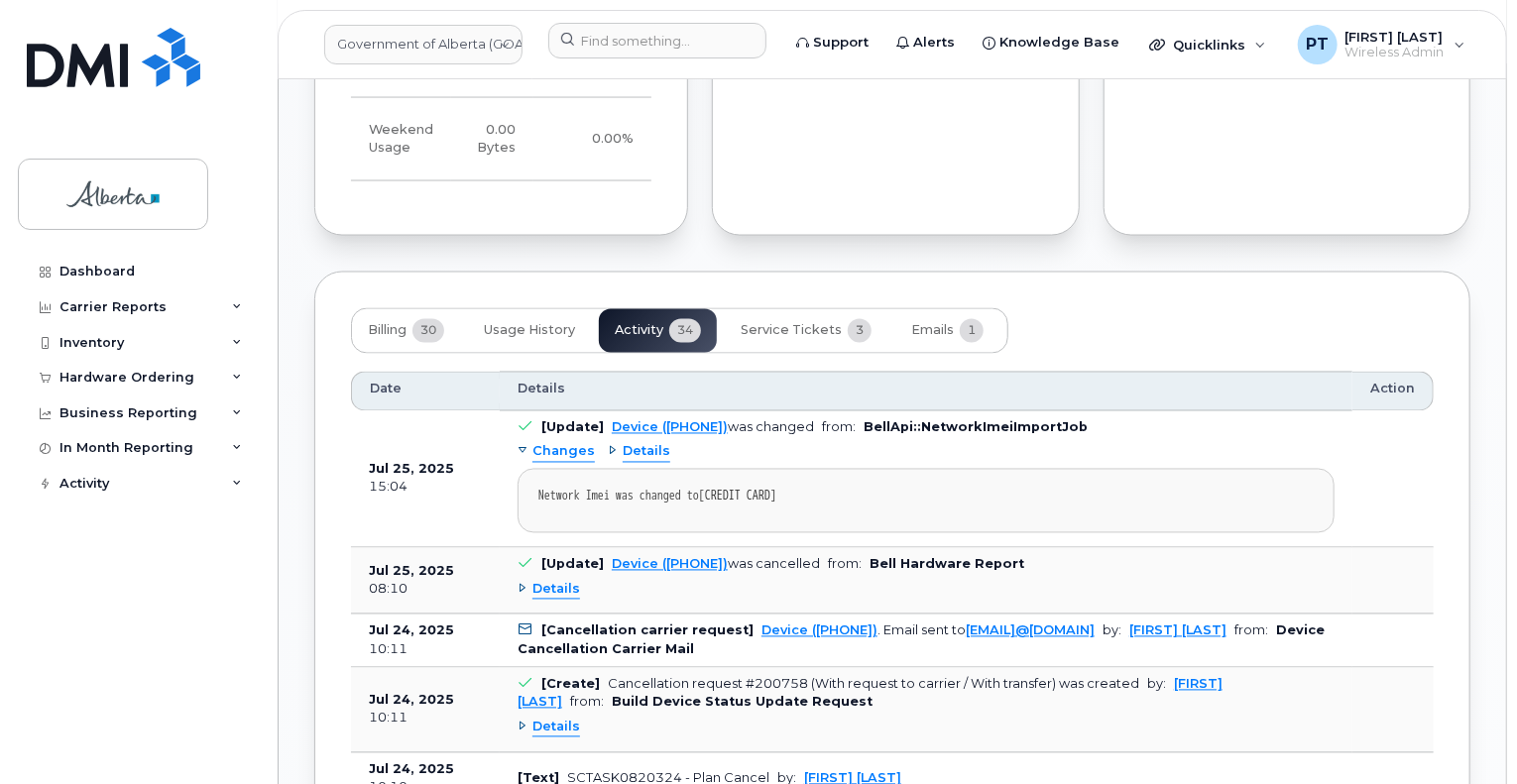 scroll, scrollTop: 1784, scrollLeft: 0, axis: vertical 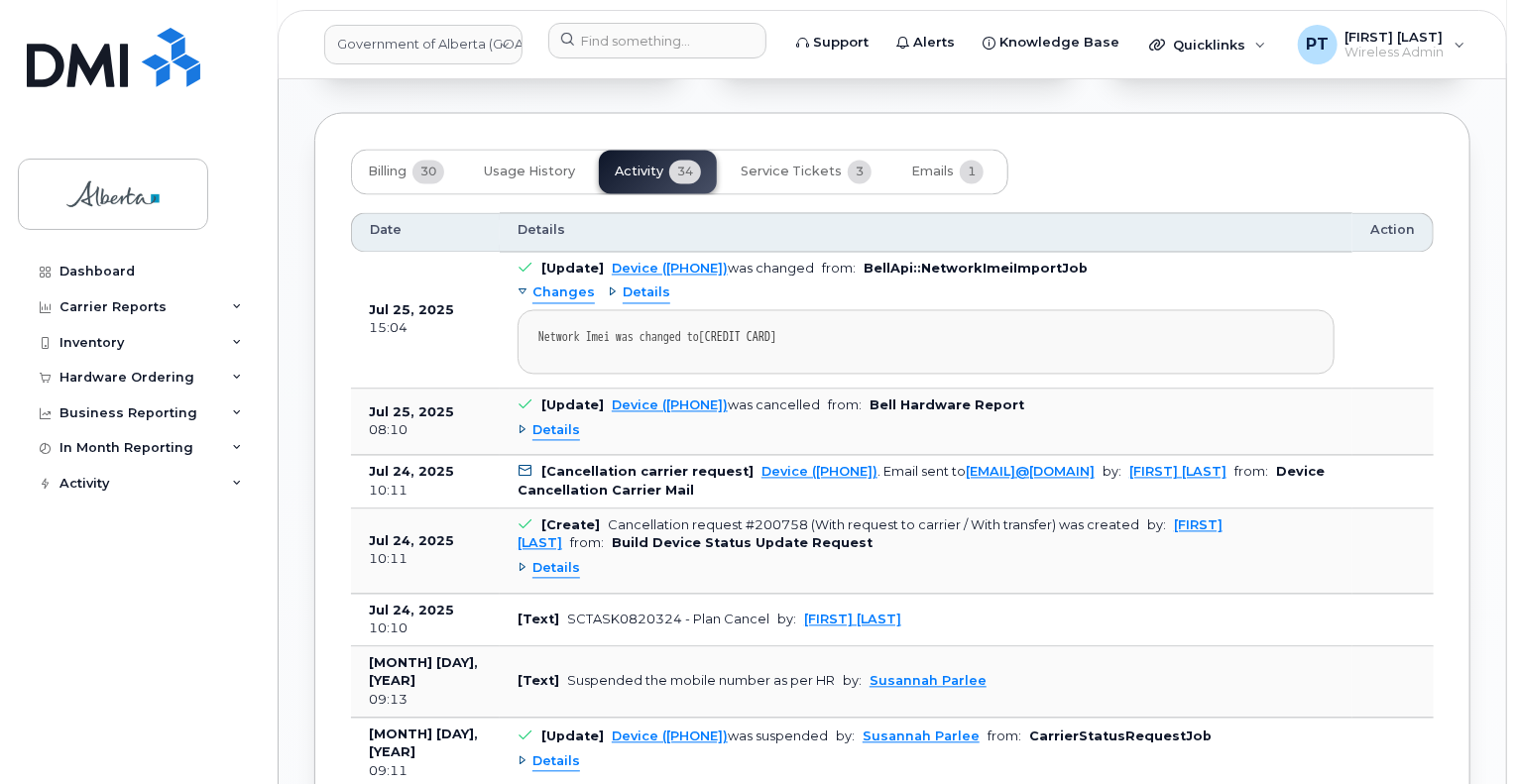 click on "Details" at bounding box center (556, 431) 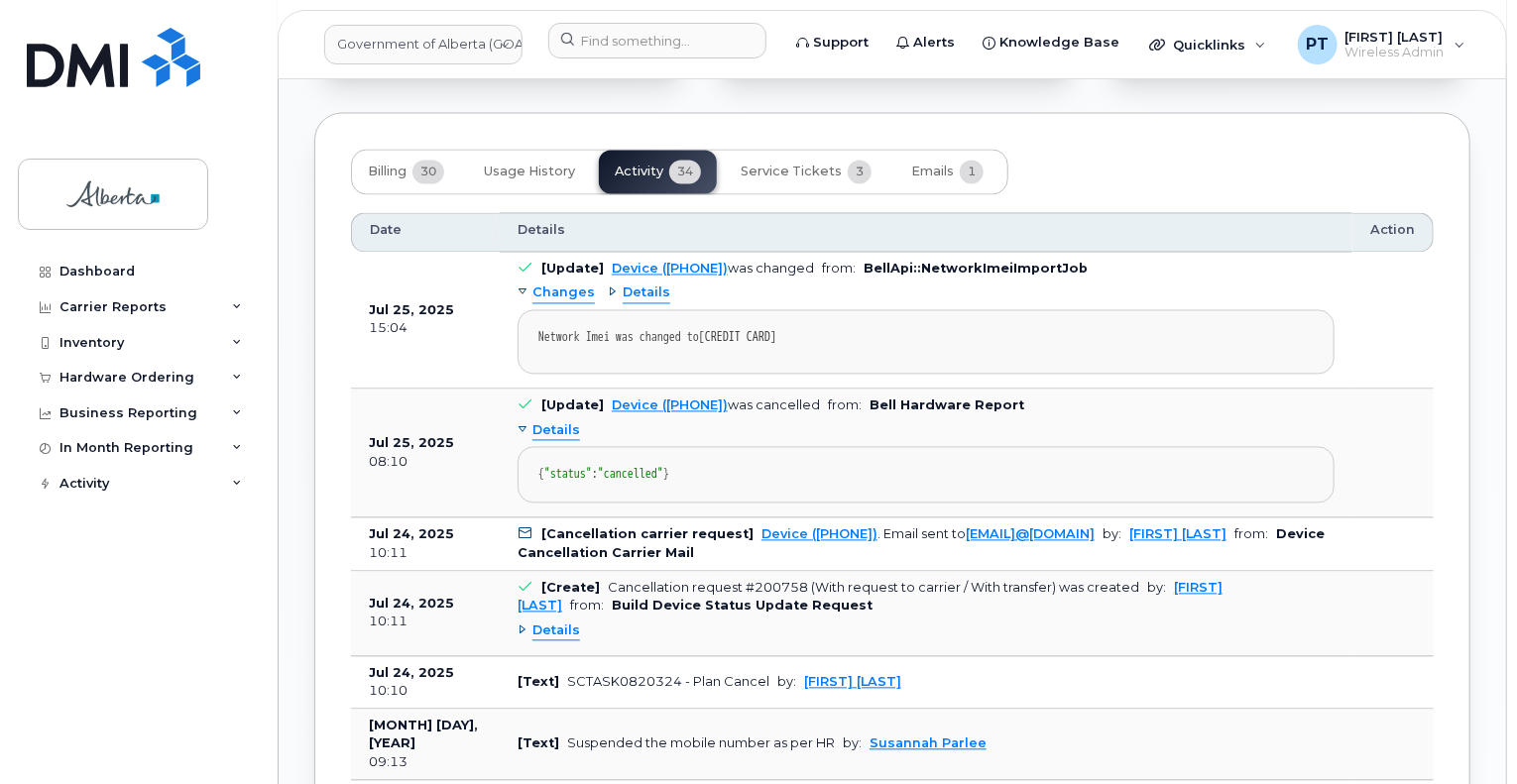 click on "Details" at bounding box center [556, 431] 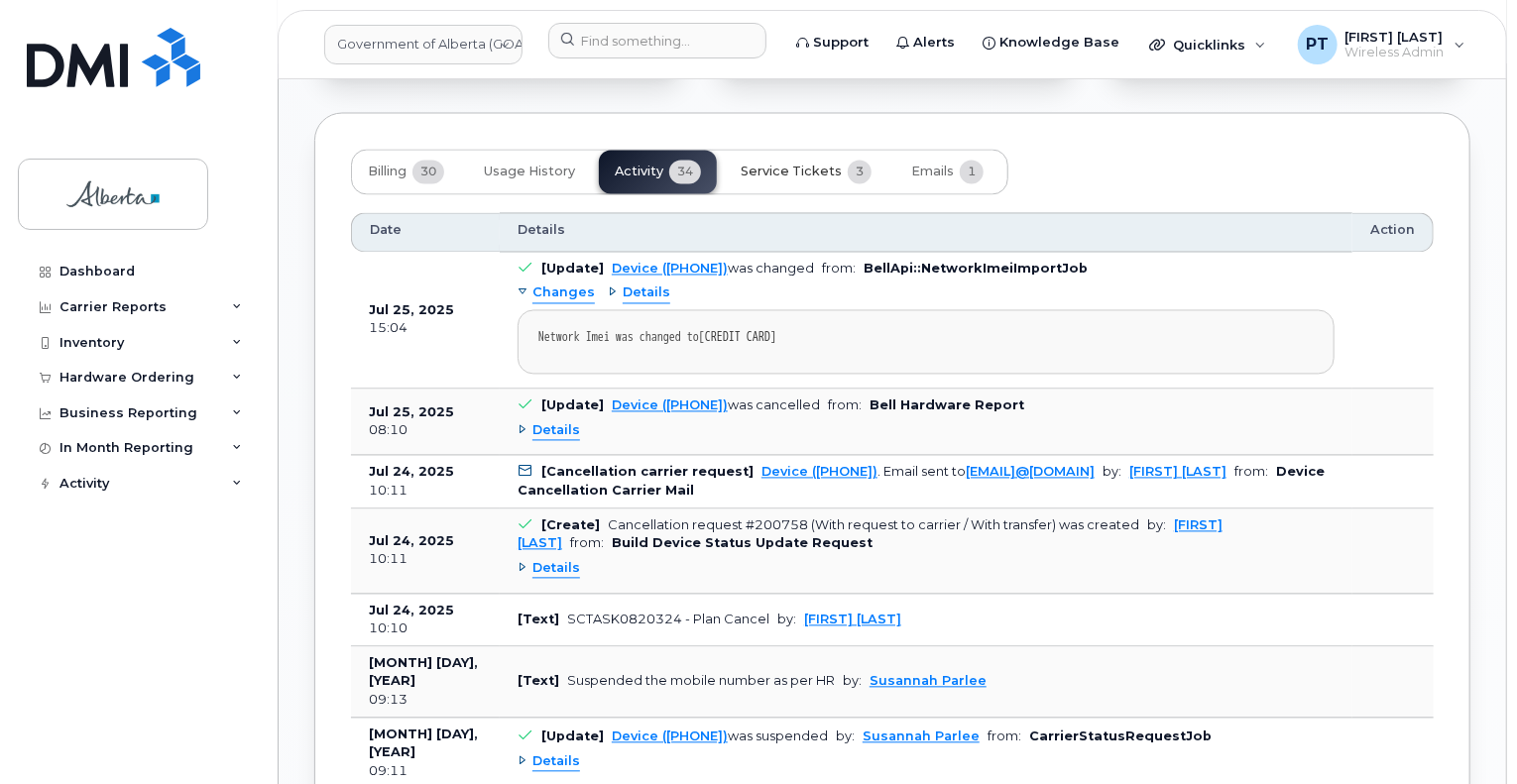 click on "Service Tickets" at bounding box center (791, 172) 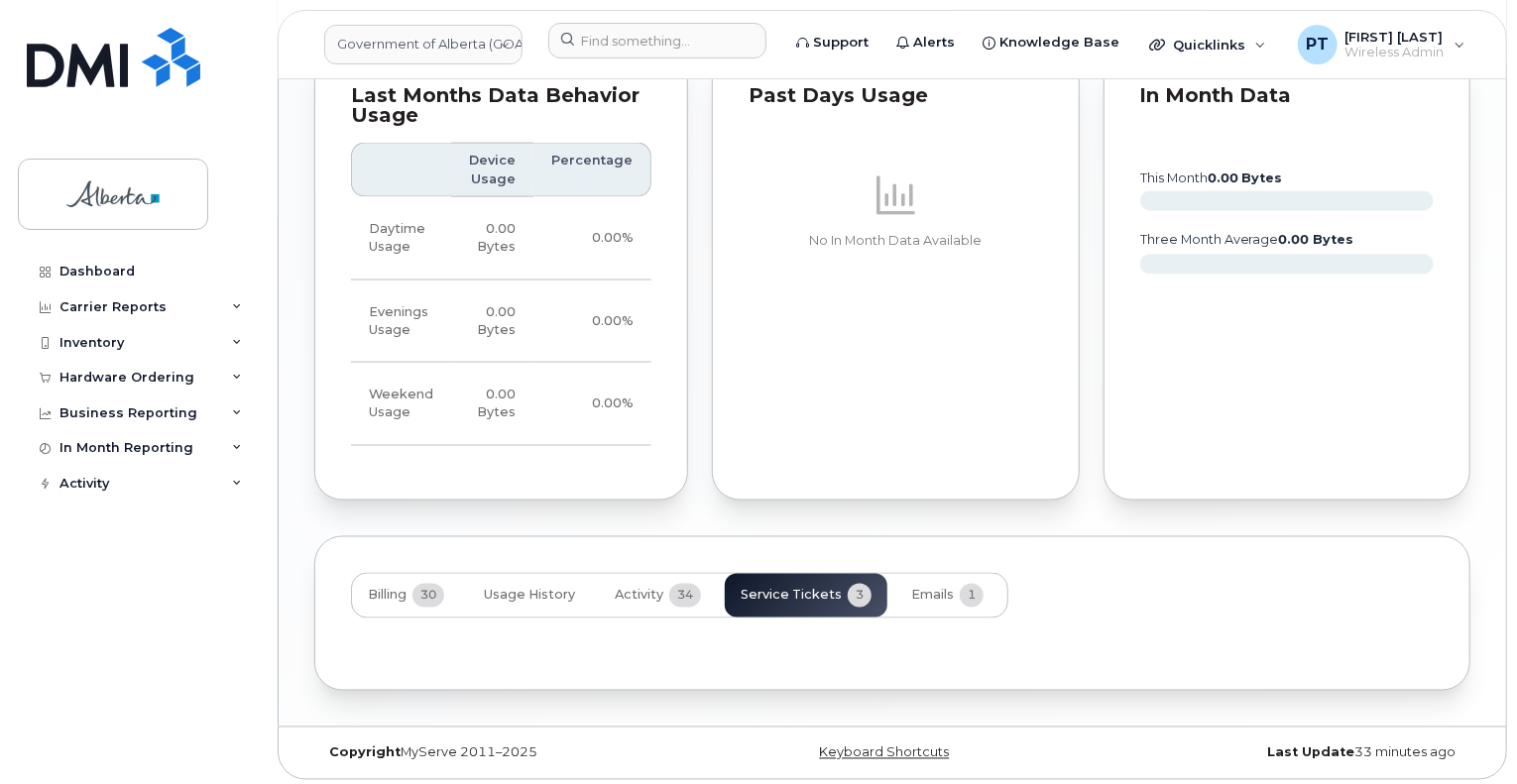 scroll, scrollTop: 1518, scrollLeft: 0, axis: vertical 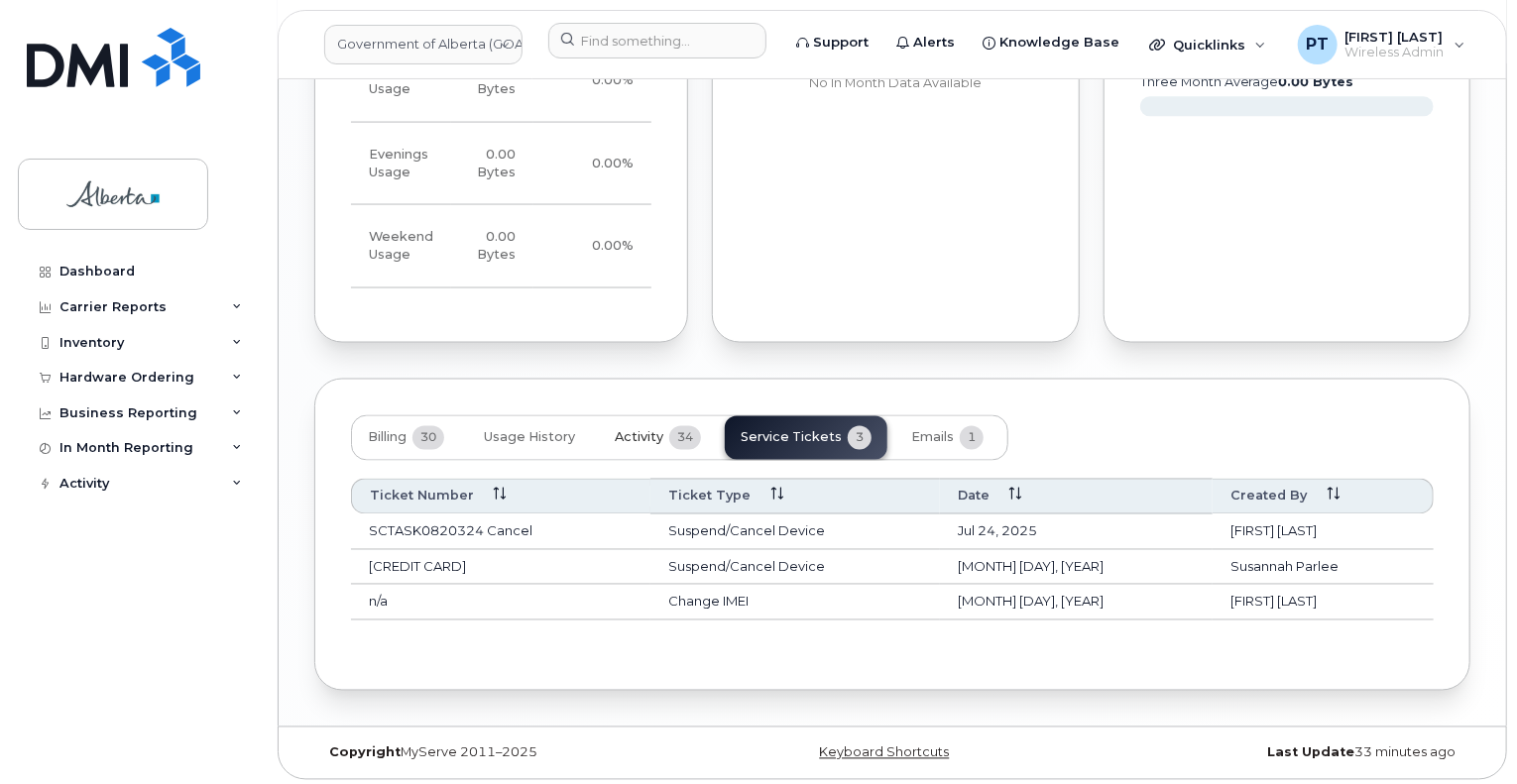 click on "Activity" at bounding box center [639, 438] 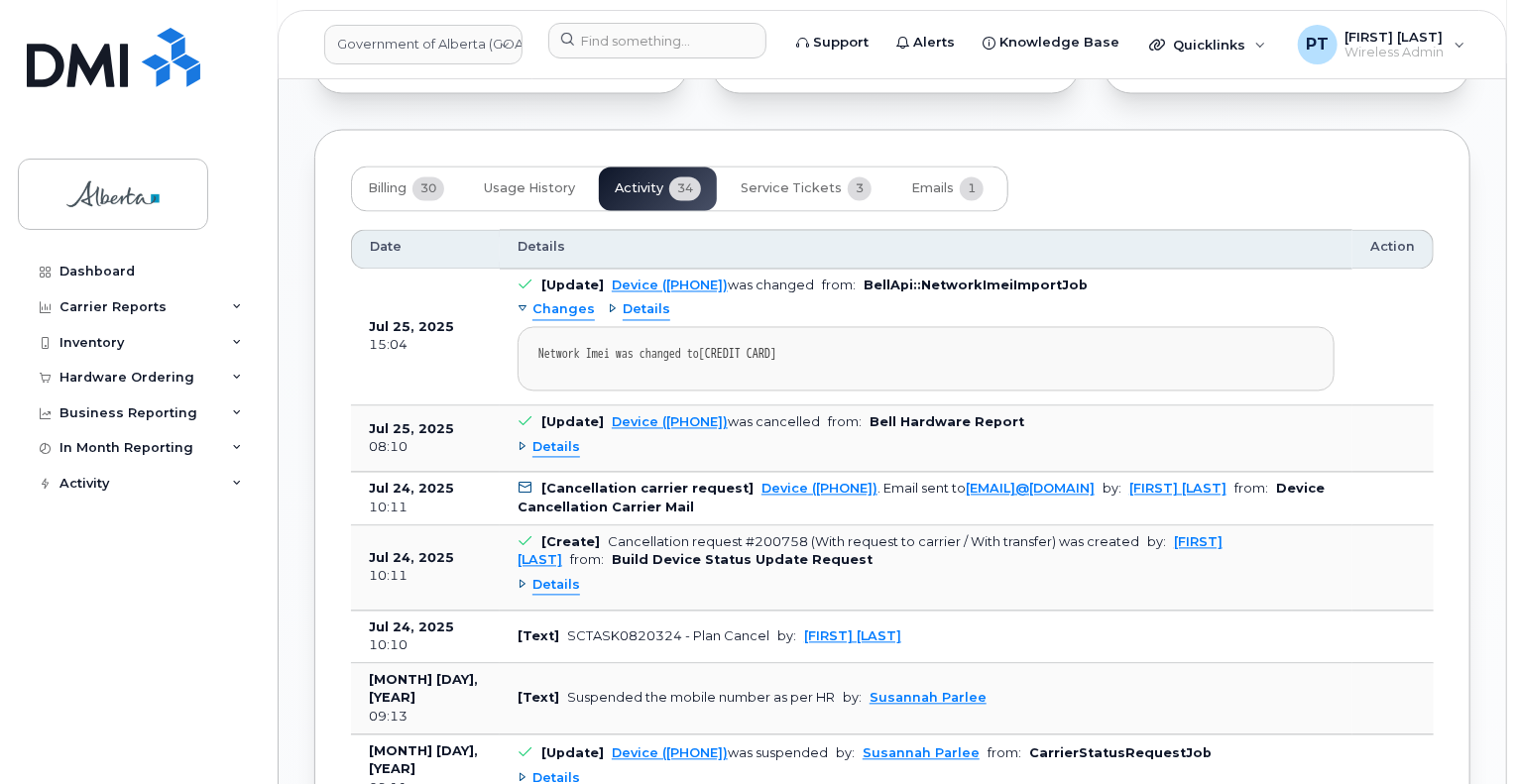 scroll, scrollTop: 1816, scrollLeft: 0, axis: vertical 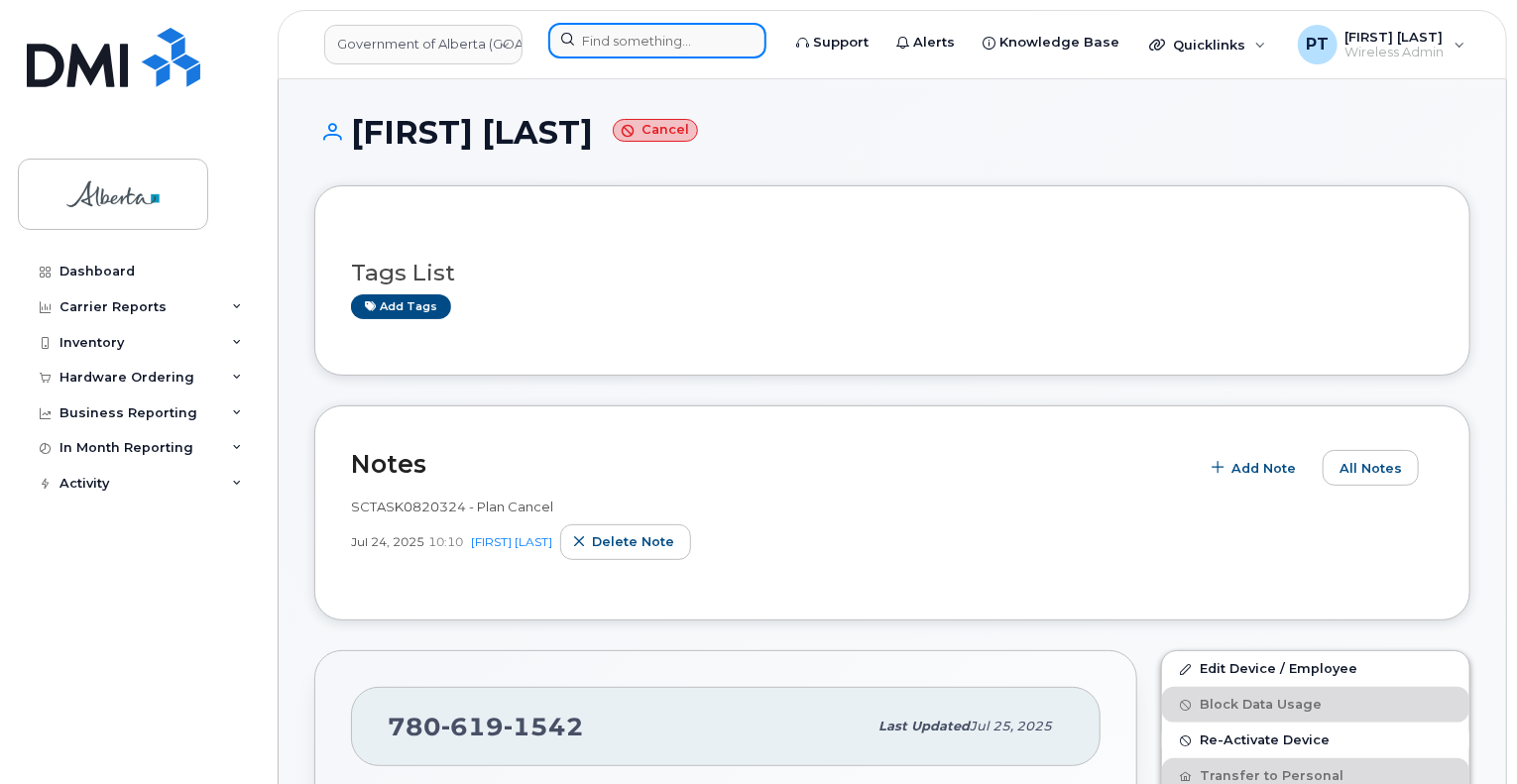 click at bounding box center (657, 41) 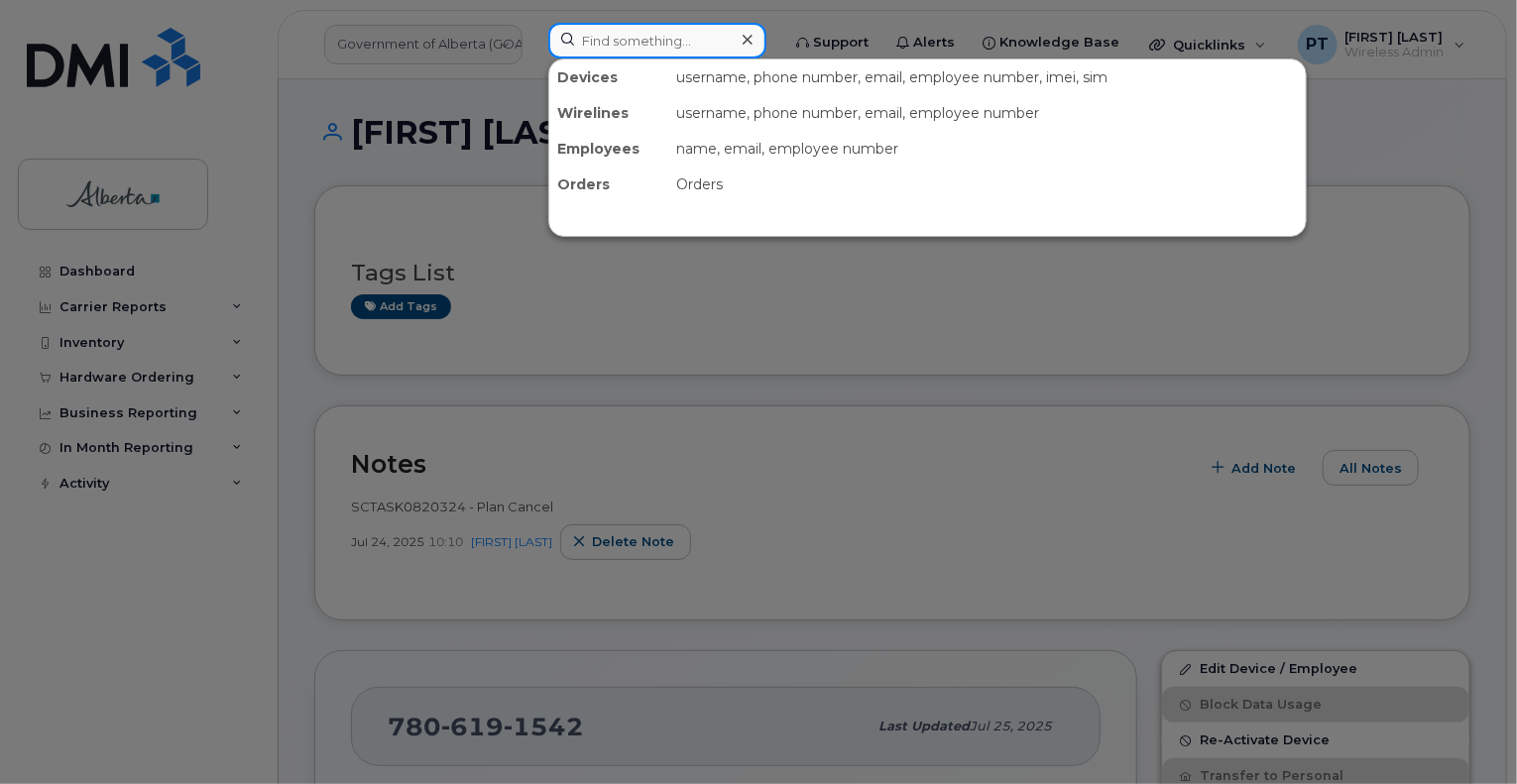 paste on "7802329967" 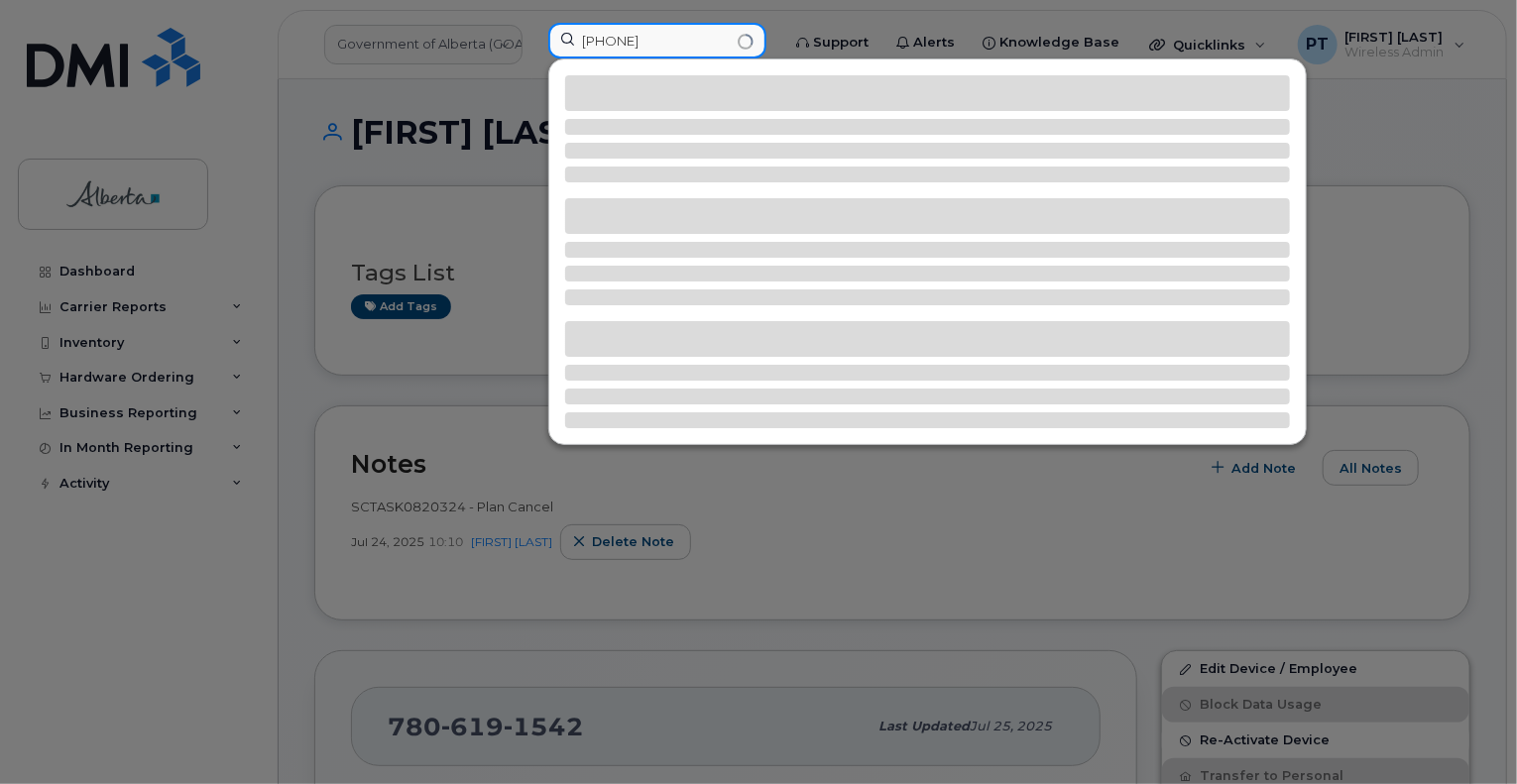 type on "7802329967" 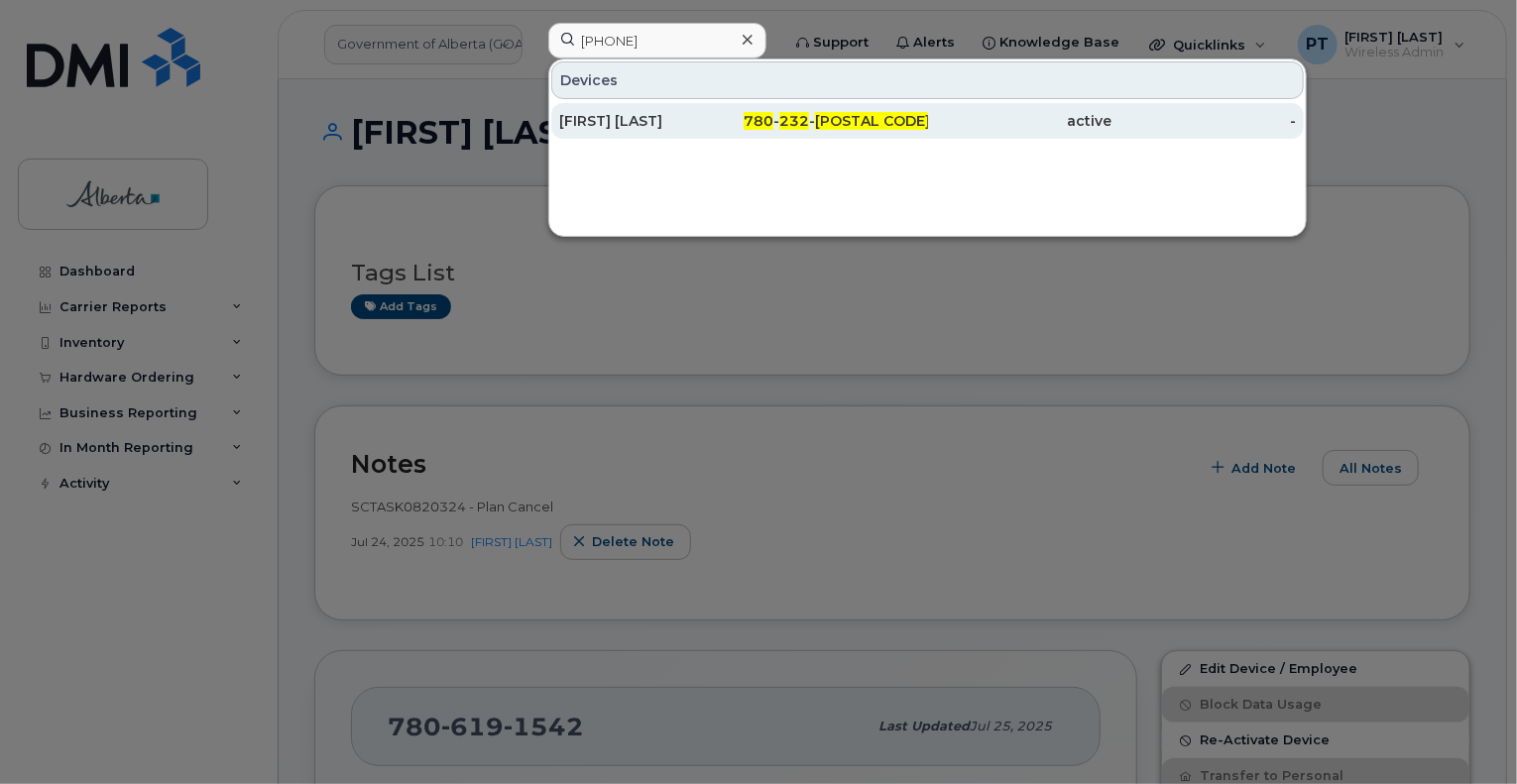 click on "Renata Labuschangne" 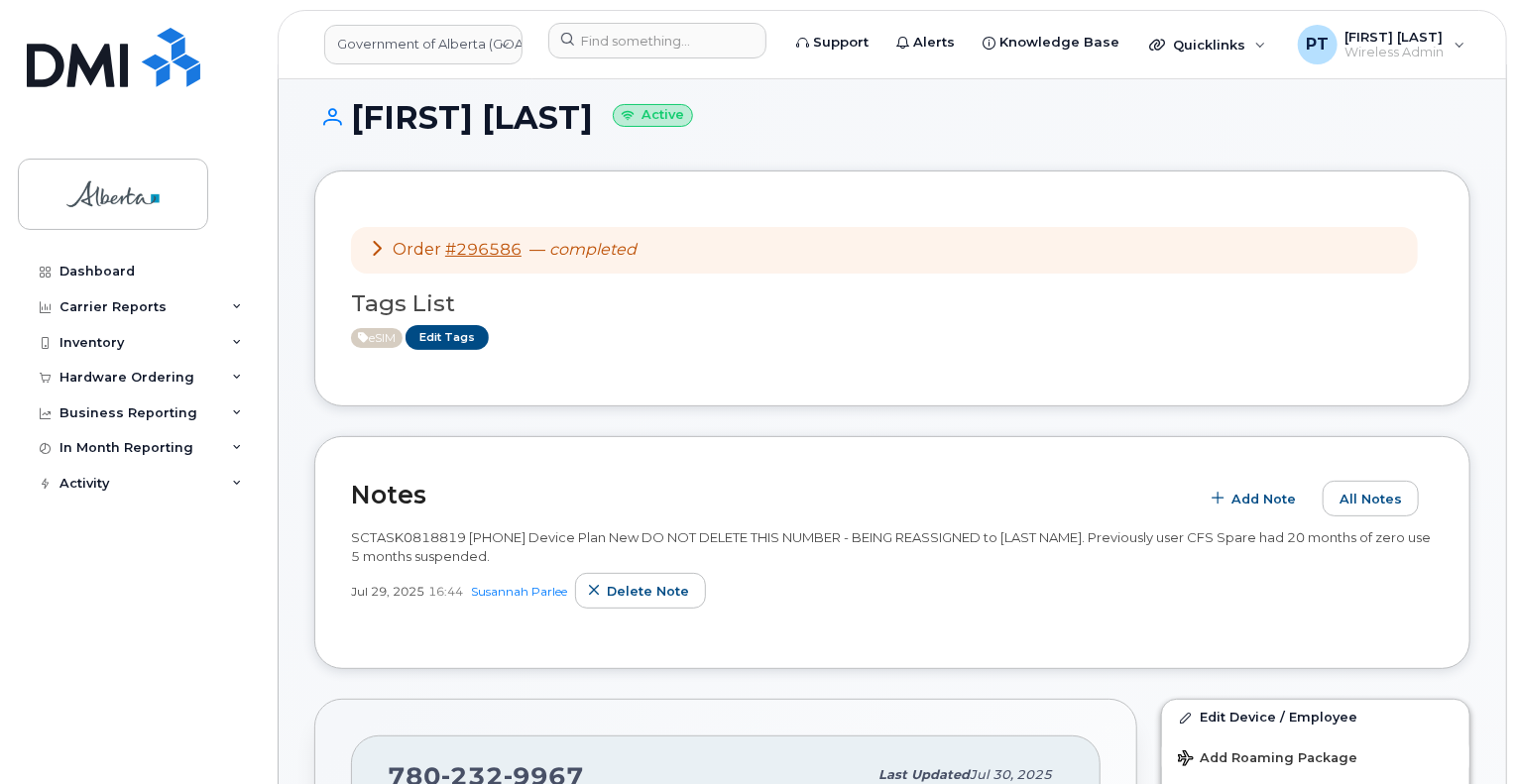scroll, scrollTop: 198, scrollLeft: 0, axis: vertical 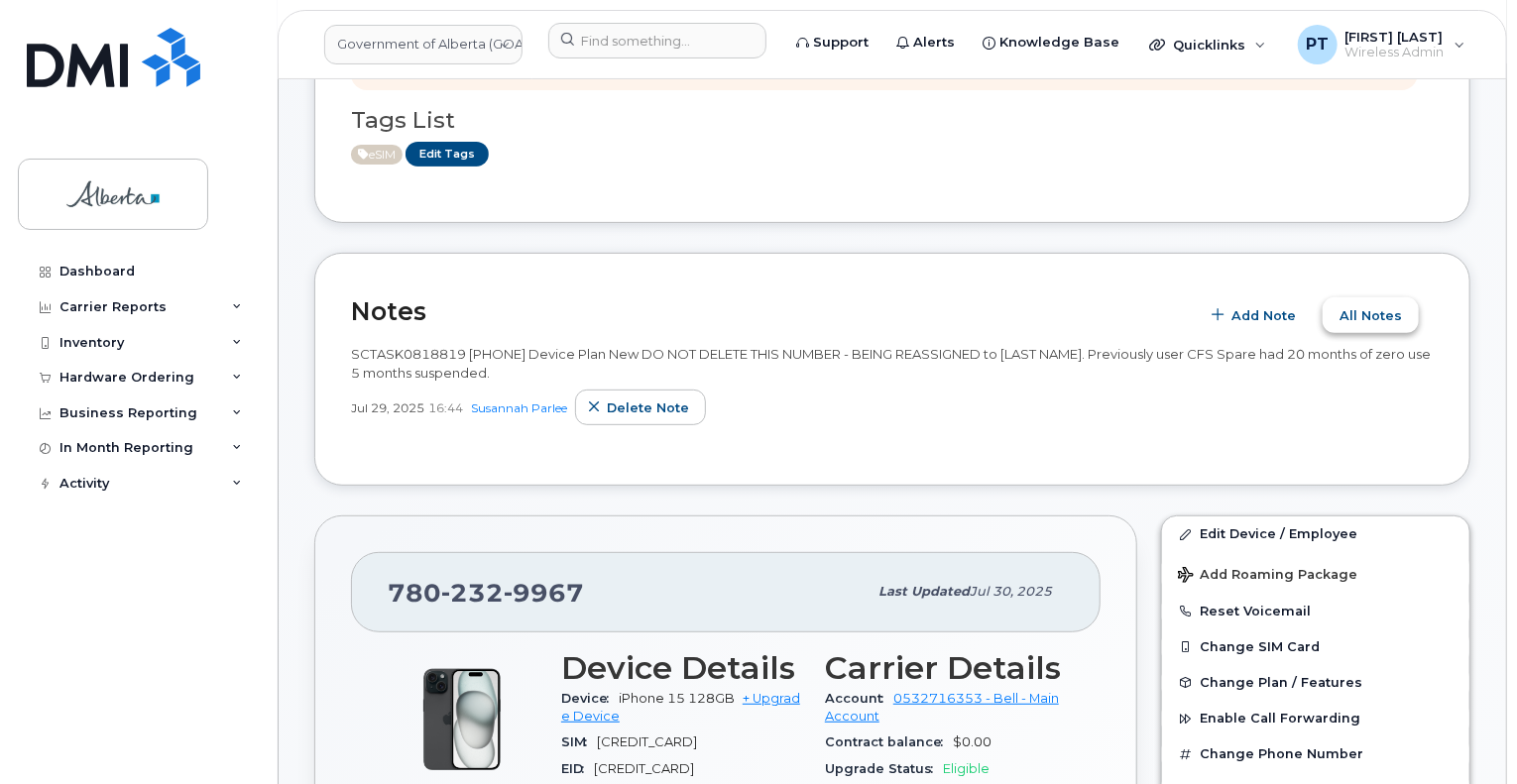 click on "All Notes" at bounding box center [1370, 315] 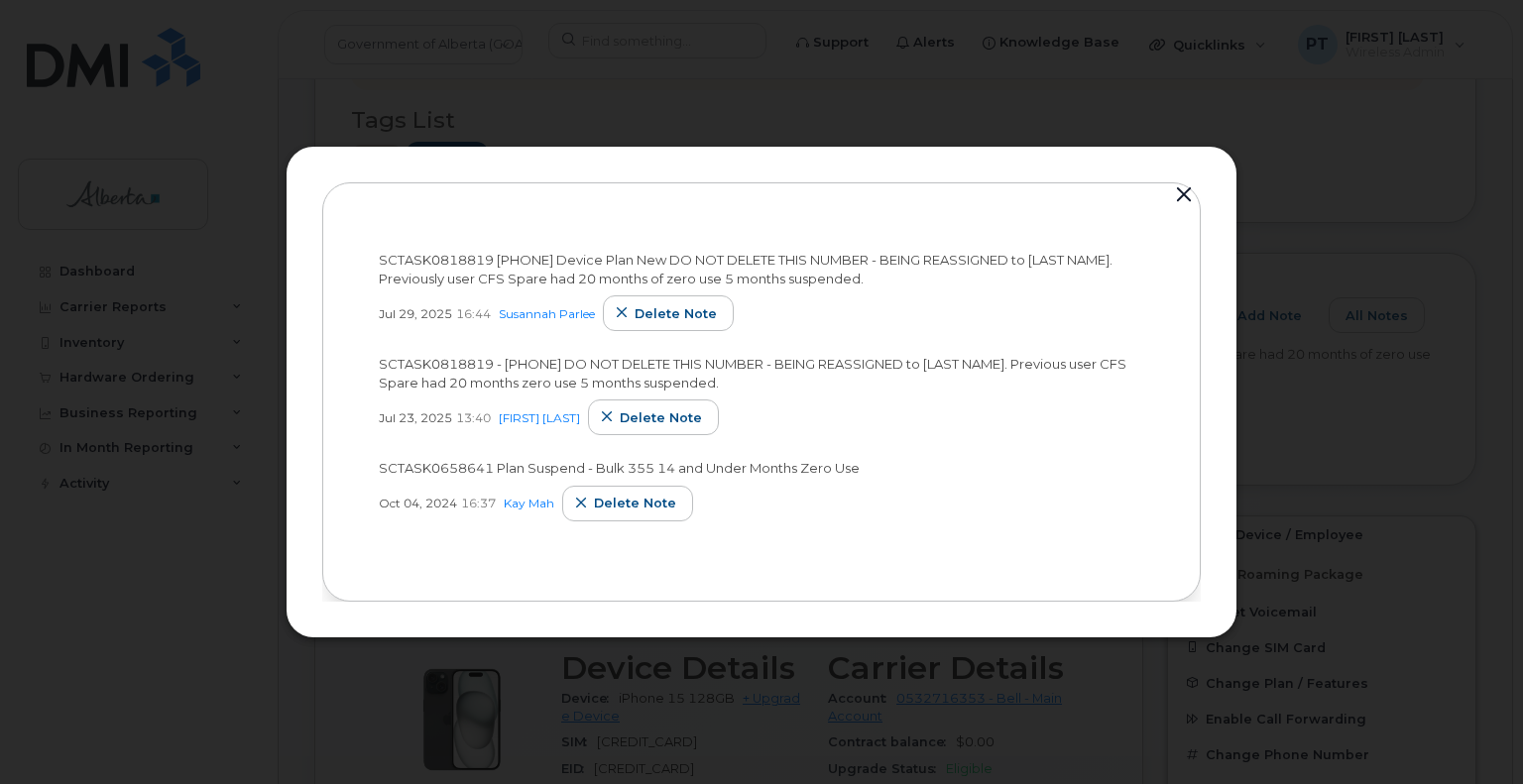 click at bounding box center [1184, 195] 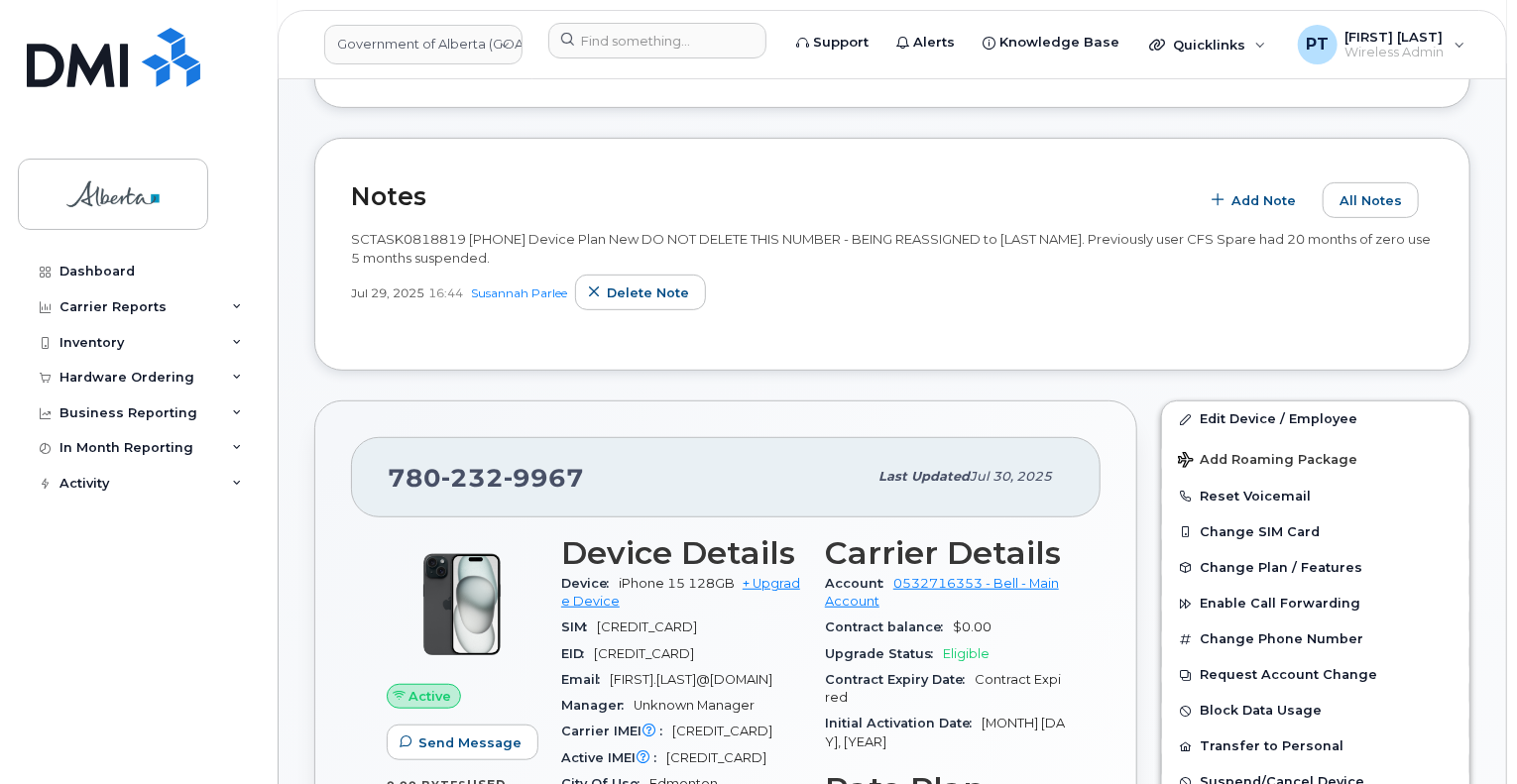 scroll, scrollTop: 496, scrollLeft: 0, axis: vertical 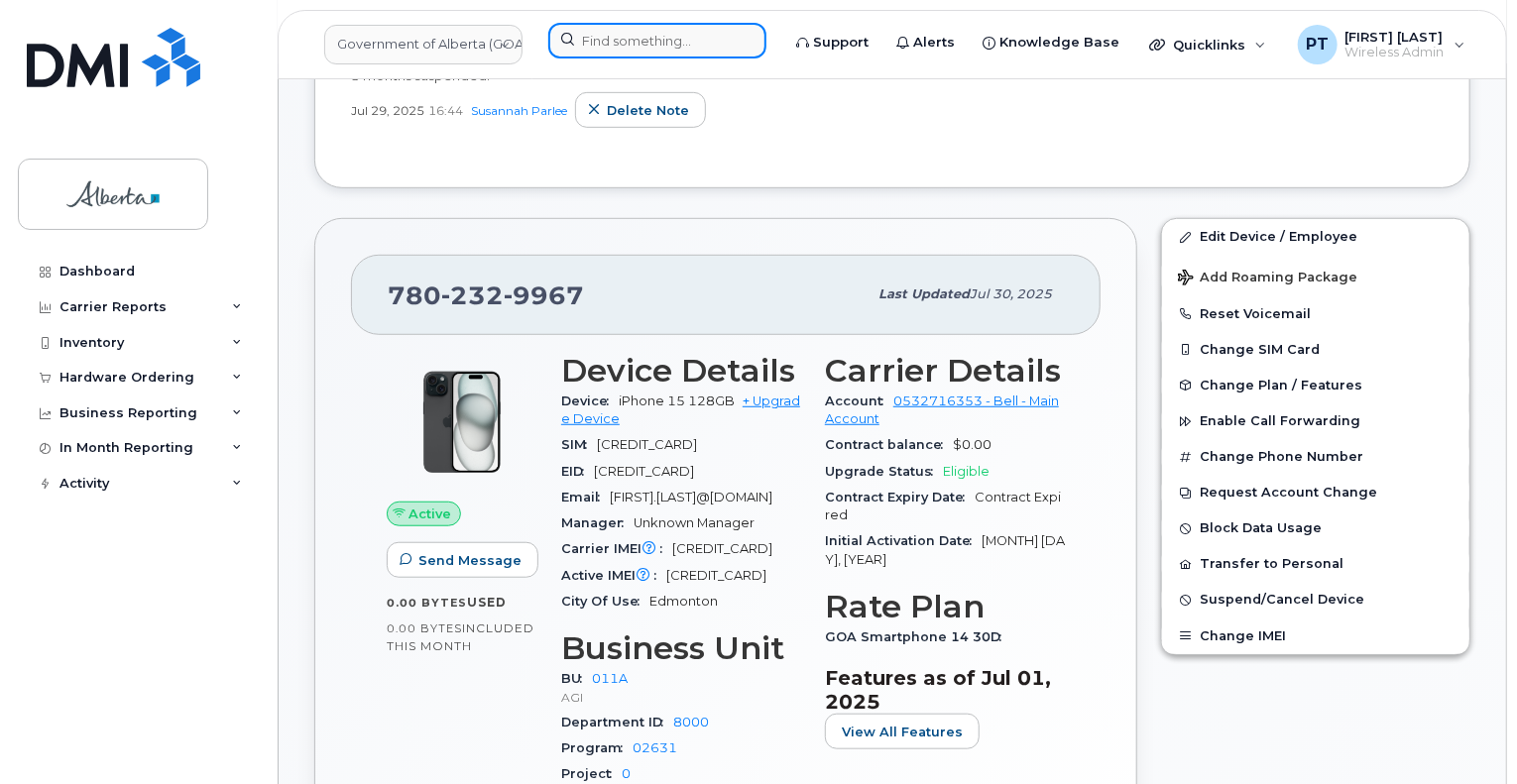 click at bounding box center [657, 41] 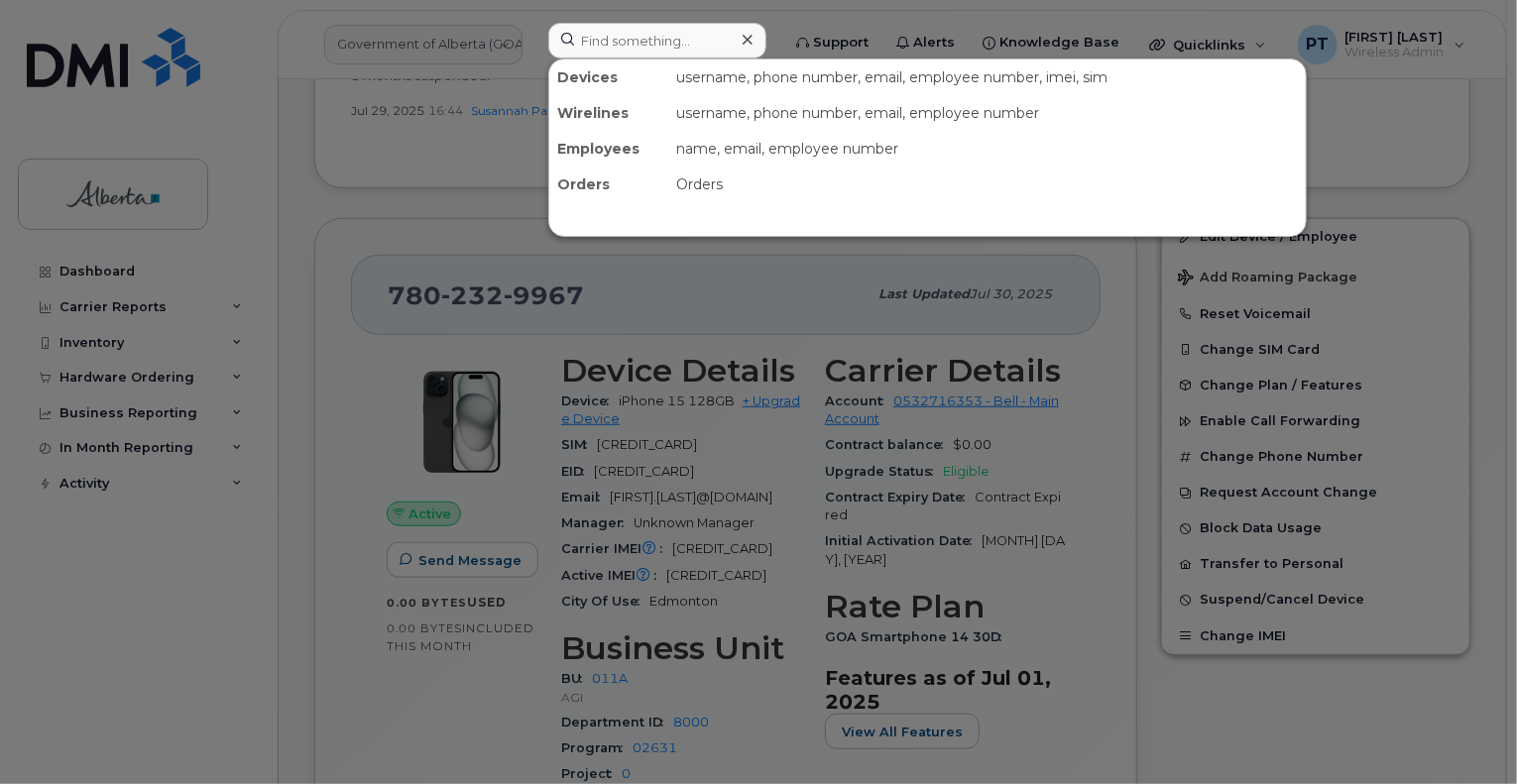 click at bounding box center (758, 392) 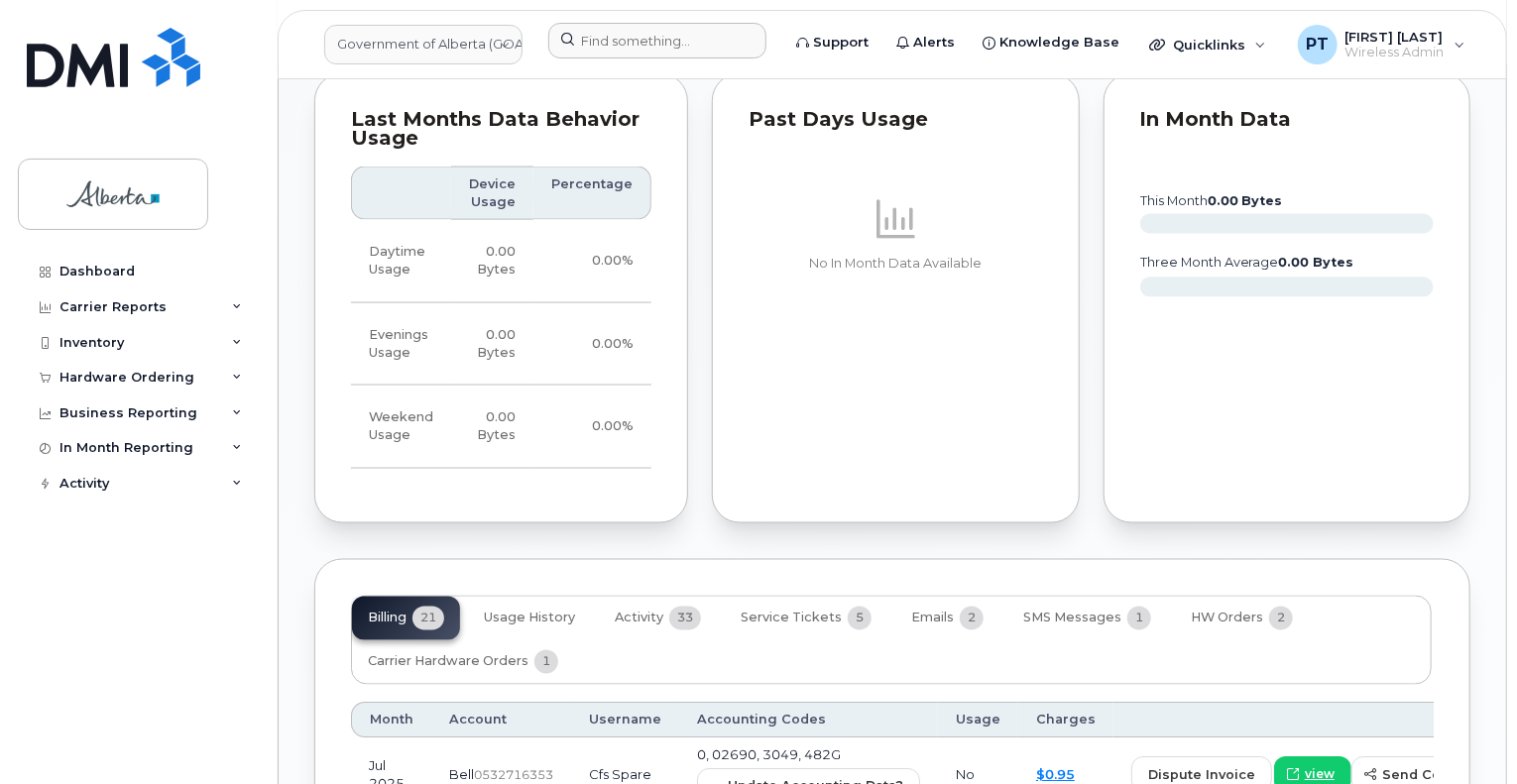 scroll, scrollTop: 1883, scrollLeft: 0, axis: vertical 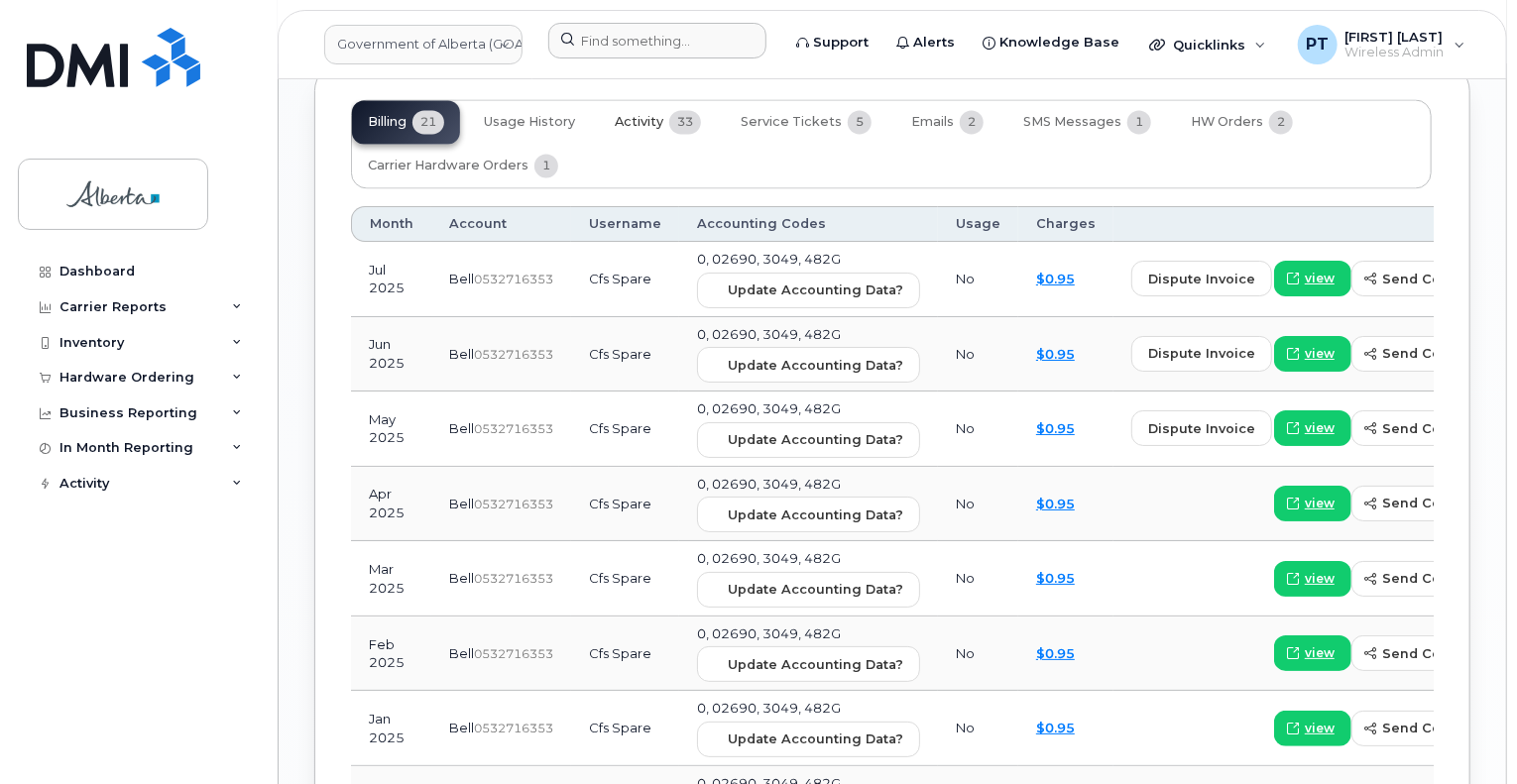 click on "Activity" at bounding box center (639, 123) 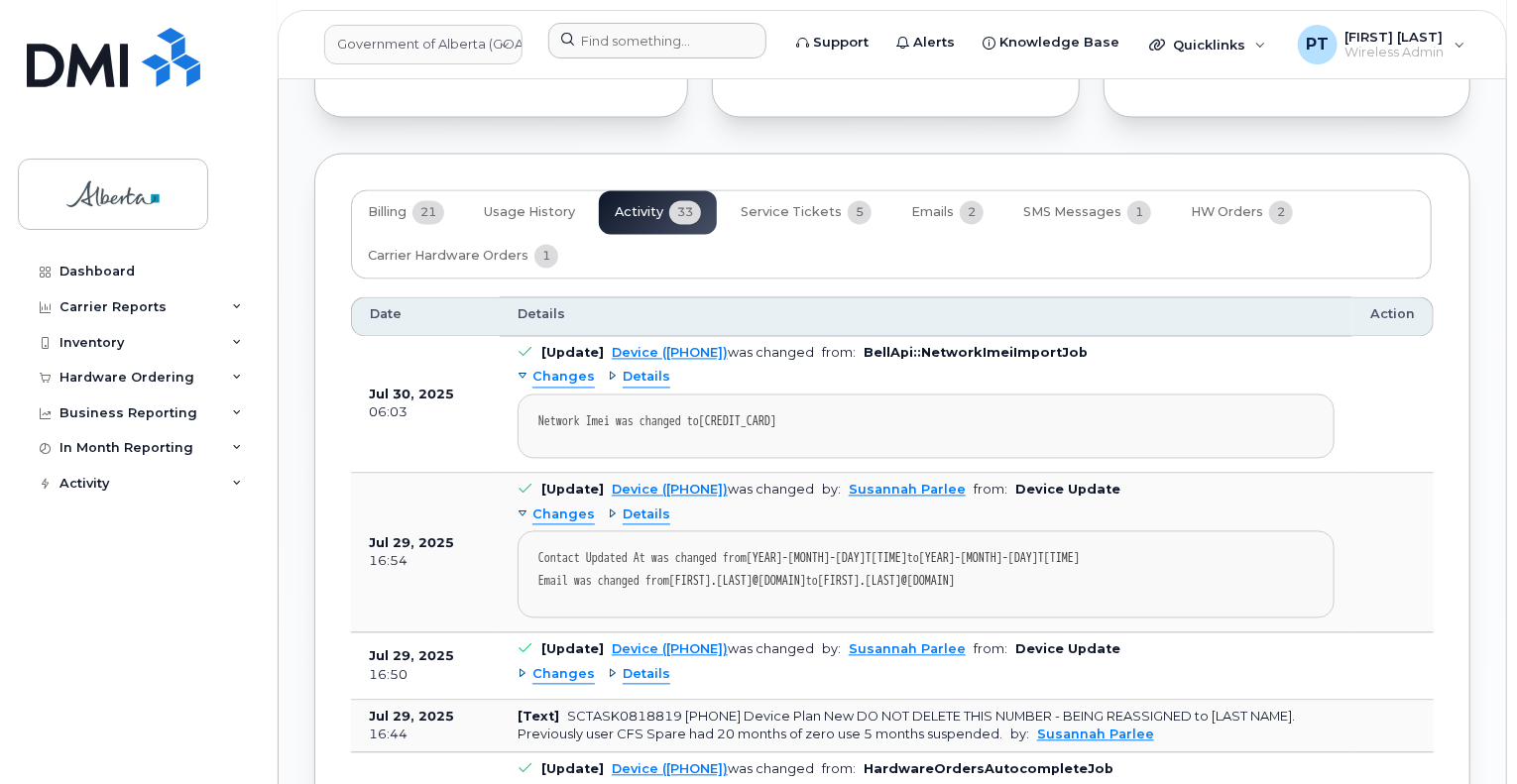 scroll, scrollTop: 1883, scrollLeft: 0, axis: vertical 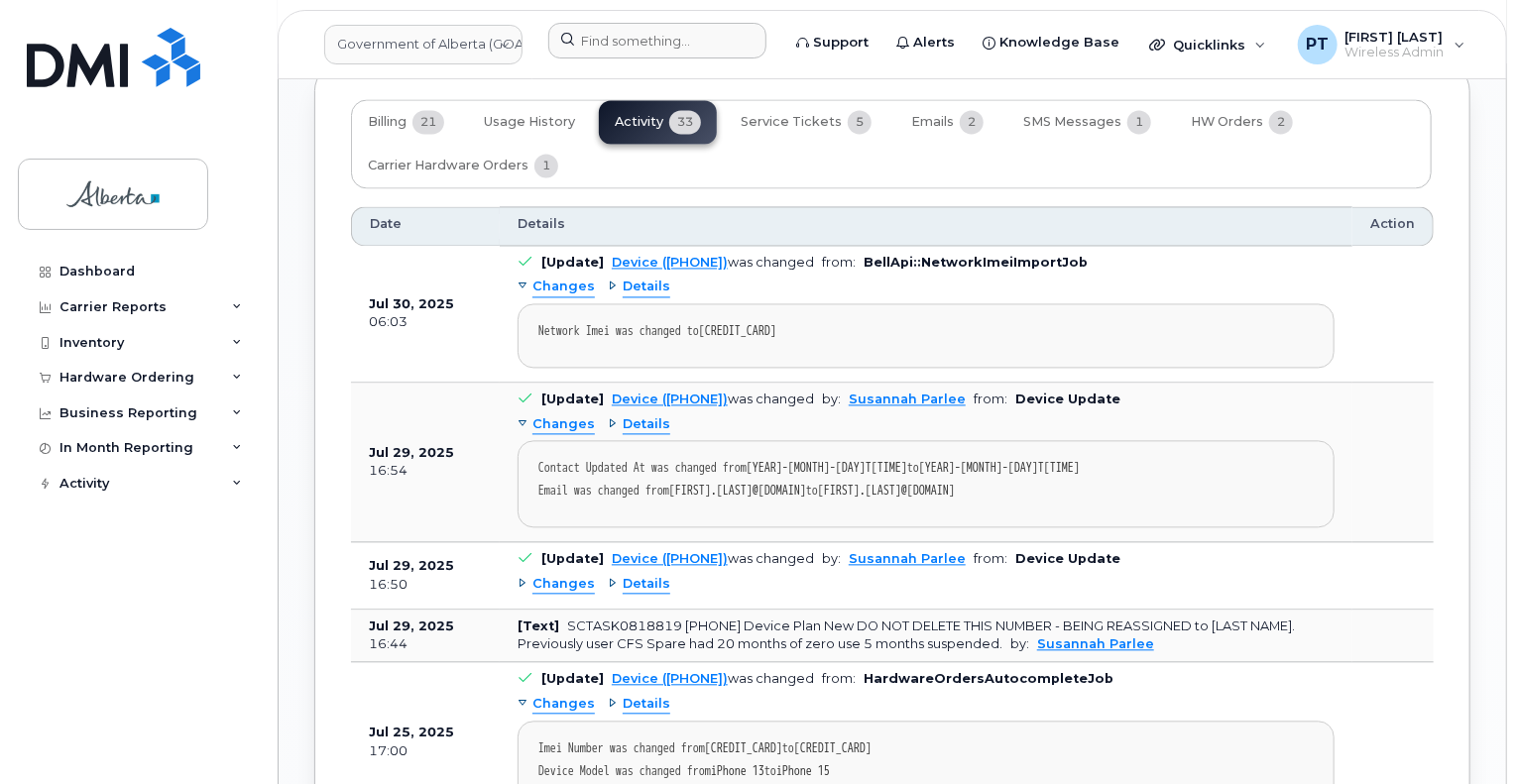 click on "Changes" at bounding box center [563, 585] 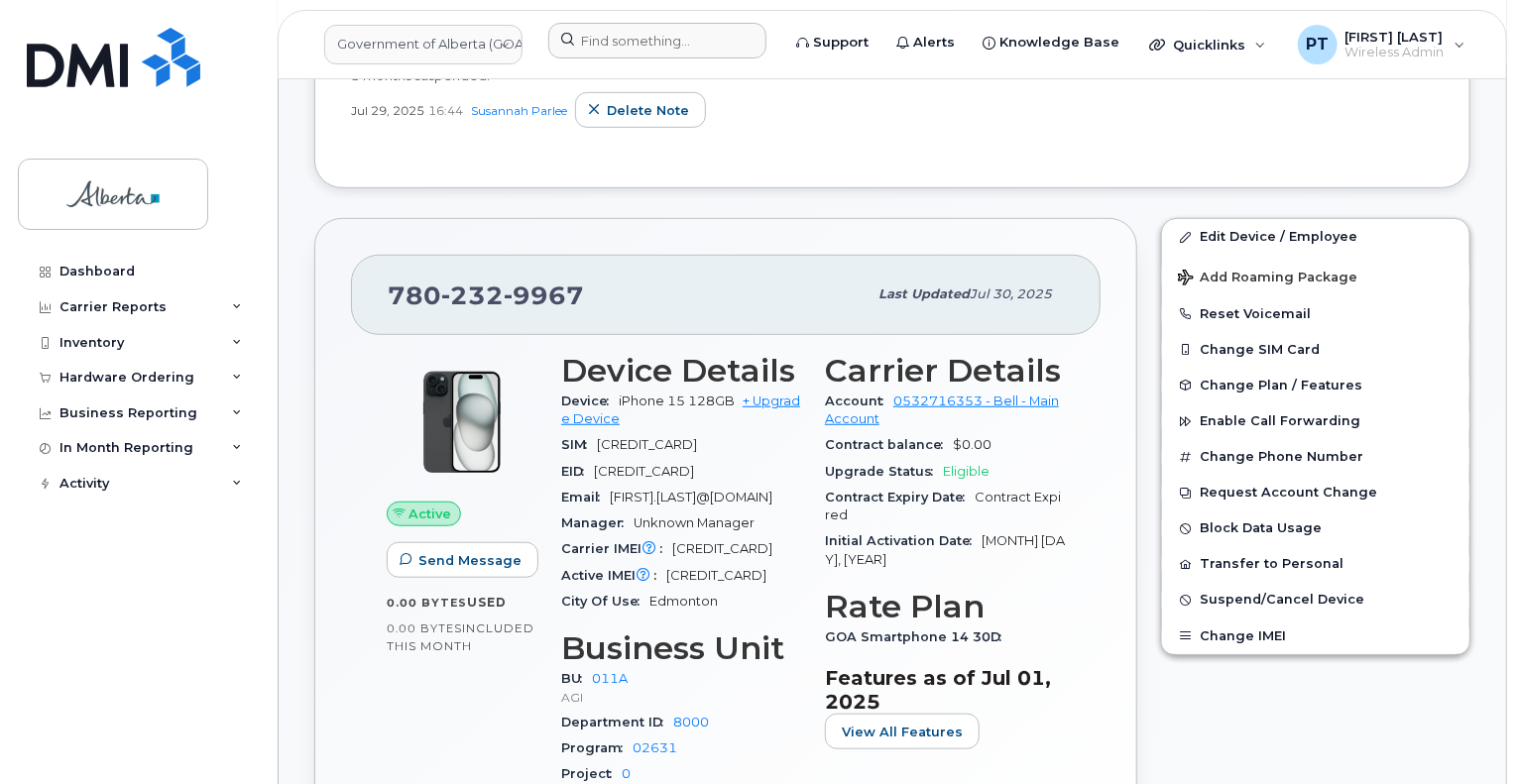 scroll, scrollTop: 0, scrollLeft: 0, axis: both 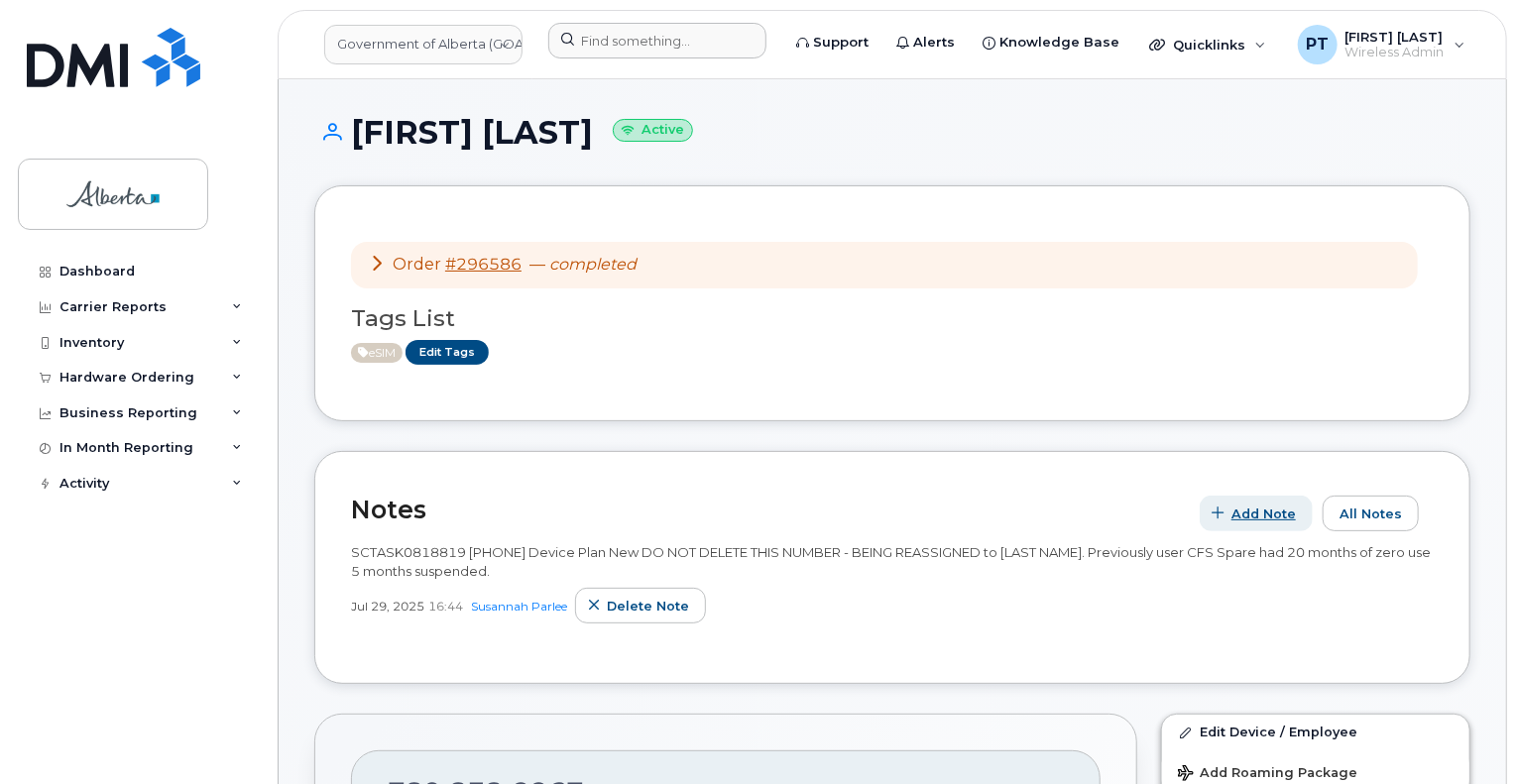 click on "Add Note" at bounding box center (1256, 513) 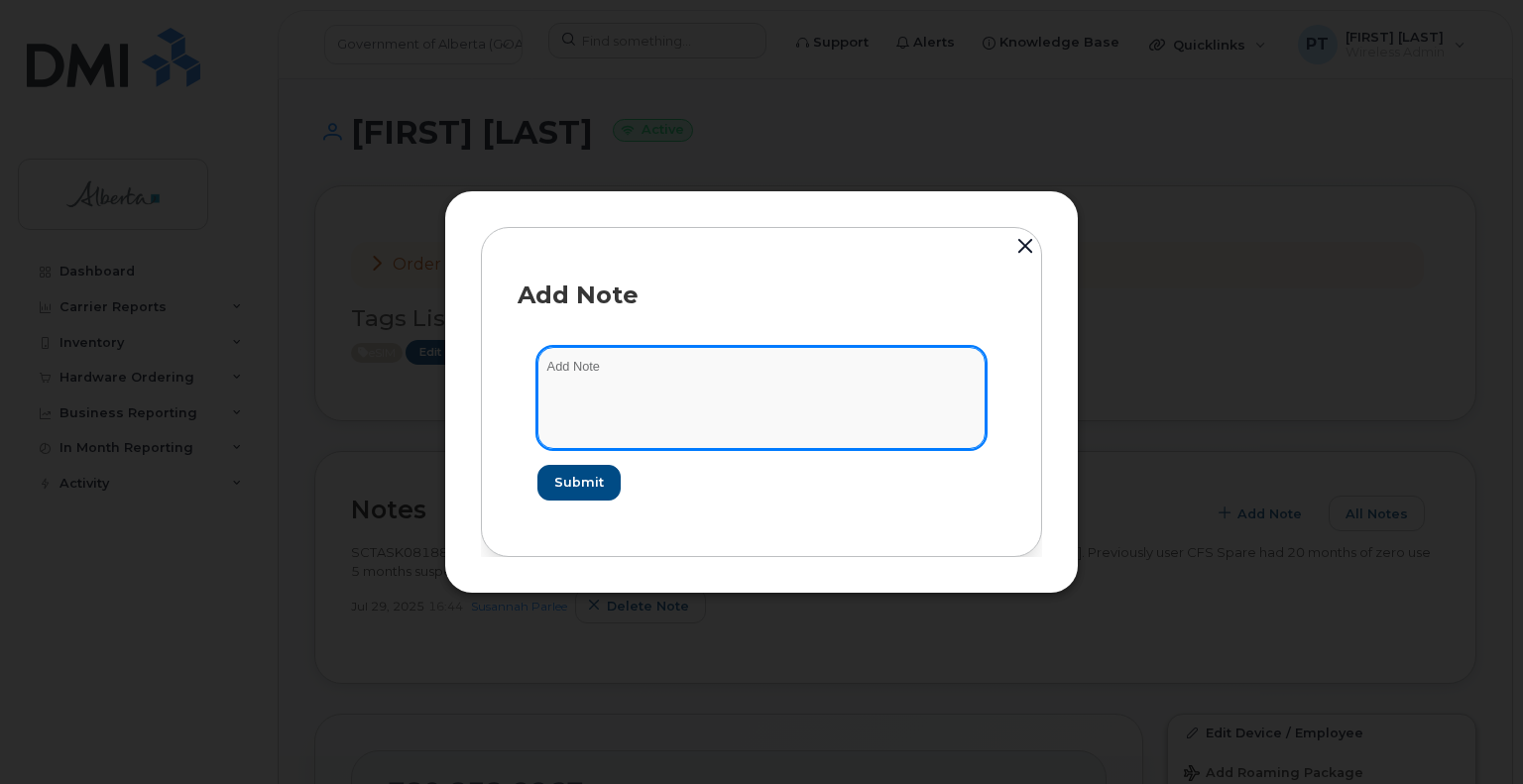 click at bounding box center [762, 397] 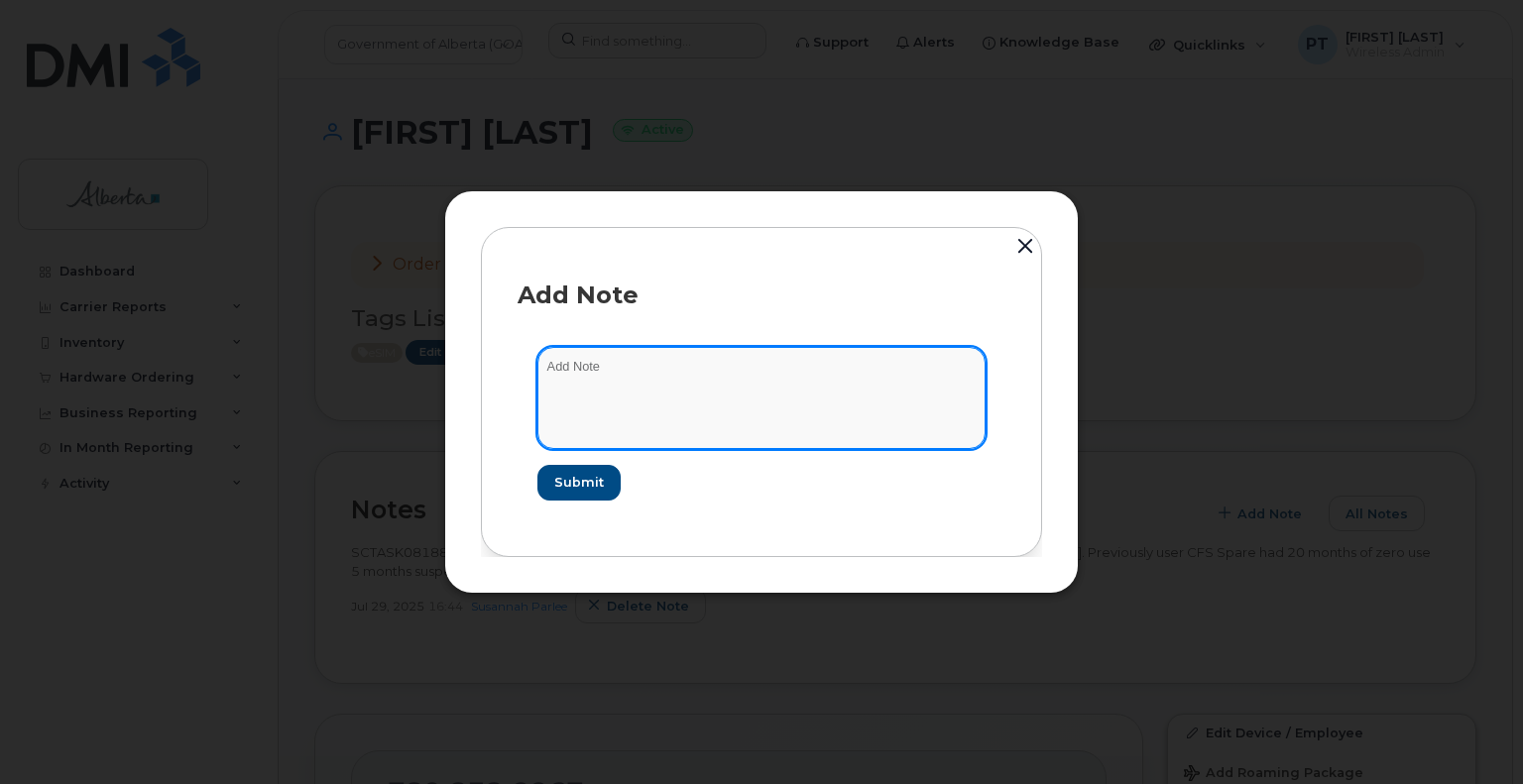 paste on "SCTASK0818819" 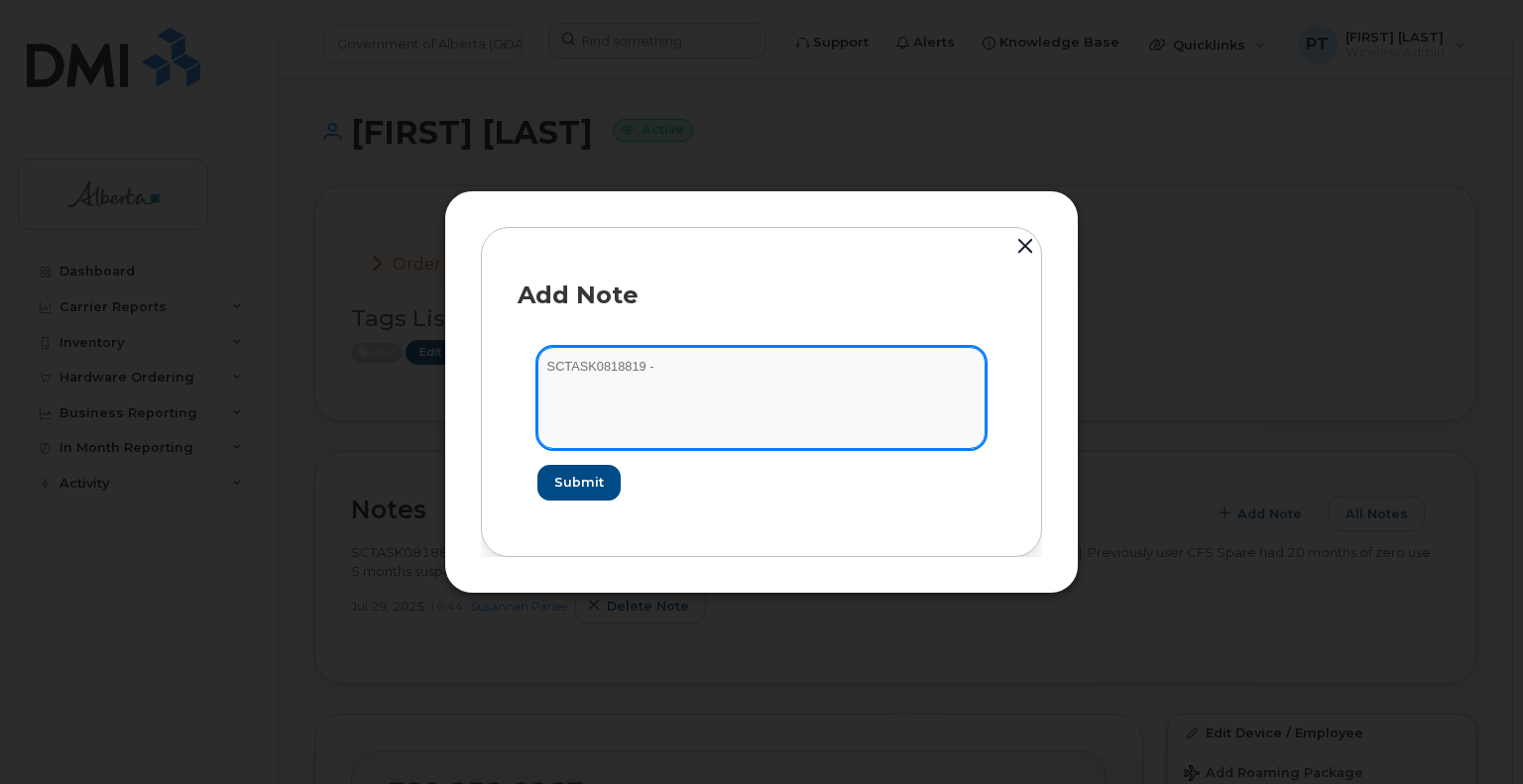 click on "SCTASK0818819 -" at bounding box center (762, 397) 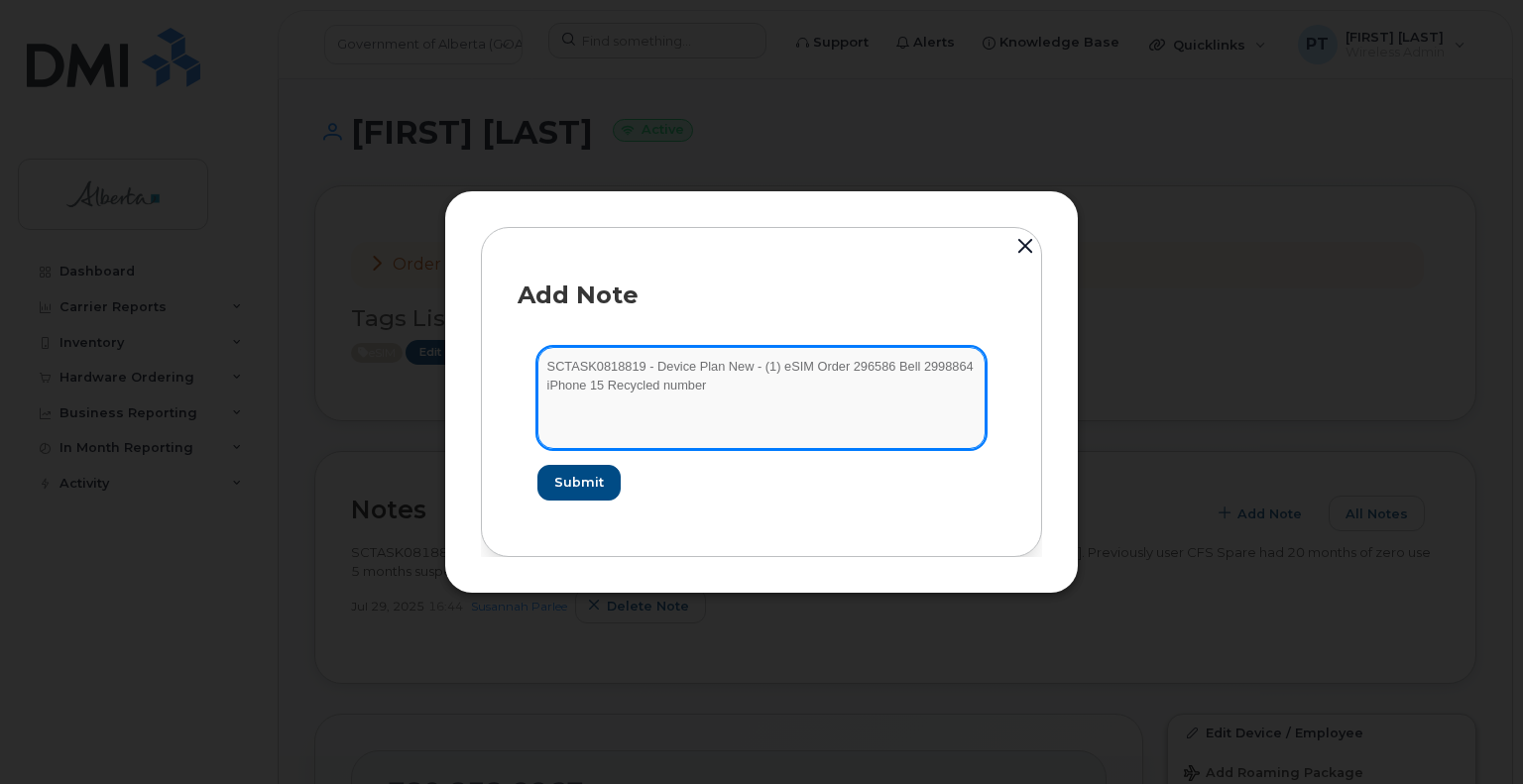 click on "SCTASK0818819 - Device Plan New - (1) eSIM Order 296586 Bell 2998864 iPhone 15 Recycled number" at bounding box center (762, 397) 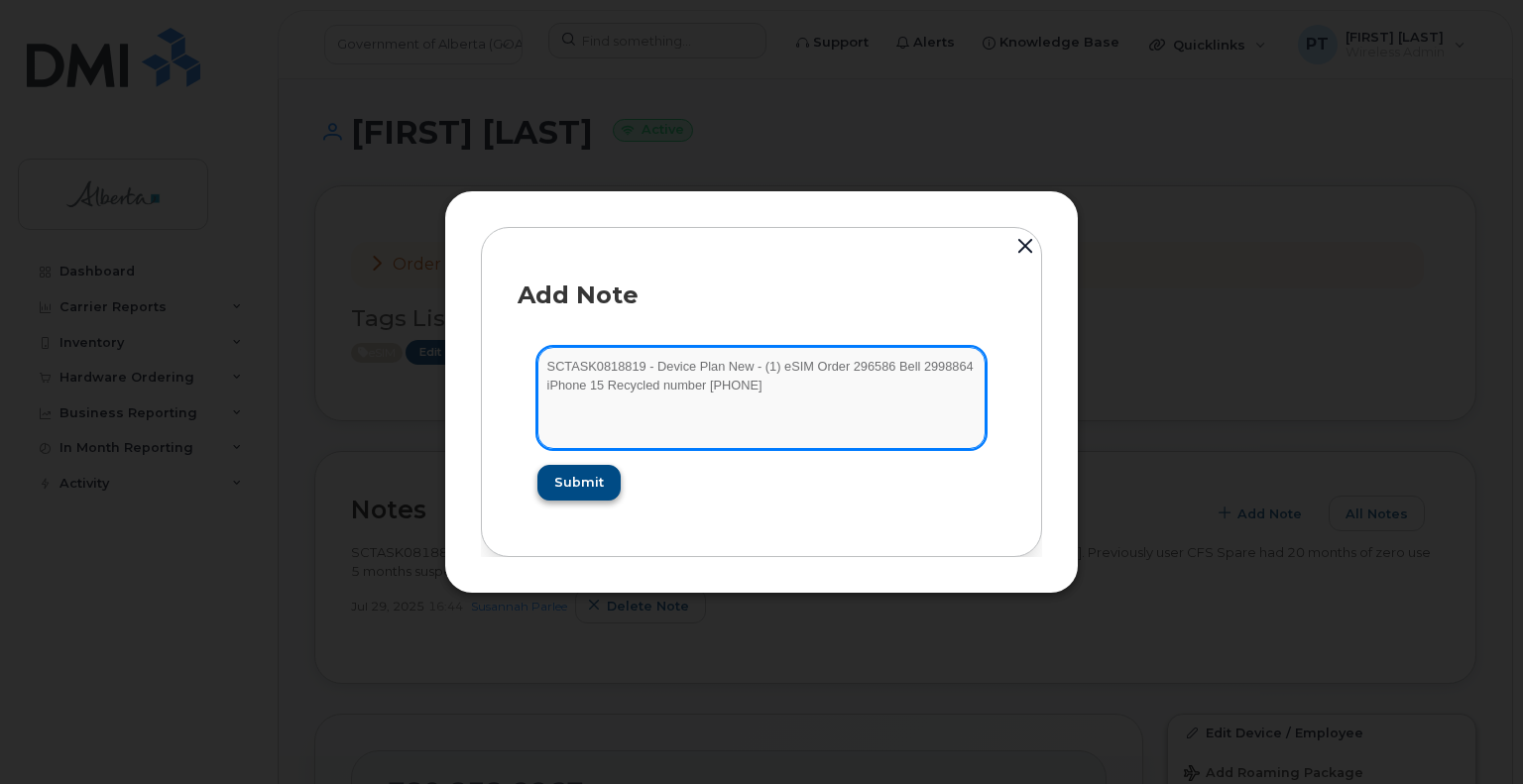 type on "SCTASK0818819 - Device Plan New - (1) eSIM Order 296586 Bell 2998864 iPhone 15 Recycled number 7802329967" 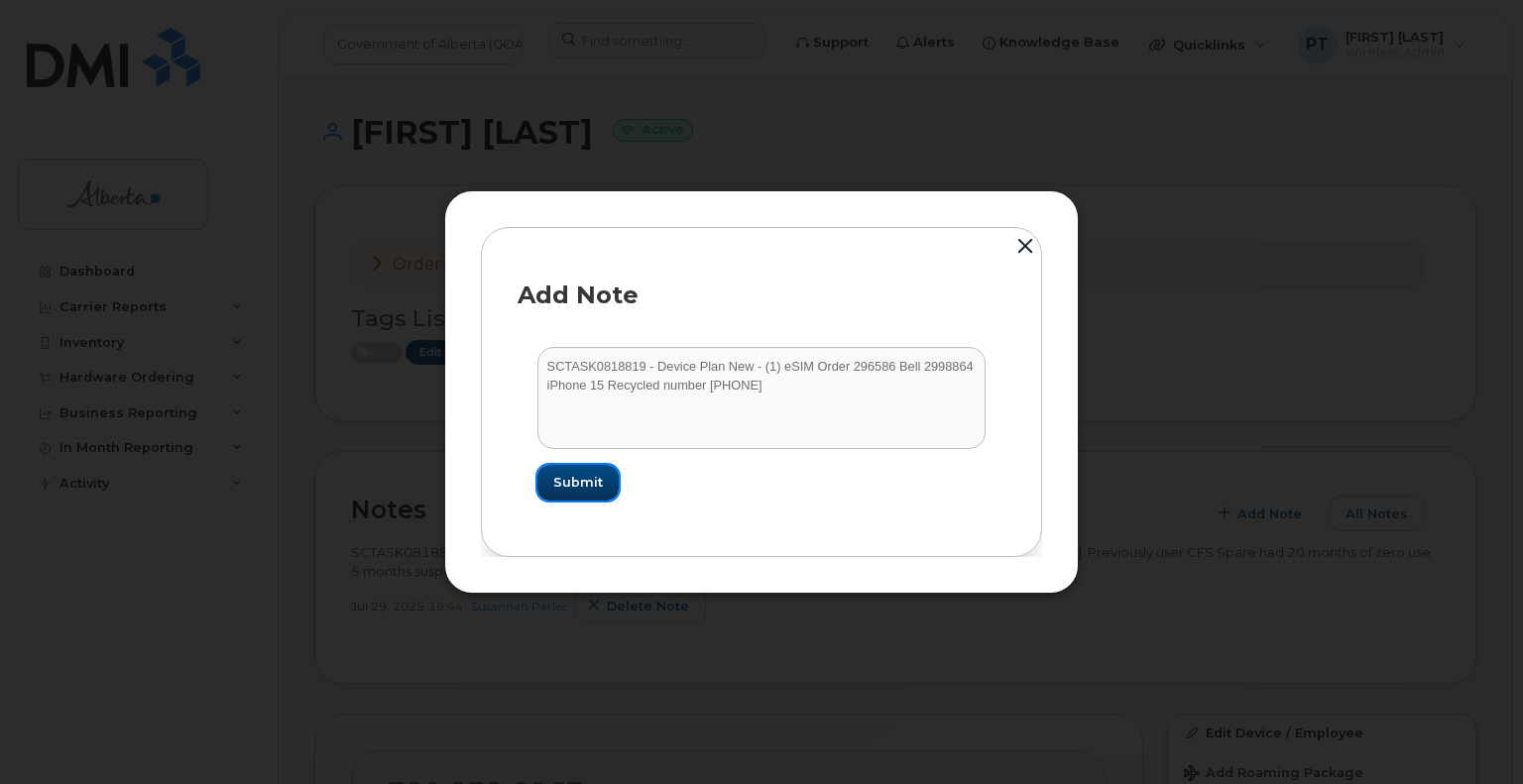 click on "Submit" at bounding box center [578, 482] 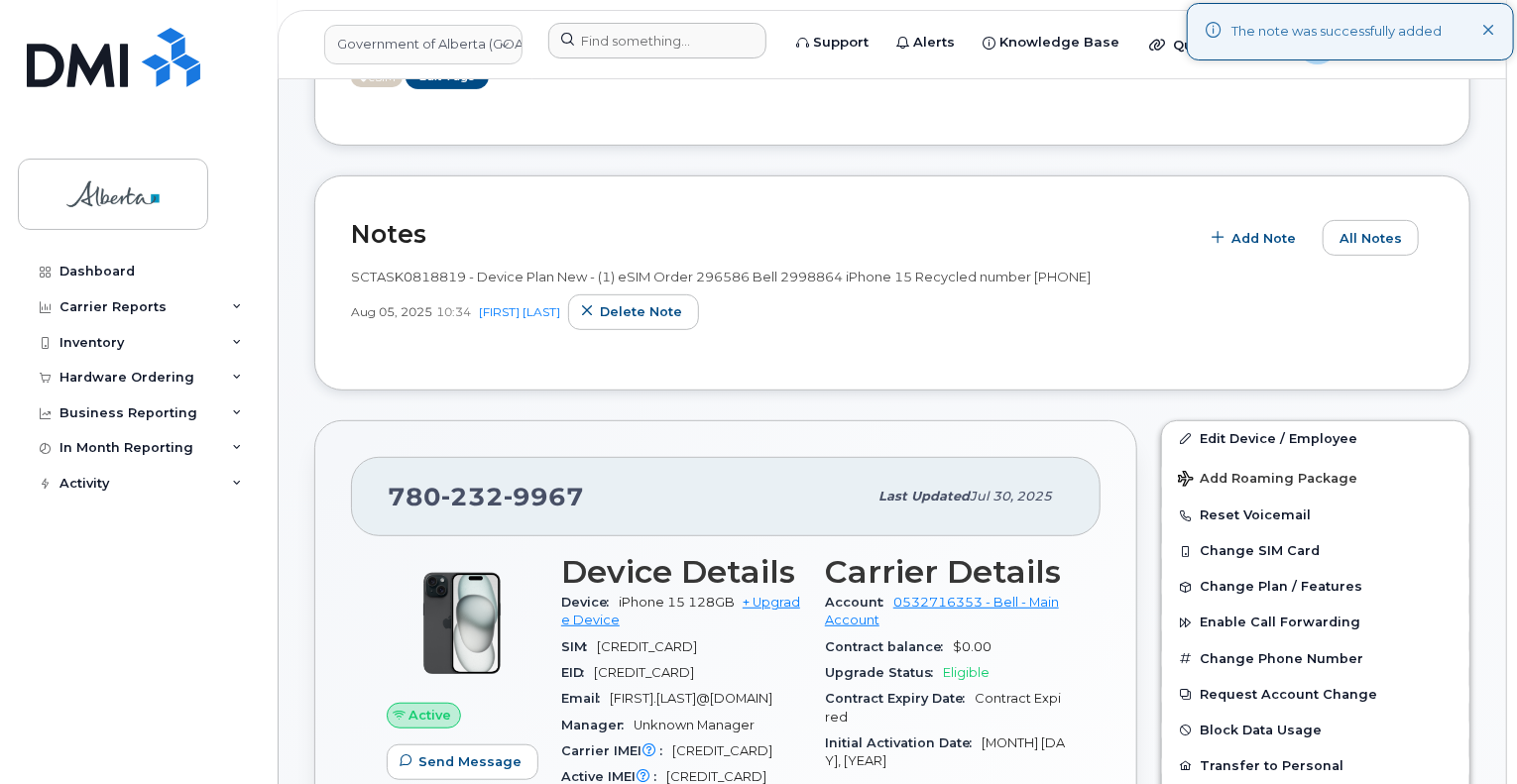 scroll, scrollTop: 396, scrollLeft: 0, axis: vertical 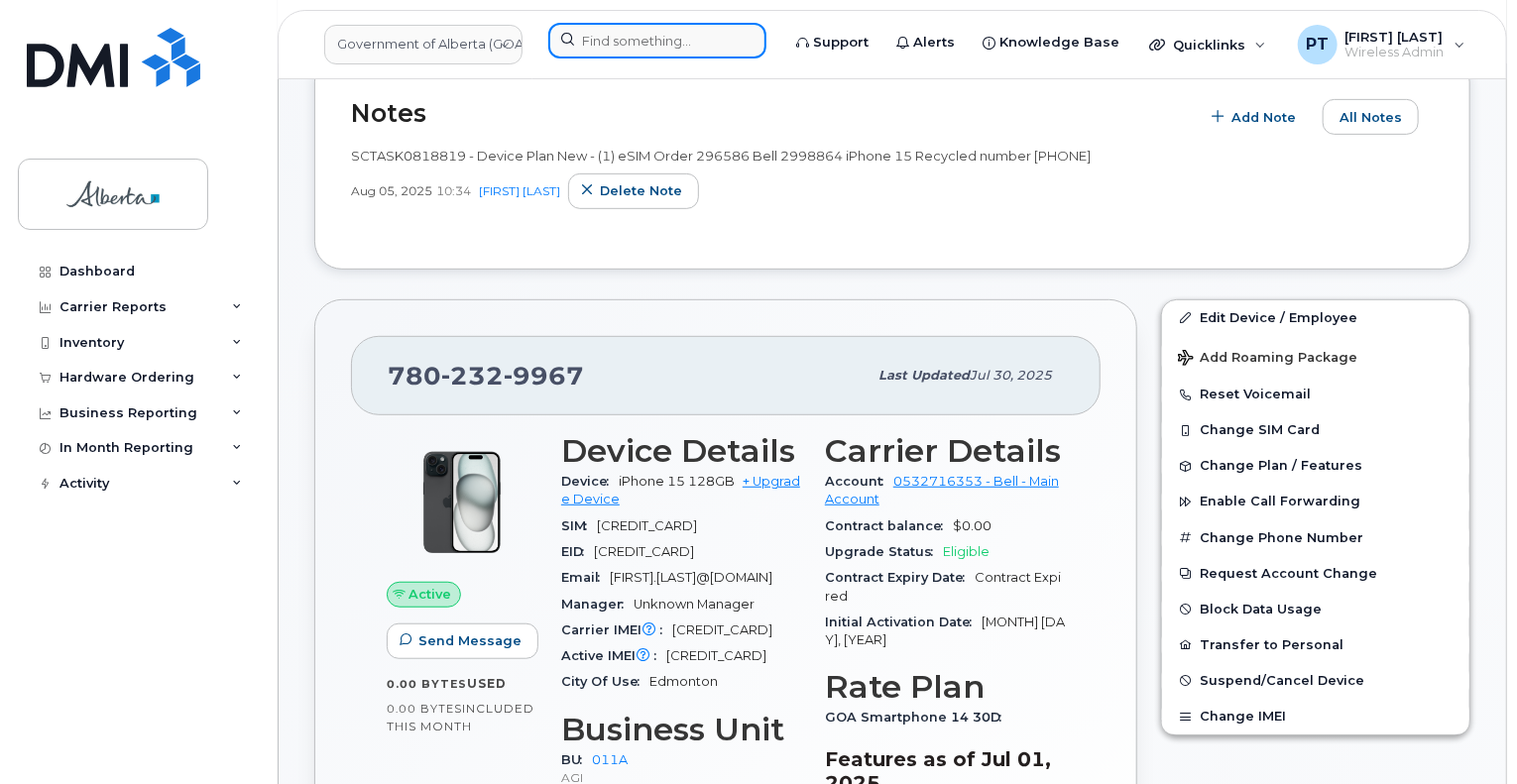 click at bounding box center [657, 41] 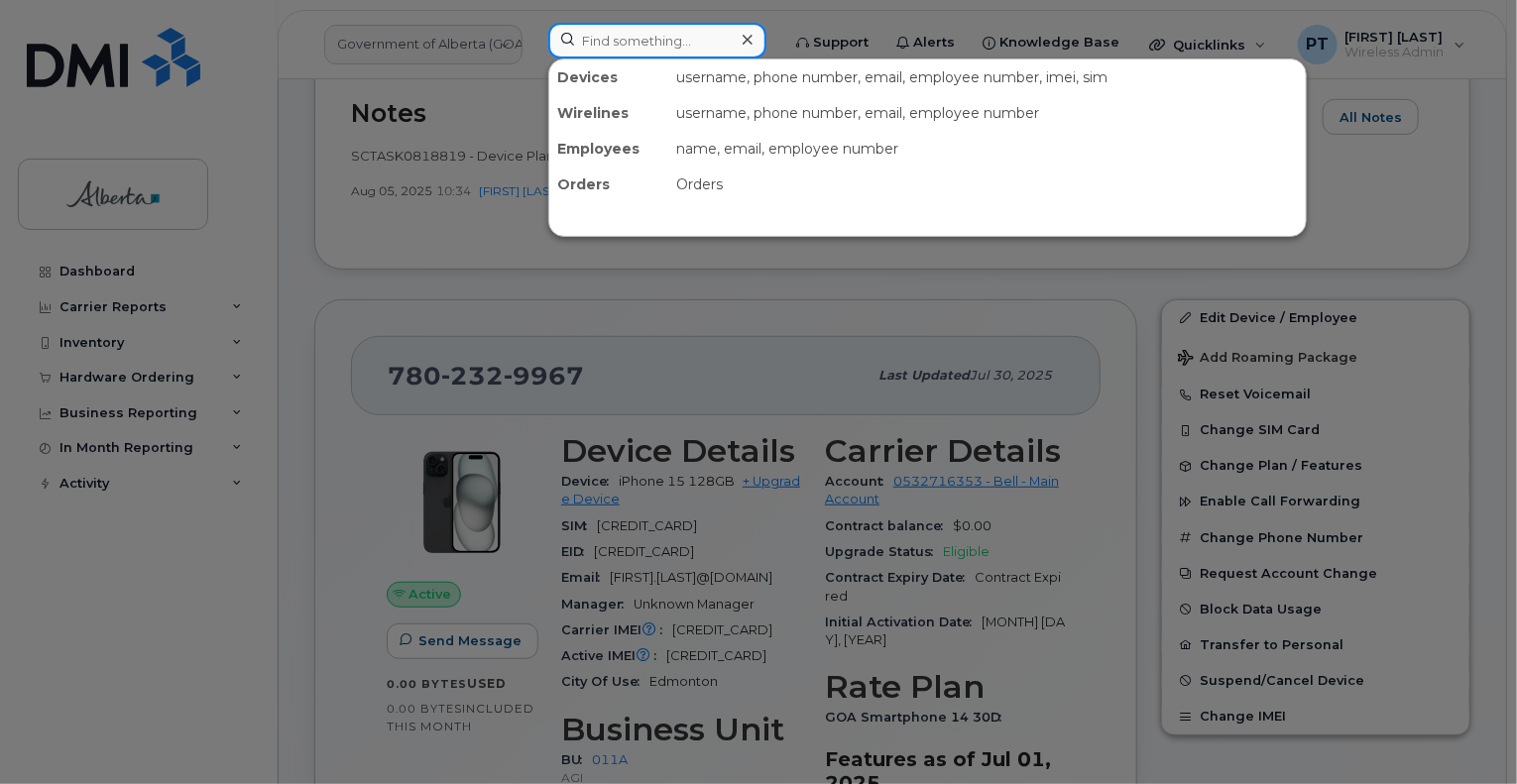 paste on "[PHONE]" 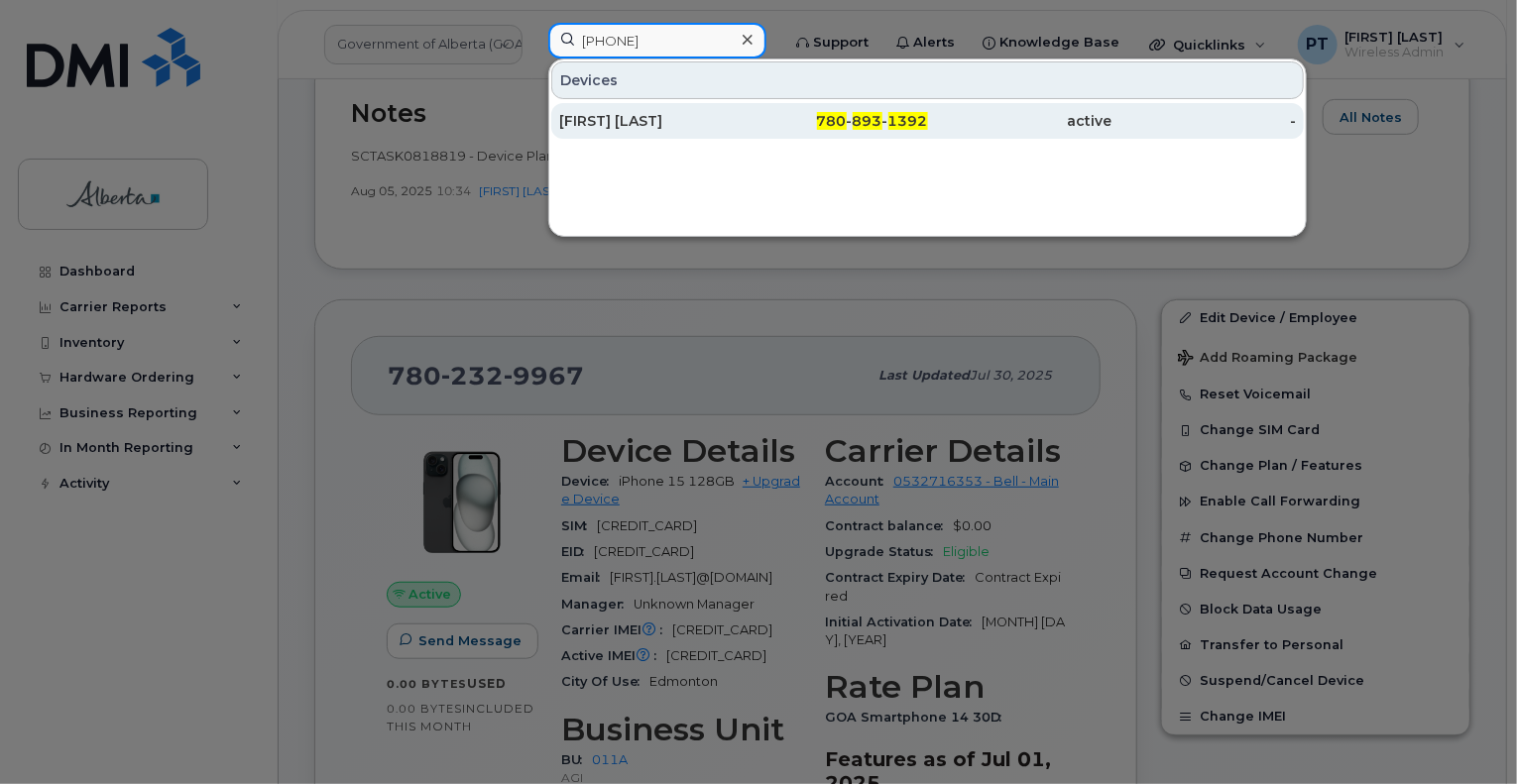 type on "[PHONE]" 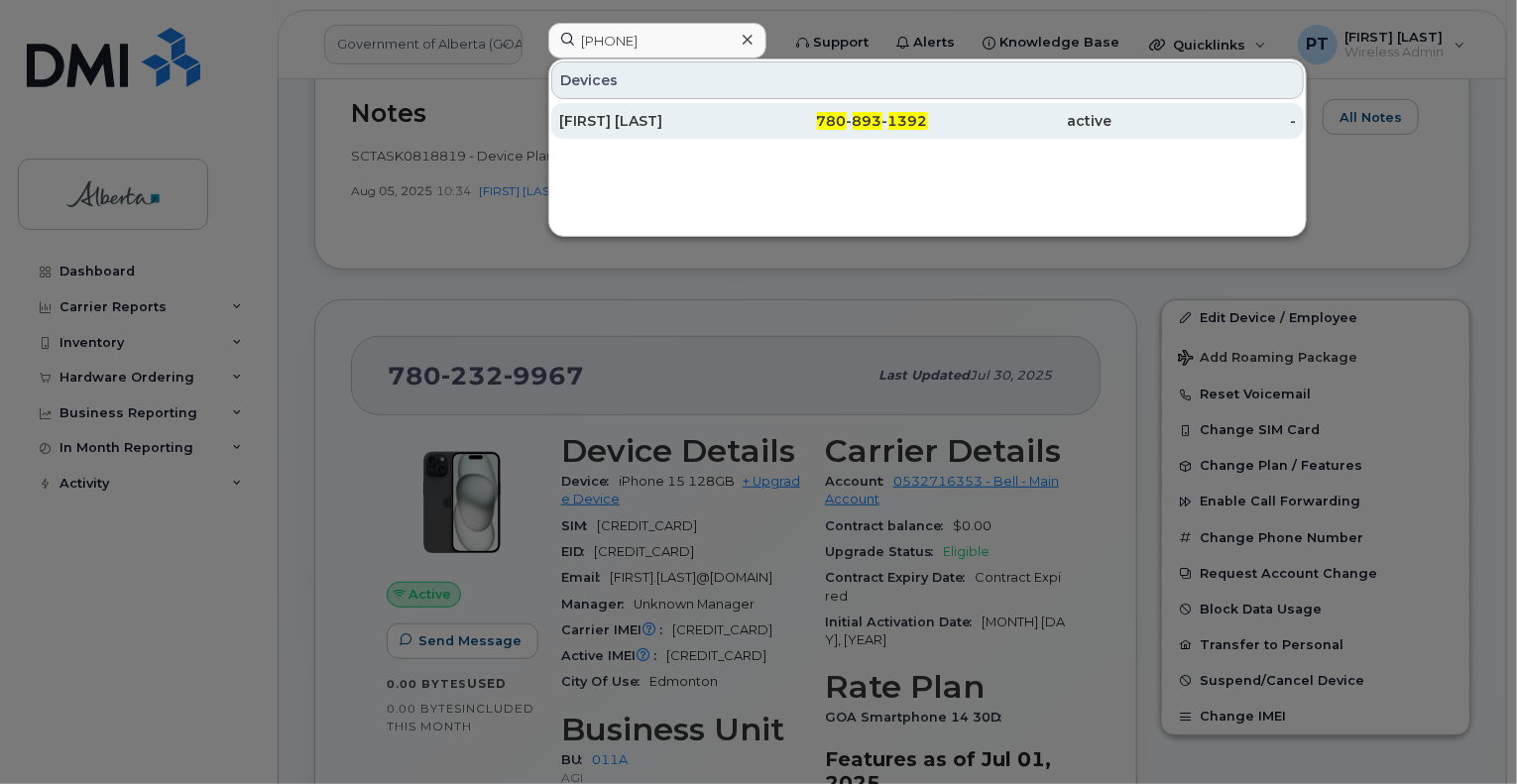click on "[FIRST] [LAST]" at bounding box center [651, 121] 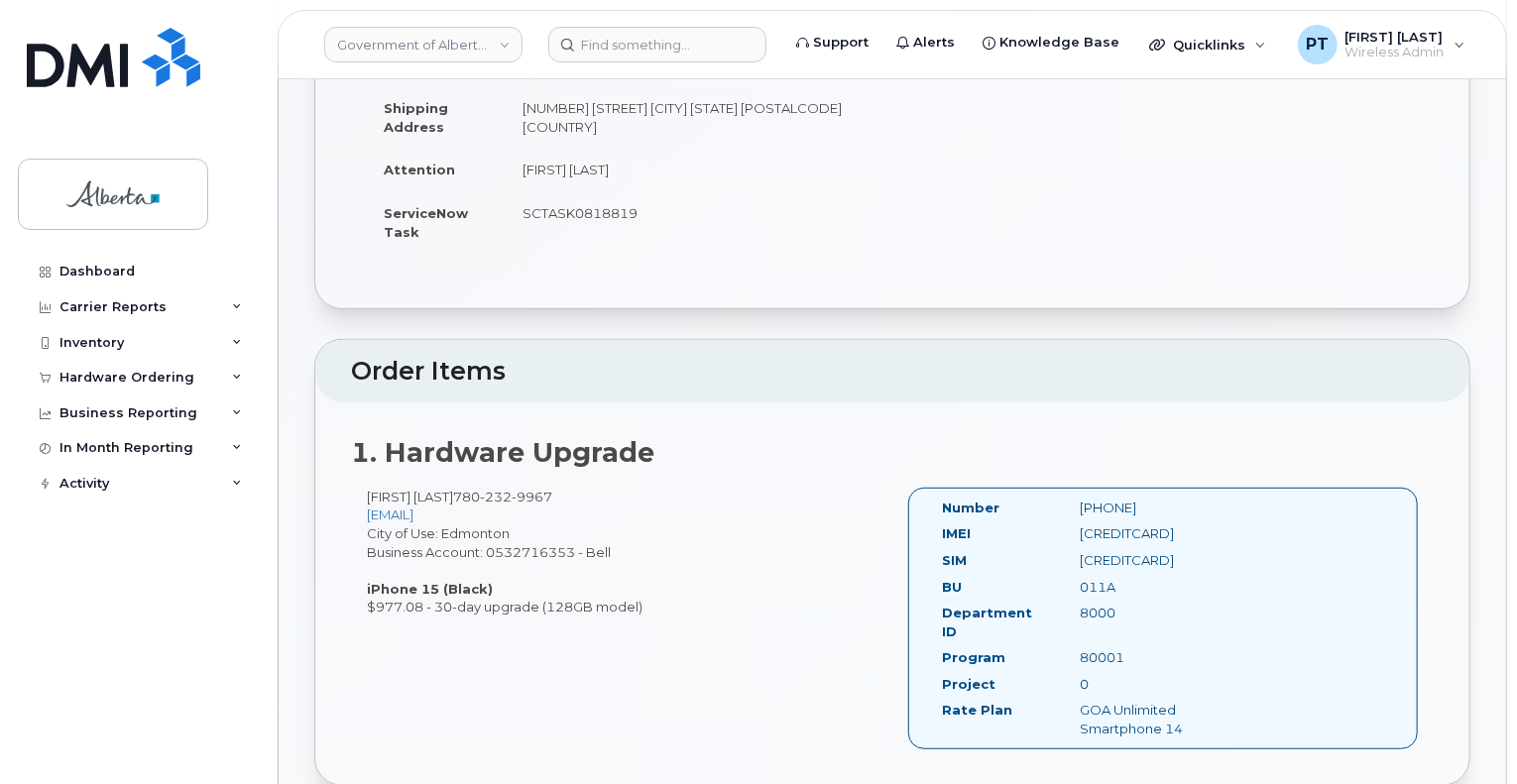 scroll, scrollTop: 396, scrollLeft: 0, axis: vertical 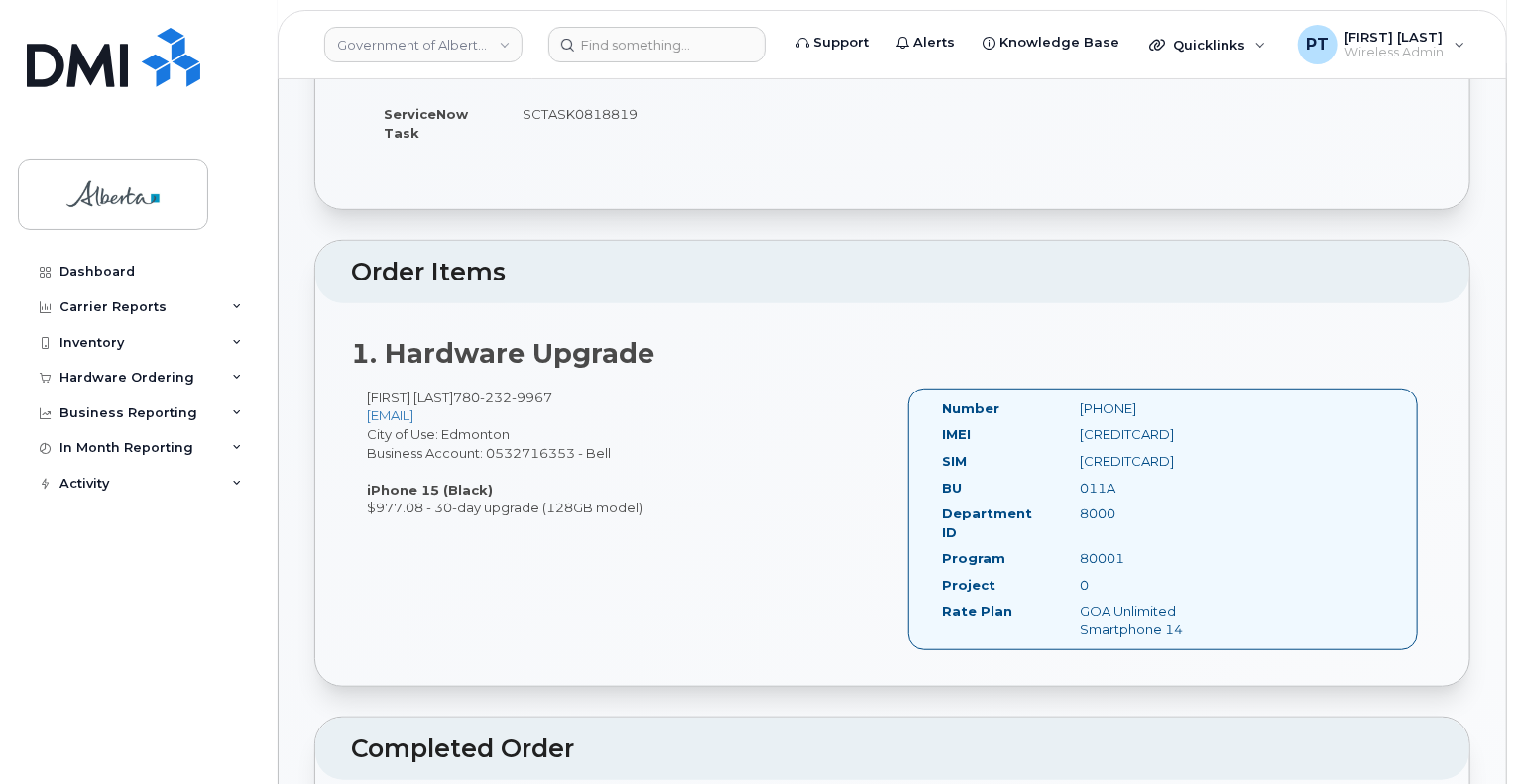 click on "[PHONE]" at bounding box center (1162, 408) 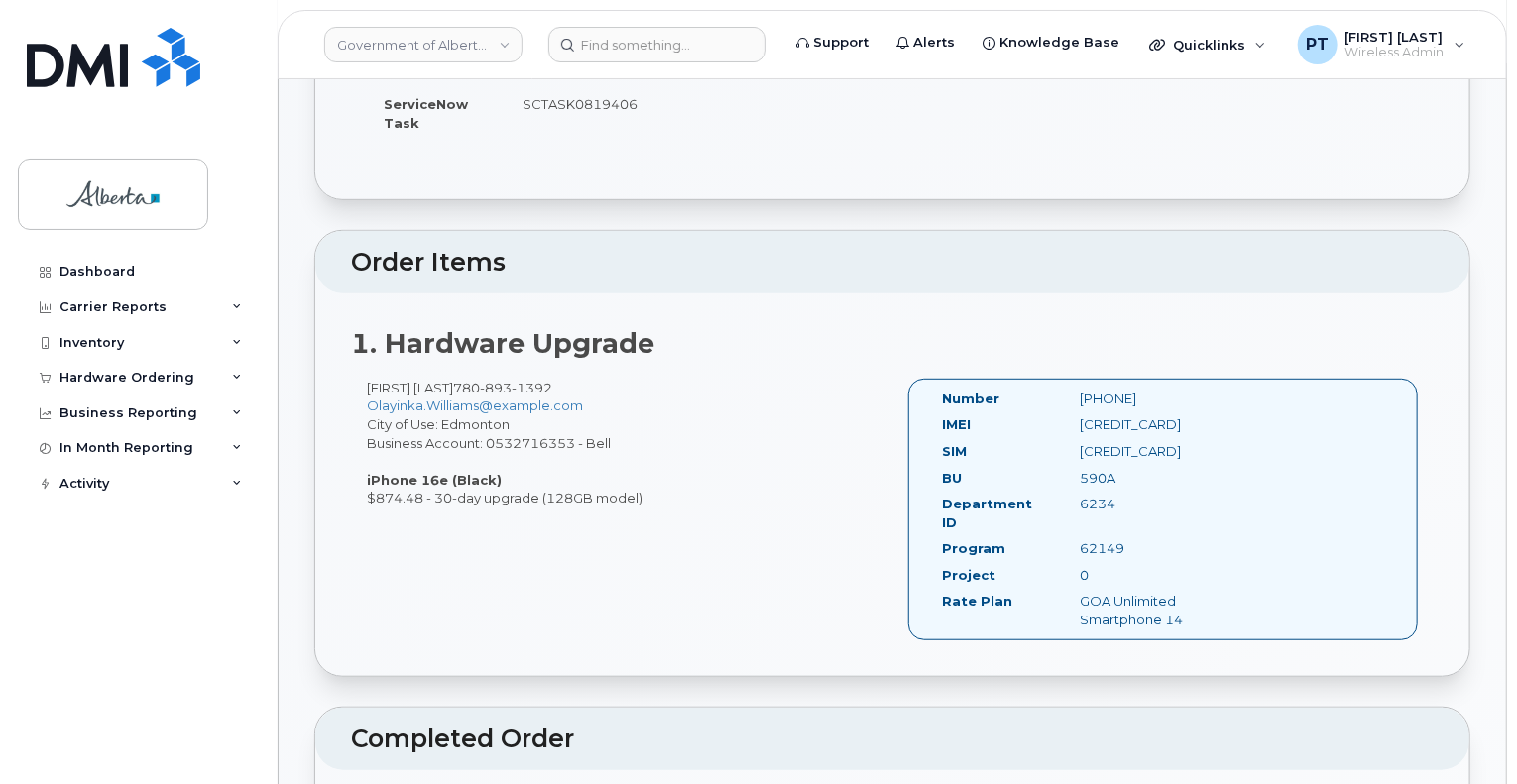 scroll, scrollTop: 595, scrollLeft: 0, axis: vertical 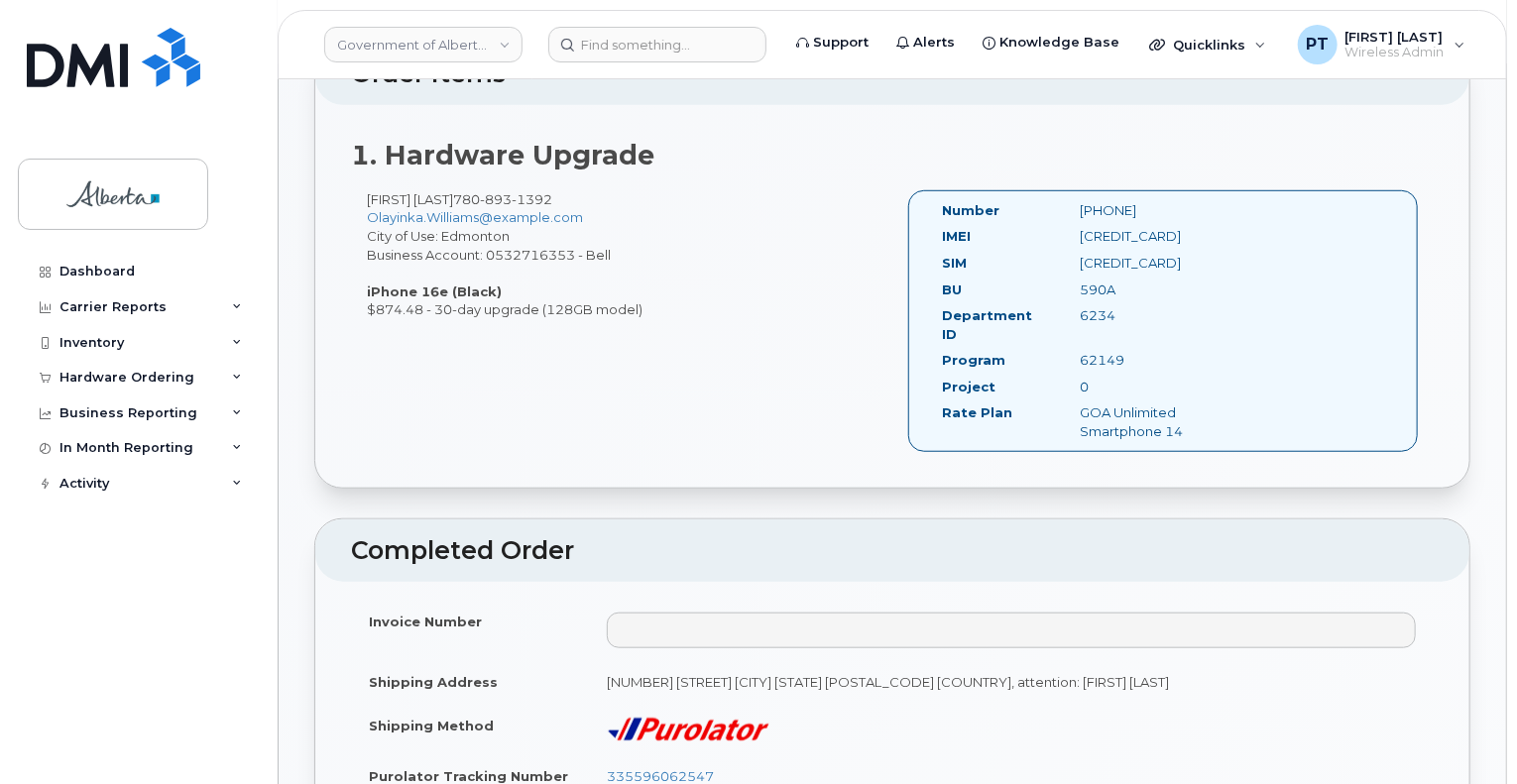 click on "7808931392" at bounding box center [1162, 210] 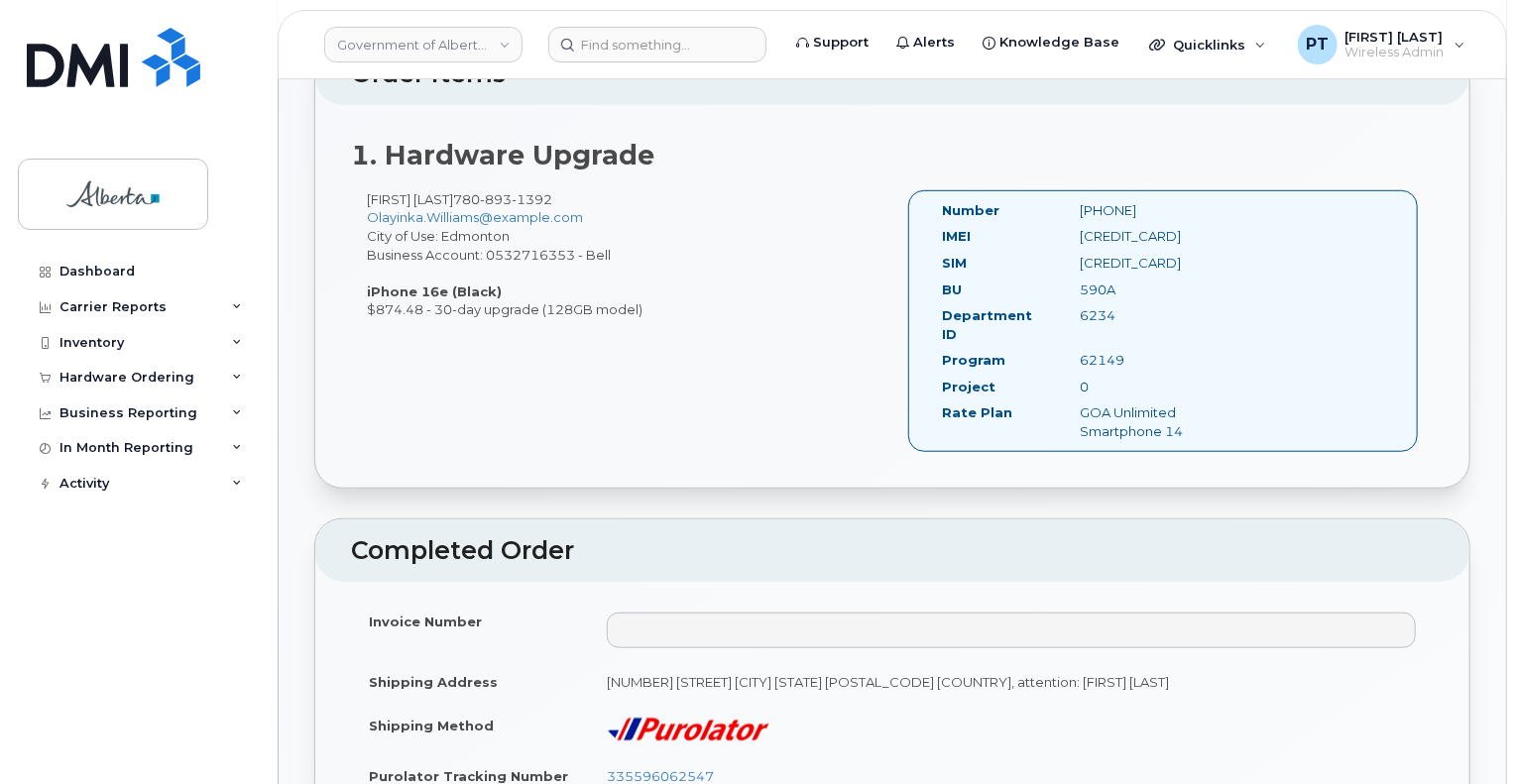 copy on "7808931392" 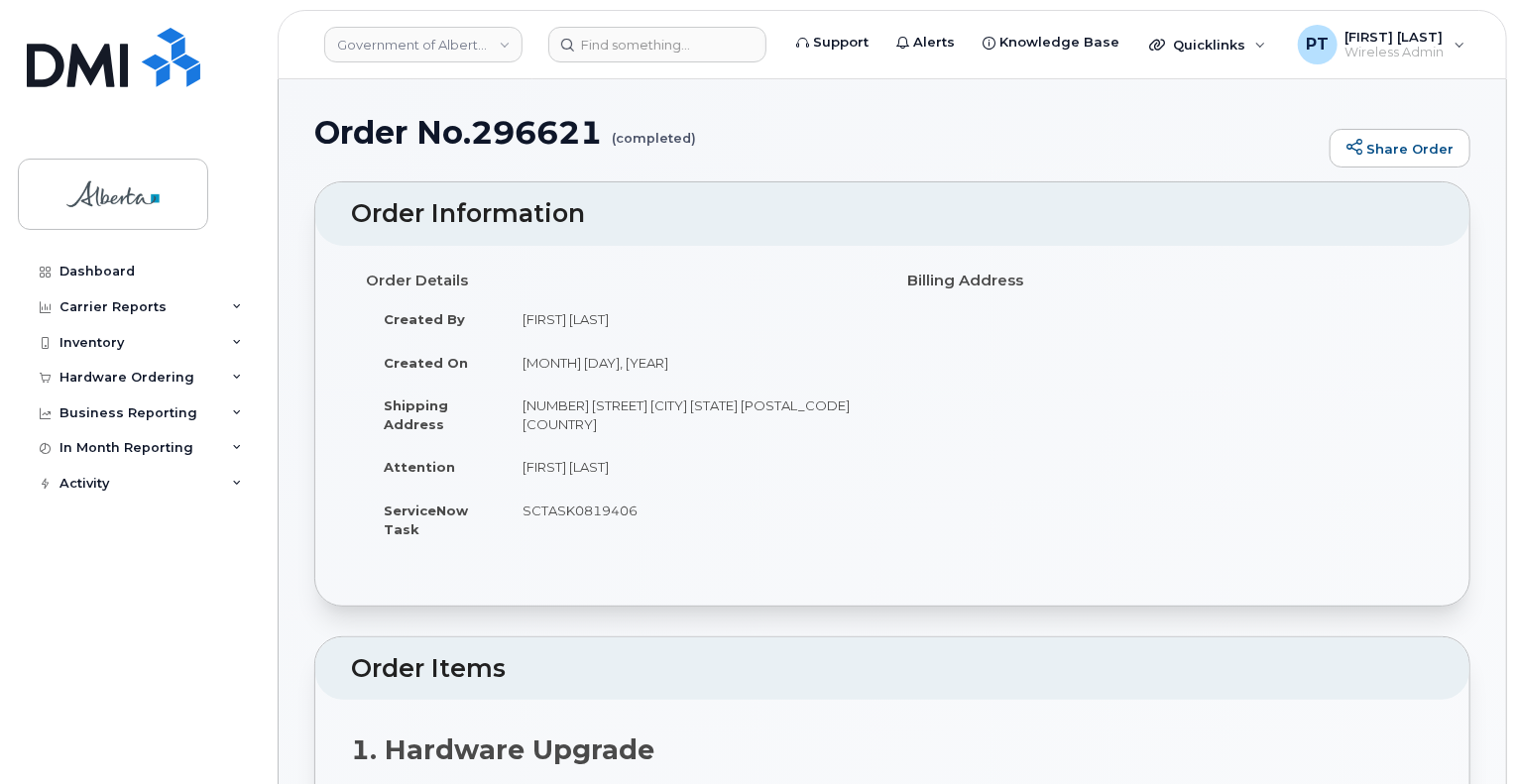scroll, scrollTop: 396, scrollLeft: 0, axis: vertical 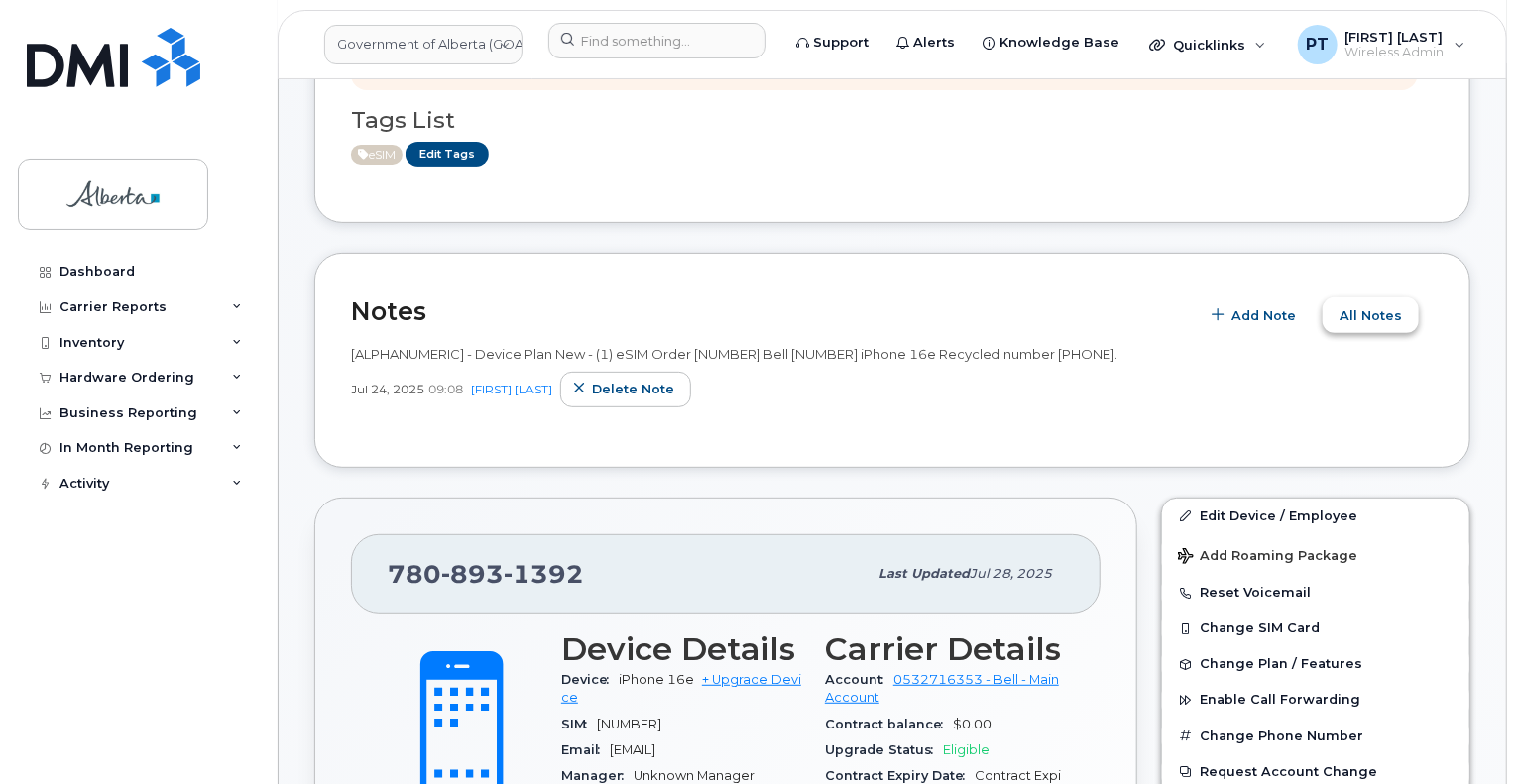 click on "All Notes" at bounding box center [1370, 315] 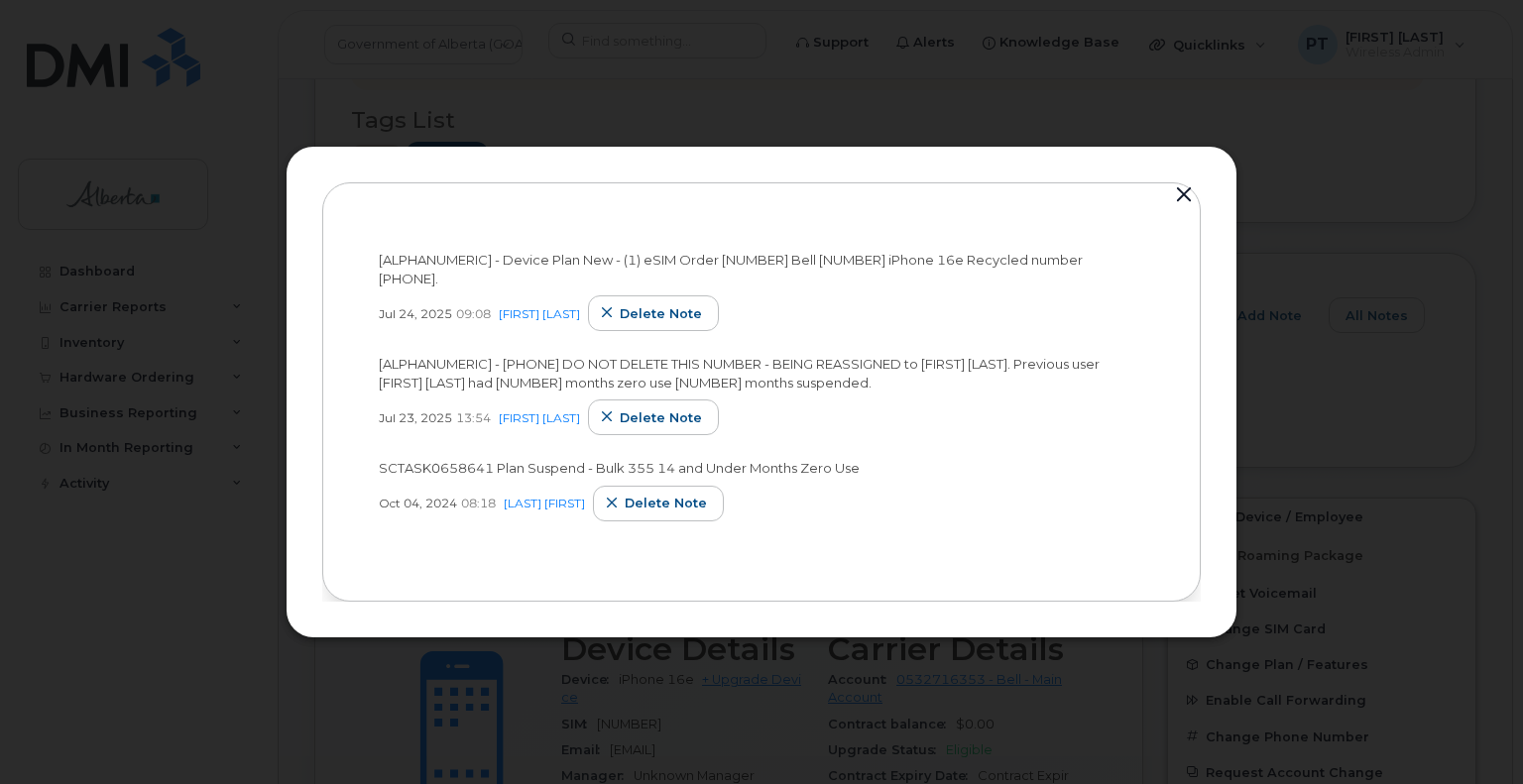 click at bounding box center (1184, 195) 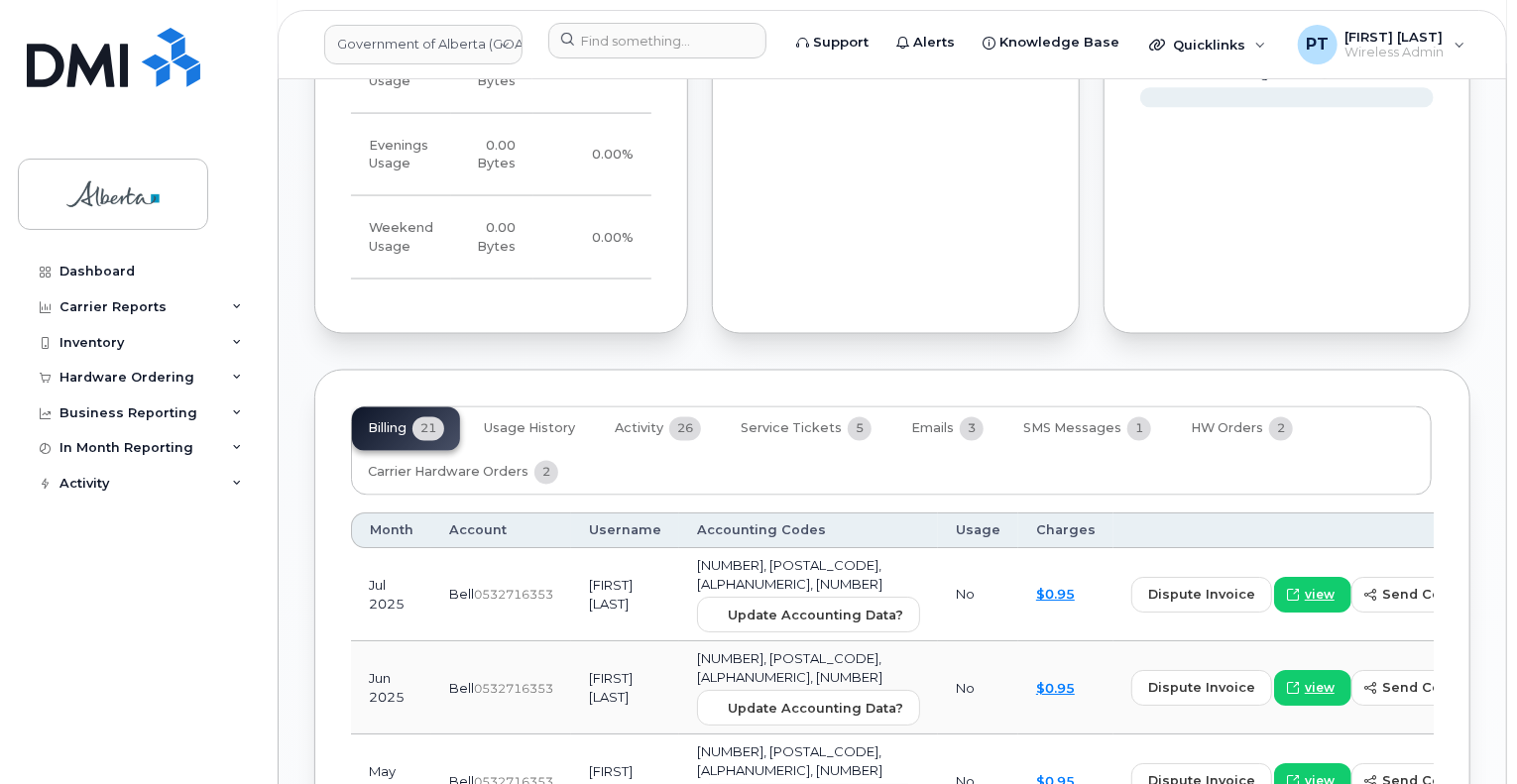 scroll, scrollTop: 1685, scrollLeft: 0, axis: vertical 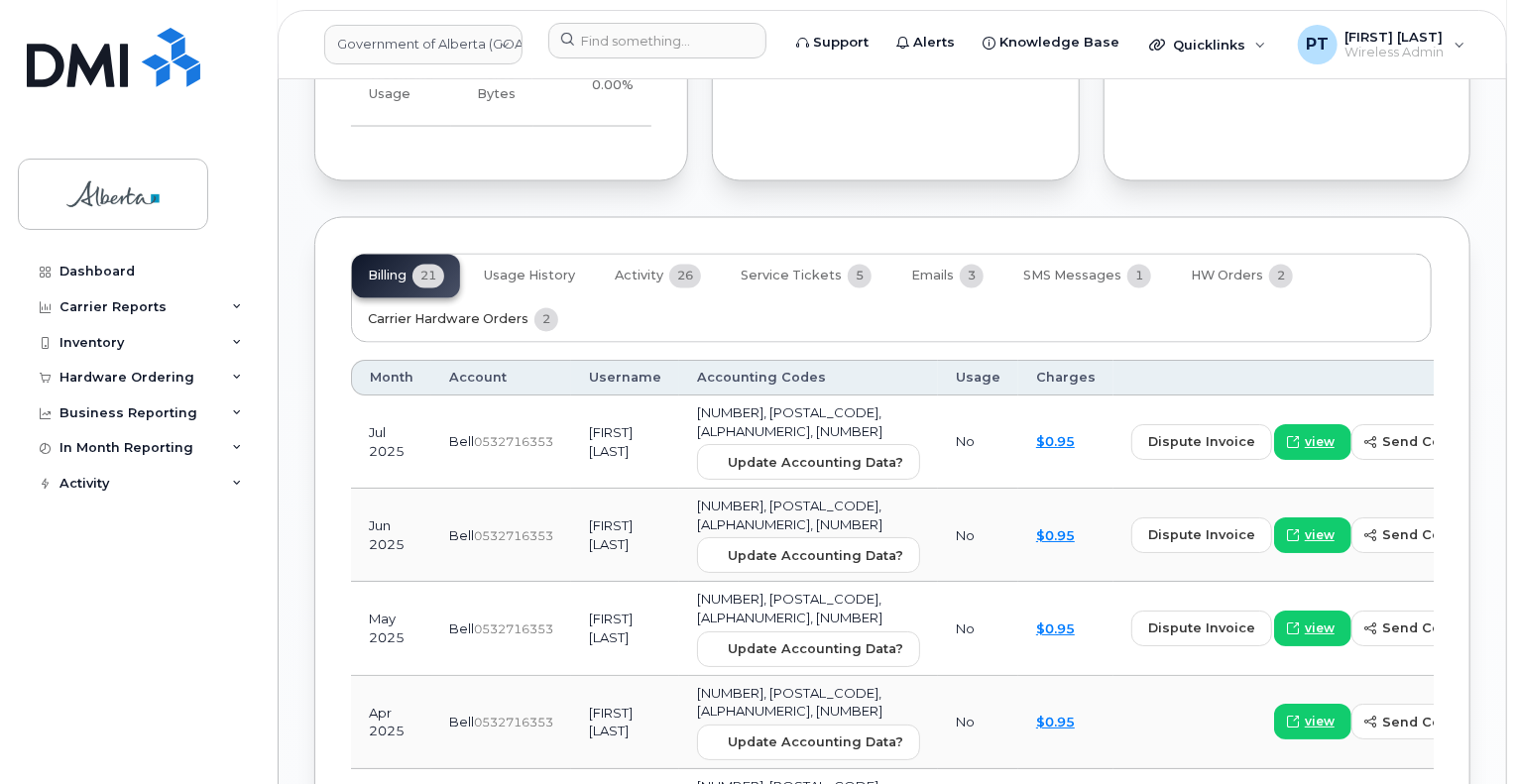 click on "Carrier Hardware Orders" at bounding box center (448, 320) 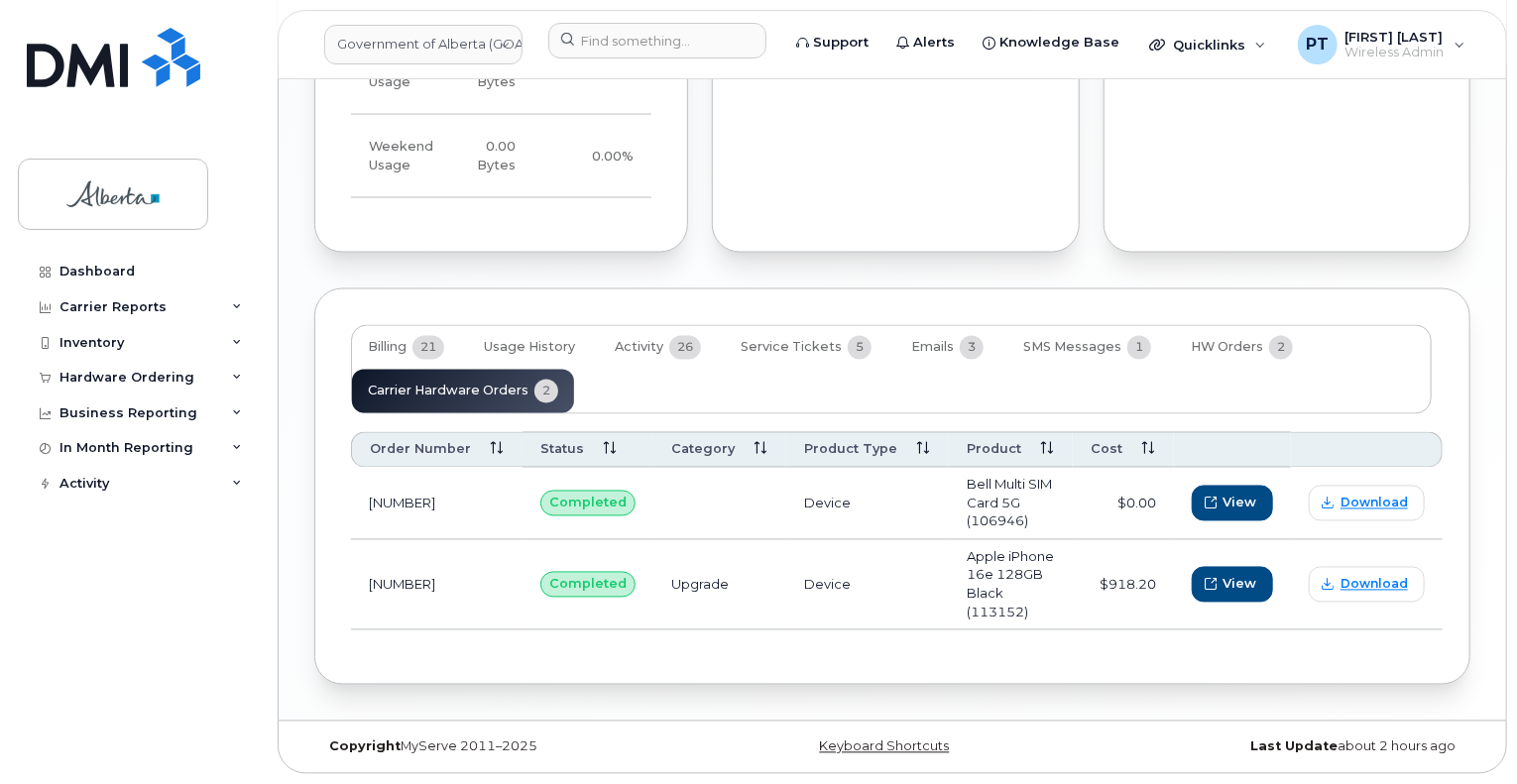 scroll, scrollTop: 1610, scrollLeft: 0, axis: vertical 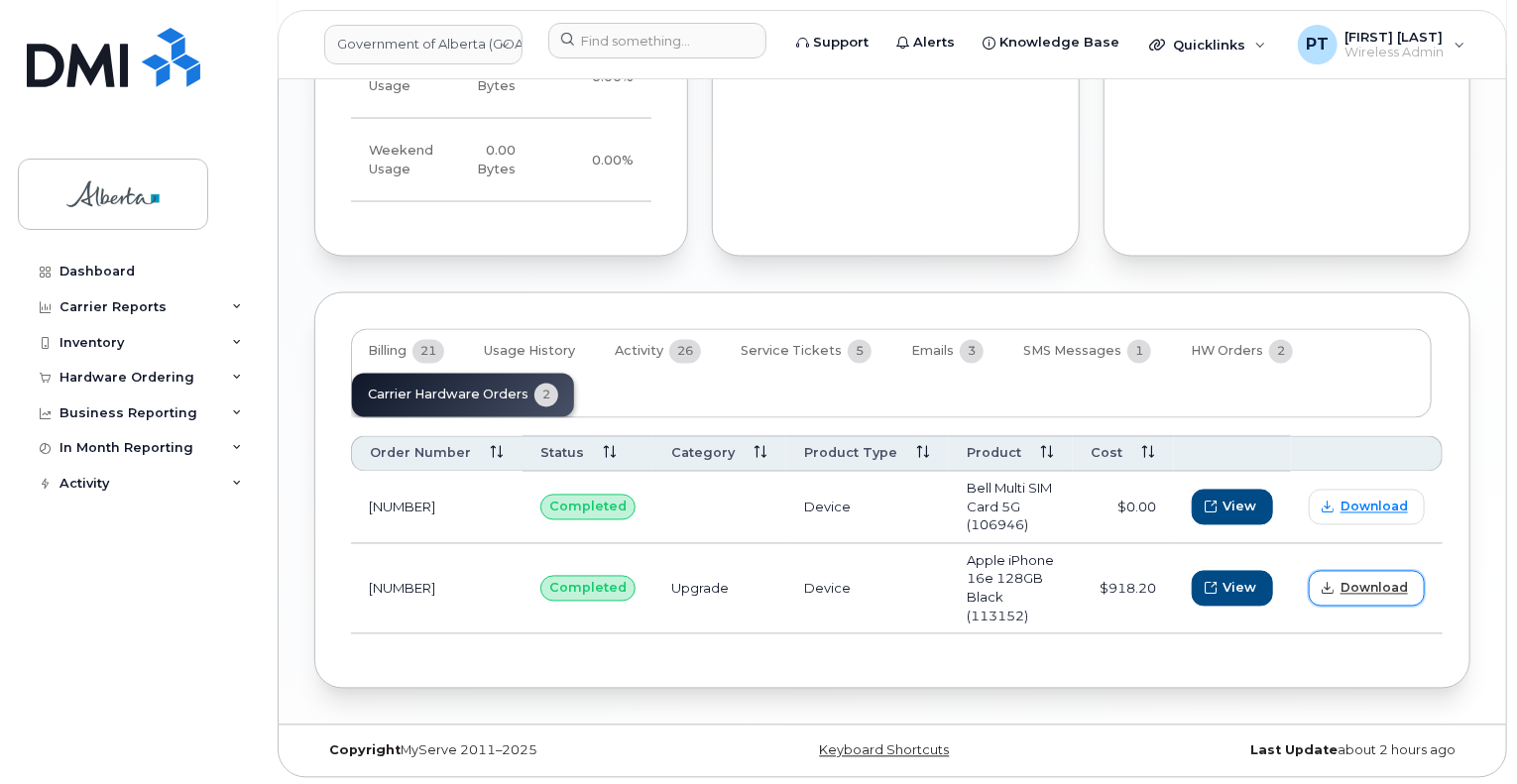 click on "Download" at bounding box center (1374, 589) 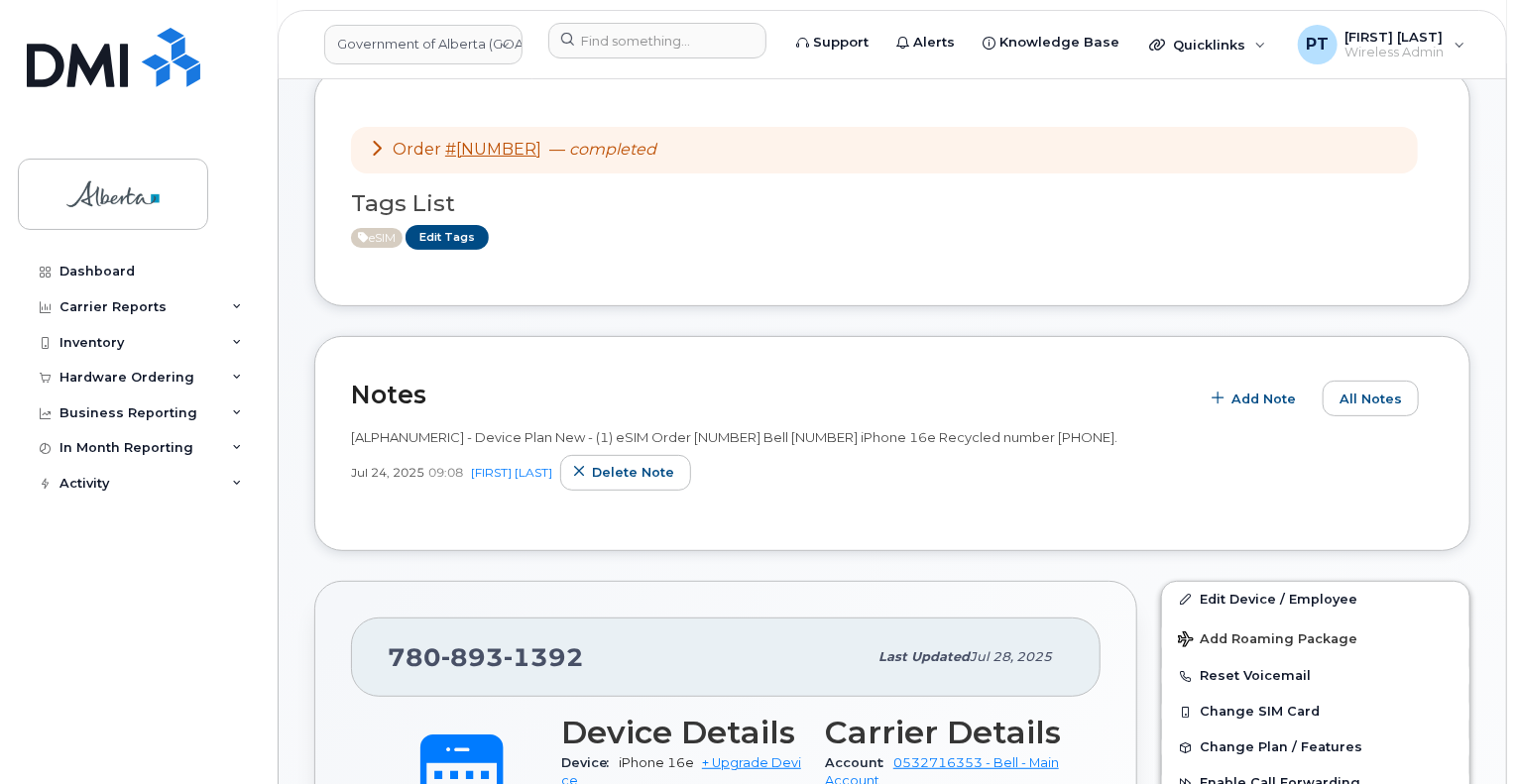 scroll, scrollTop: 24, scrollLeft: 0, axis: vertical 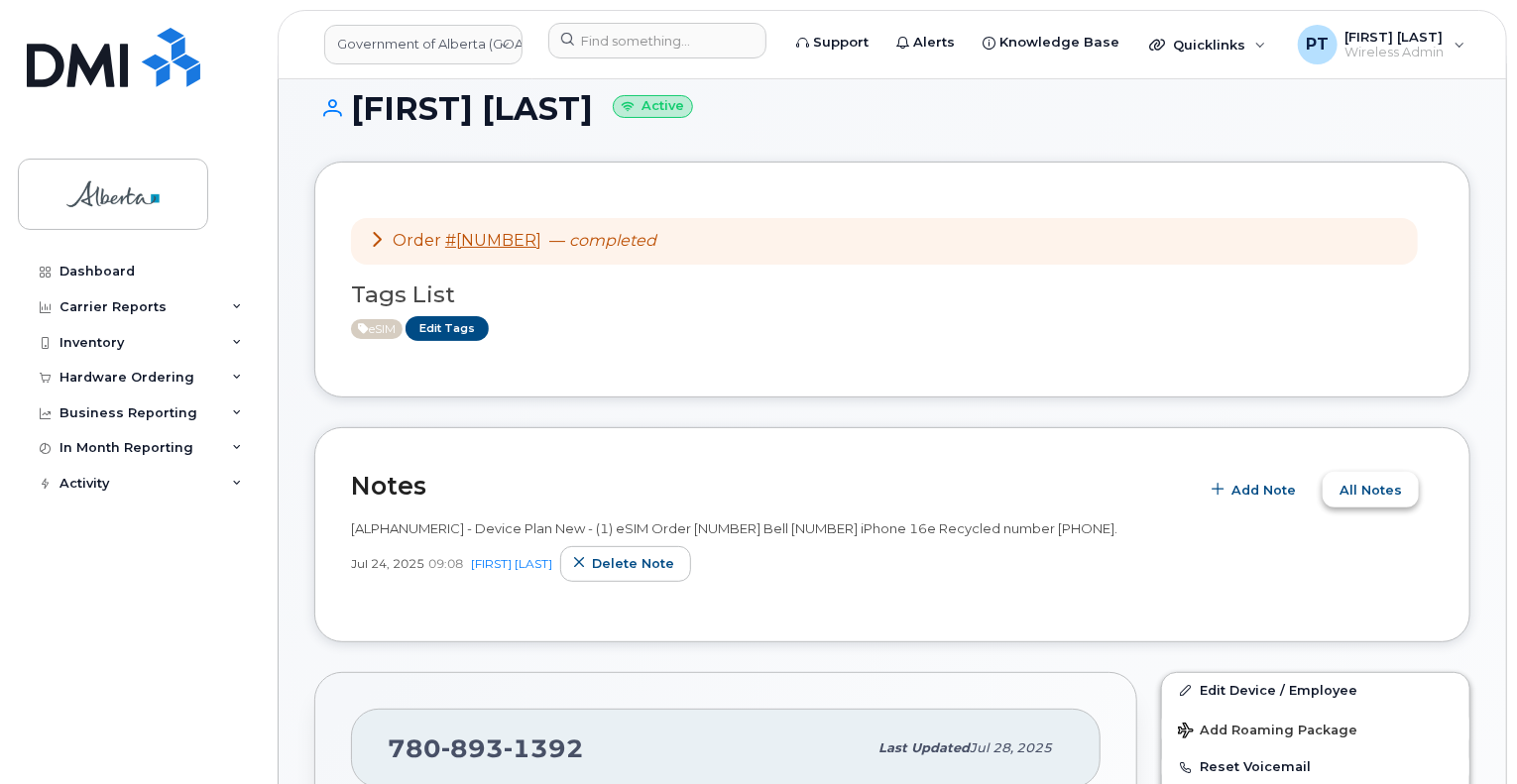 click on "All Notes" at bounding box center [1370, 490] 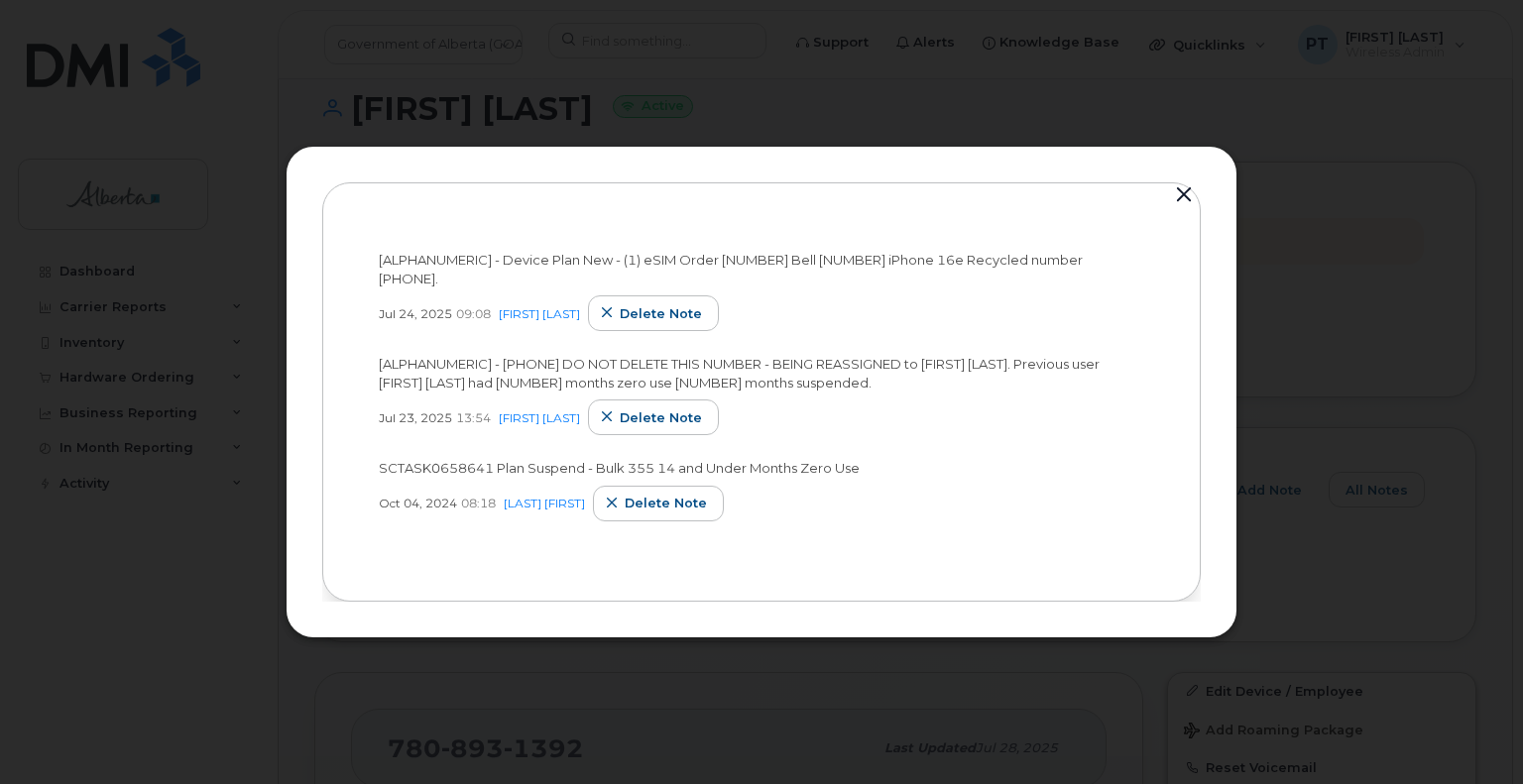 click at bounding box center [1184, 195] 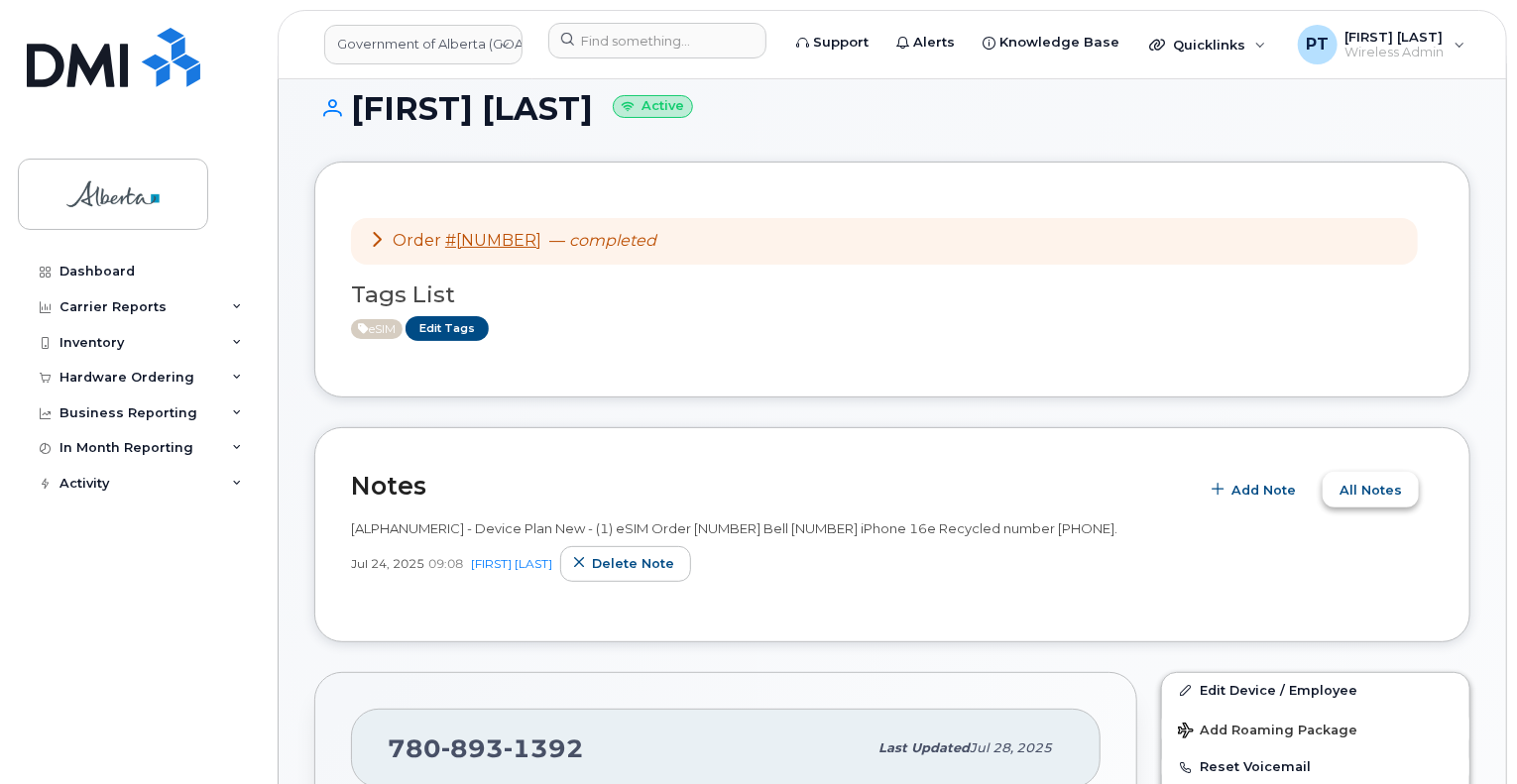 click on "All Notes" at bounding box center (1370, 490) 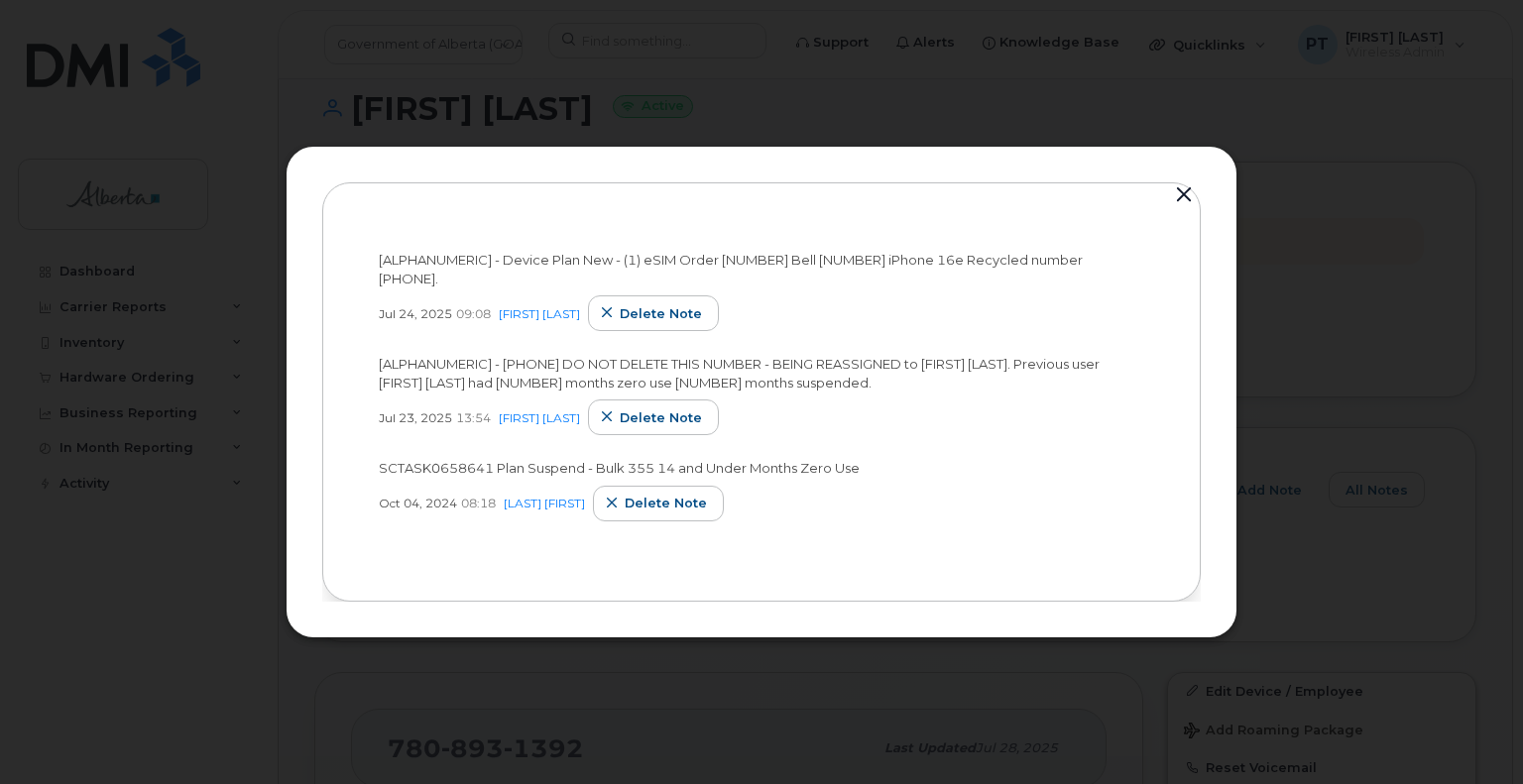 click at bounding box center (1184, 195) 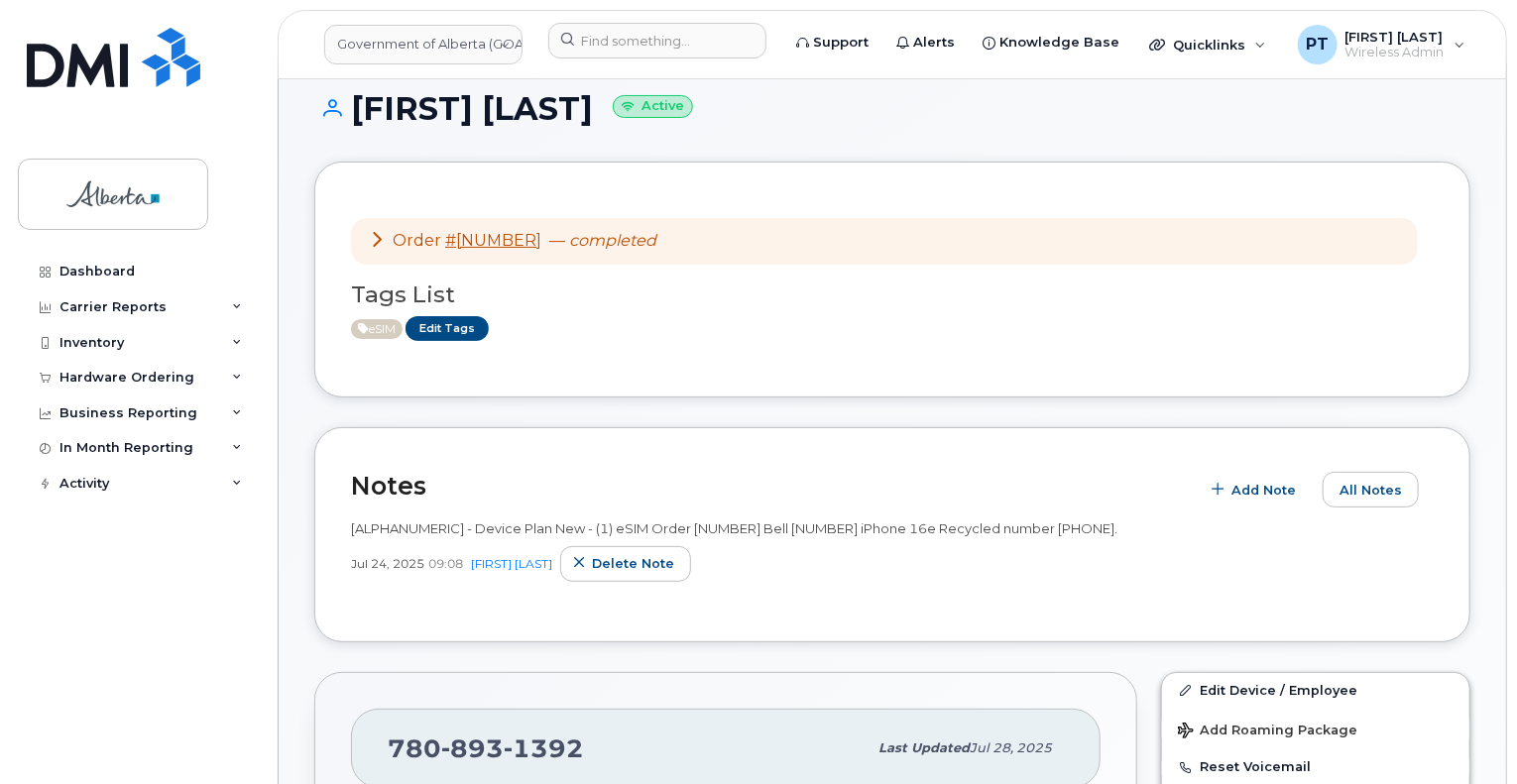 scroll, scrollTop: 0, scrollLeft: 0, axis: both 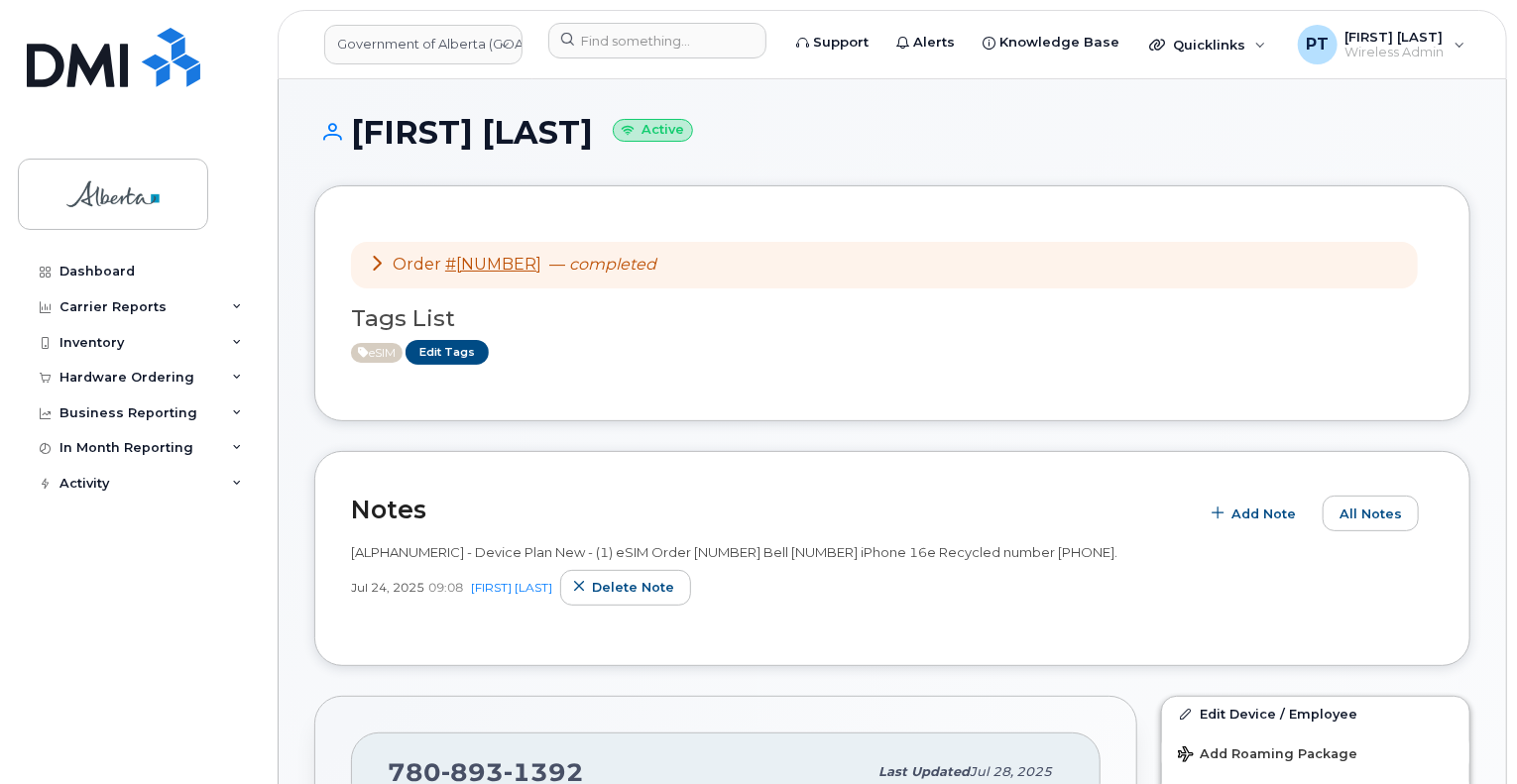 click on "SCTASK0819406 - Device Plan New - (1) eSIM Order 296621 Bell 2999028 iPhone 16e Recycled number 7808931392." at bounding box center (734, 552) 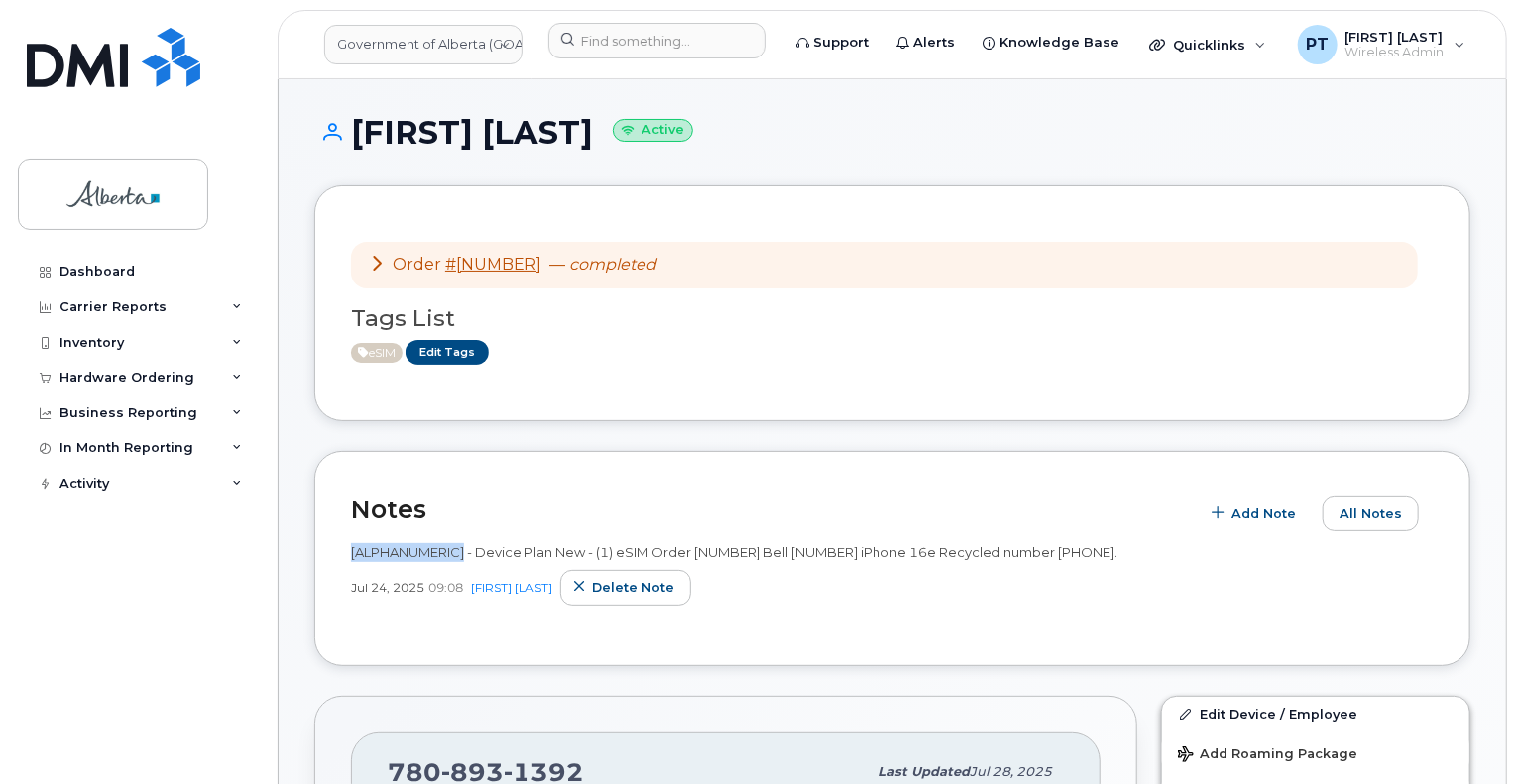 click on "SCTASK0819406 - Device Plan New - (1) eSIM Order 296621 Bell 2999028 iPhone 16e Recycled number 7808931392." at bounding box center (734, 552) 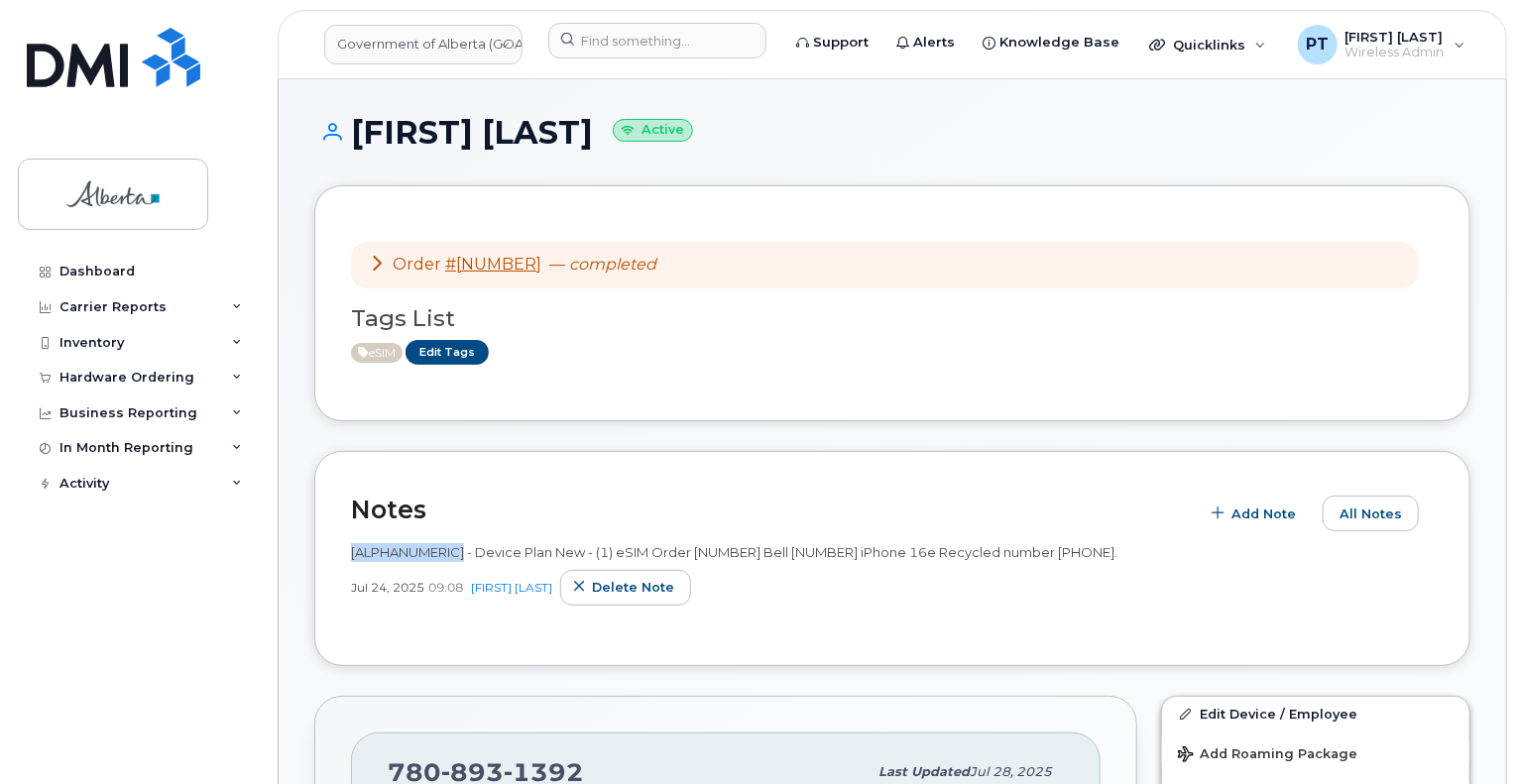 copy on "SCTASK0819406" 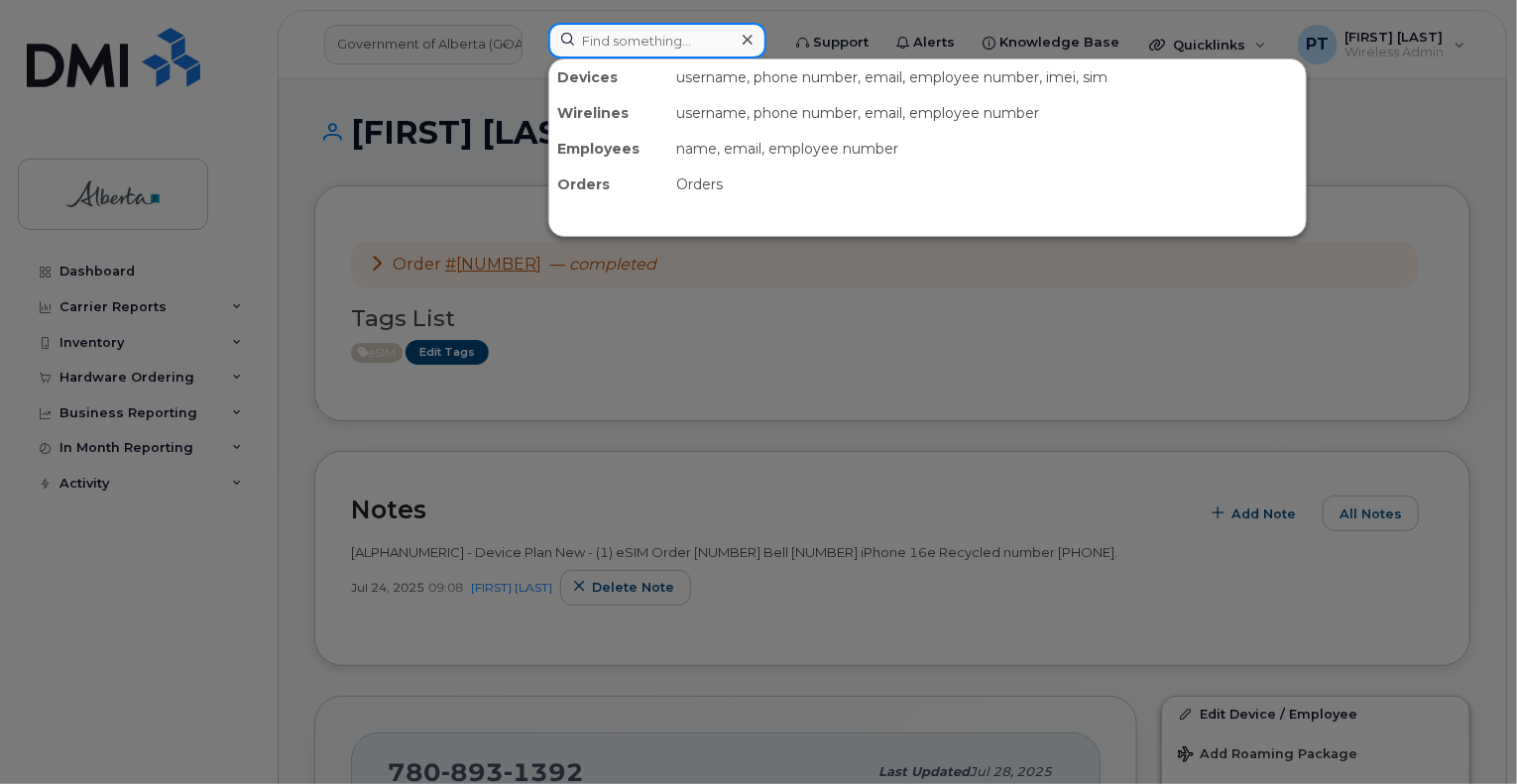 click at bounding box center [657, 41] 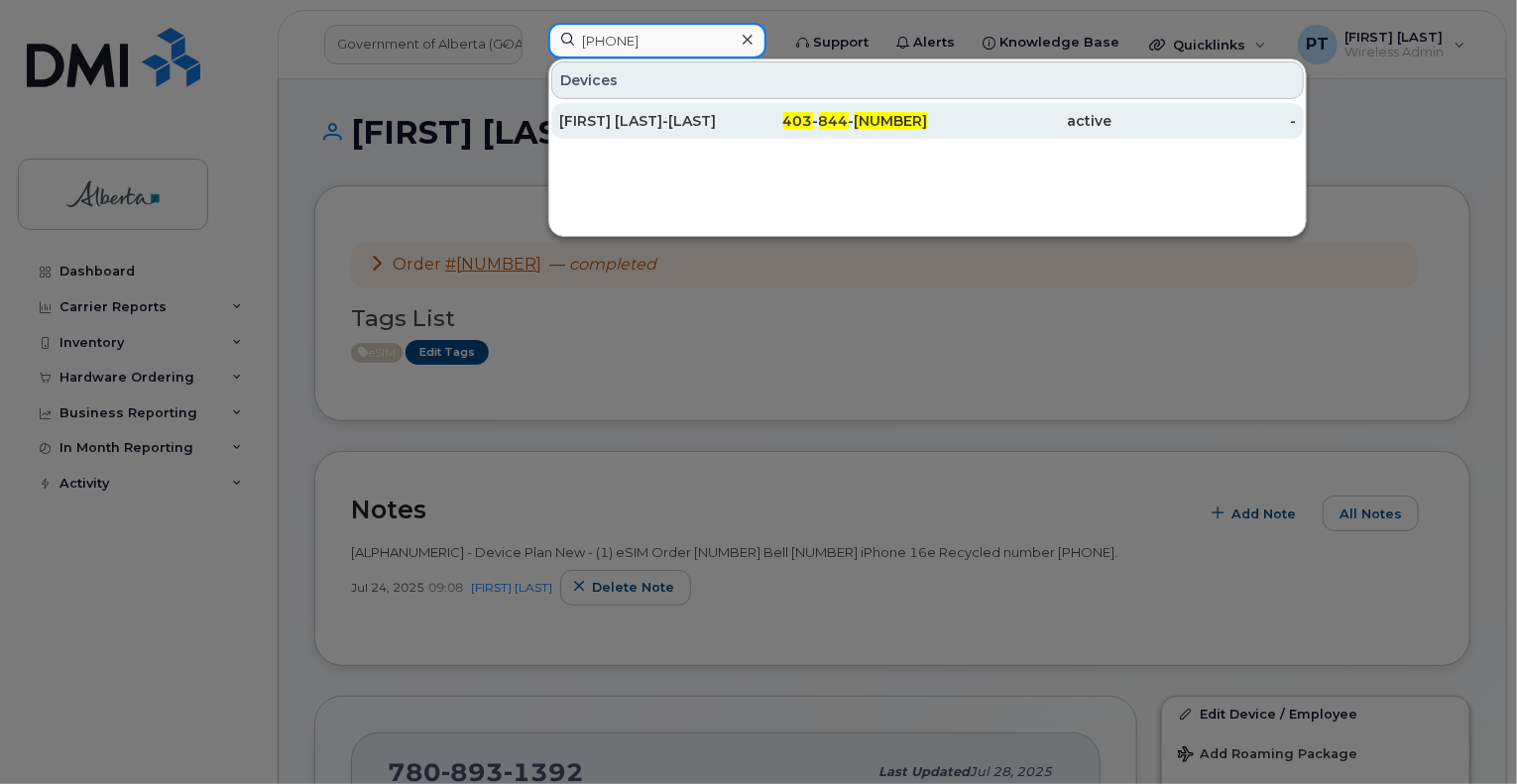 type on "4038441548" 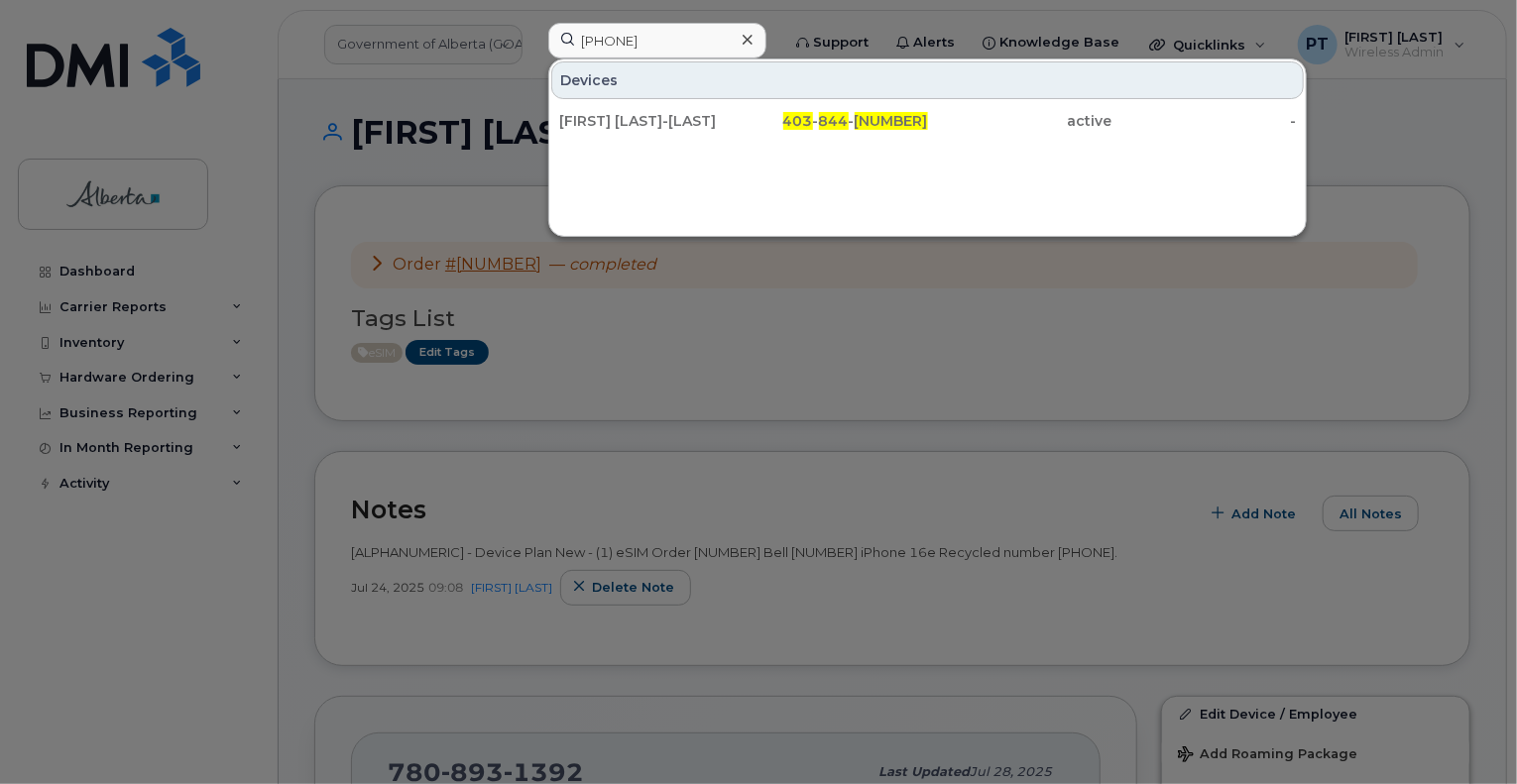 drag, startPoint x: 581, startPoint y: 121, endPoint x: 90, endPoint y: 131, distance: 491.102 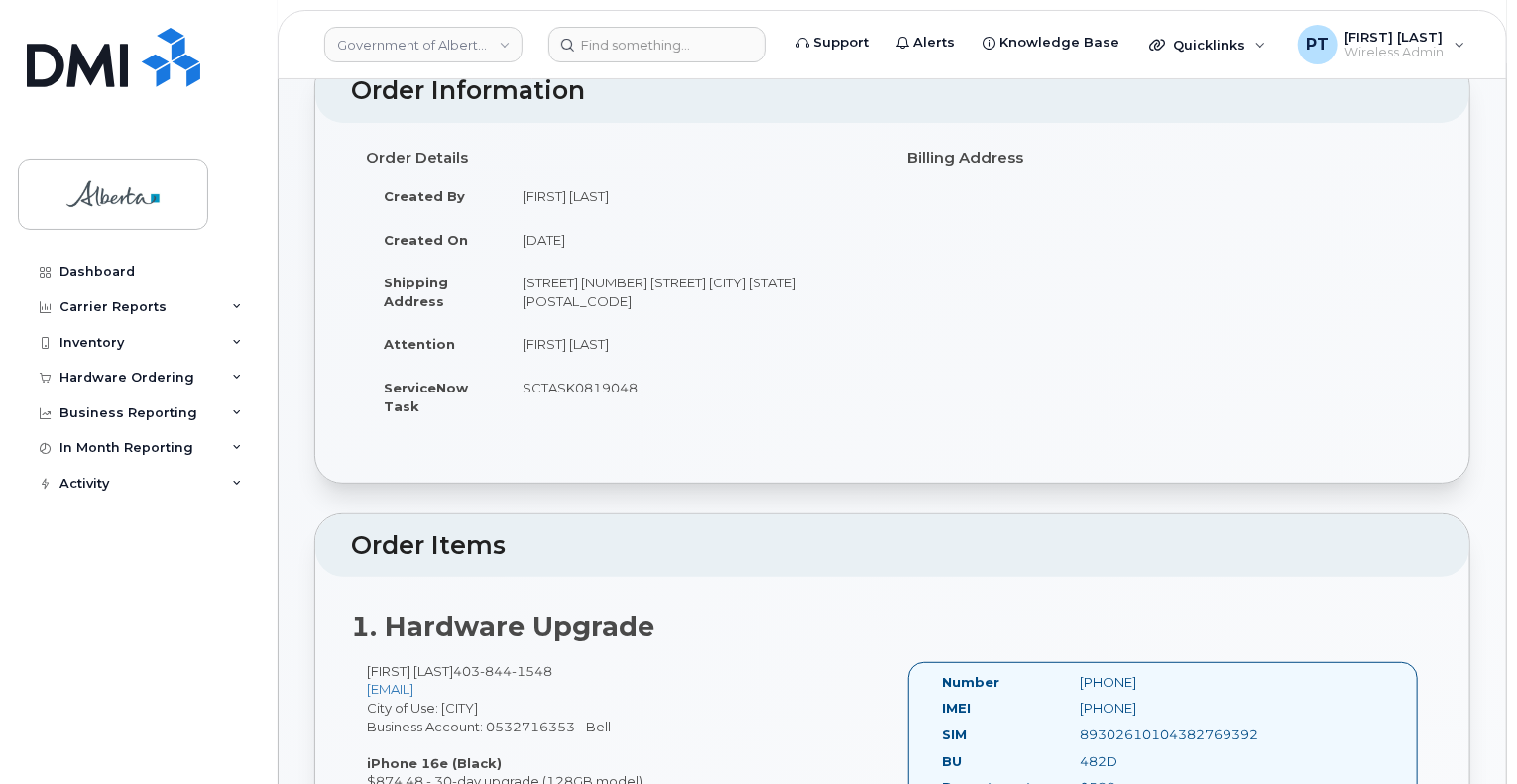 scroll, scrollTop: 496, scrollLeft: 0, axis: vertical 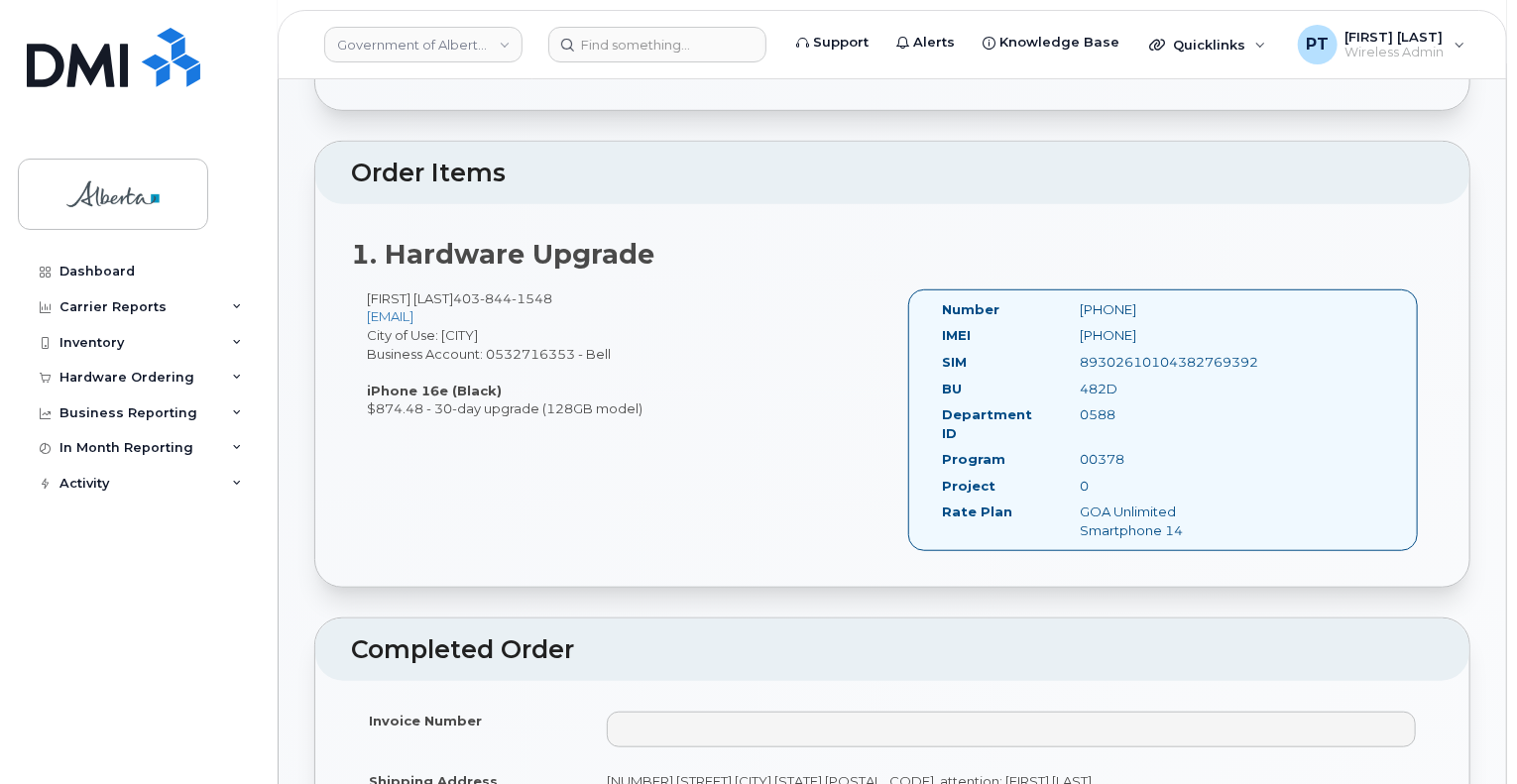 click on "[PHONE]" at bounding box center (1162, 309) 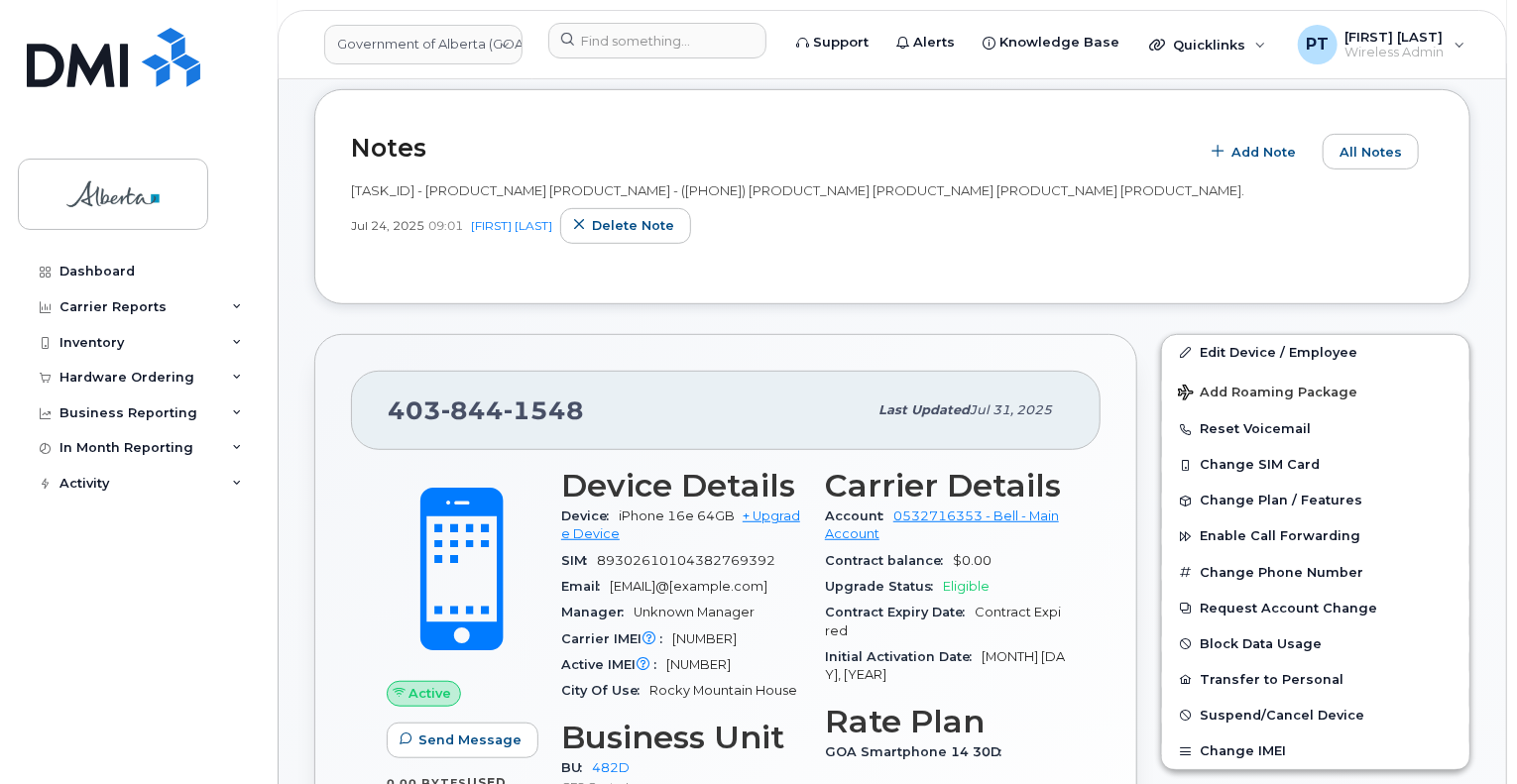 scroll, scrollTop: 396, scrollLeft: 0, axis: vertical 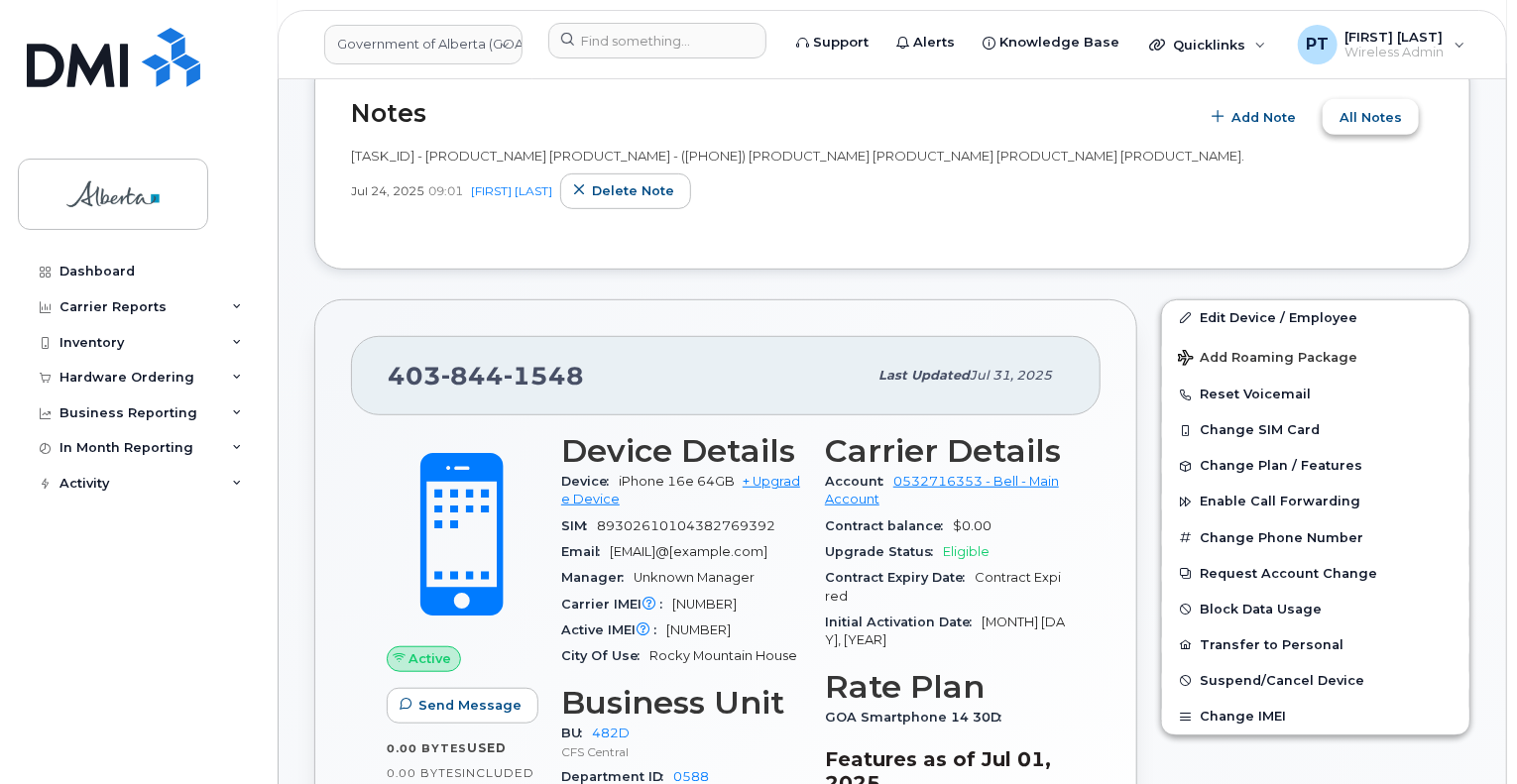 click on "All Notes" at bounding box center (1370, 117) 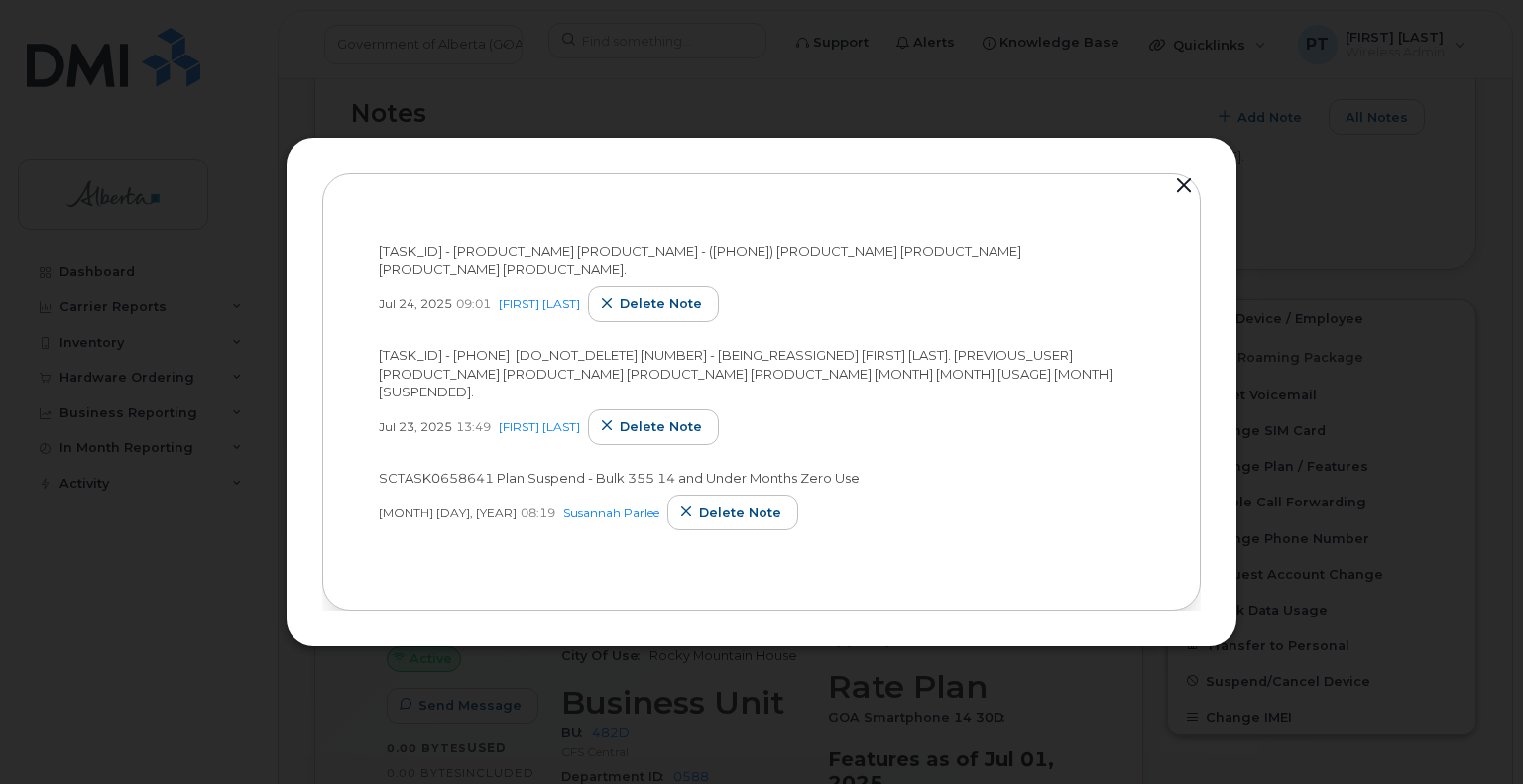 drag, startPoint x: 1181, startPoint y: 186, endPoint x: 1171, endPoint y: 212, distance: 27.856777 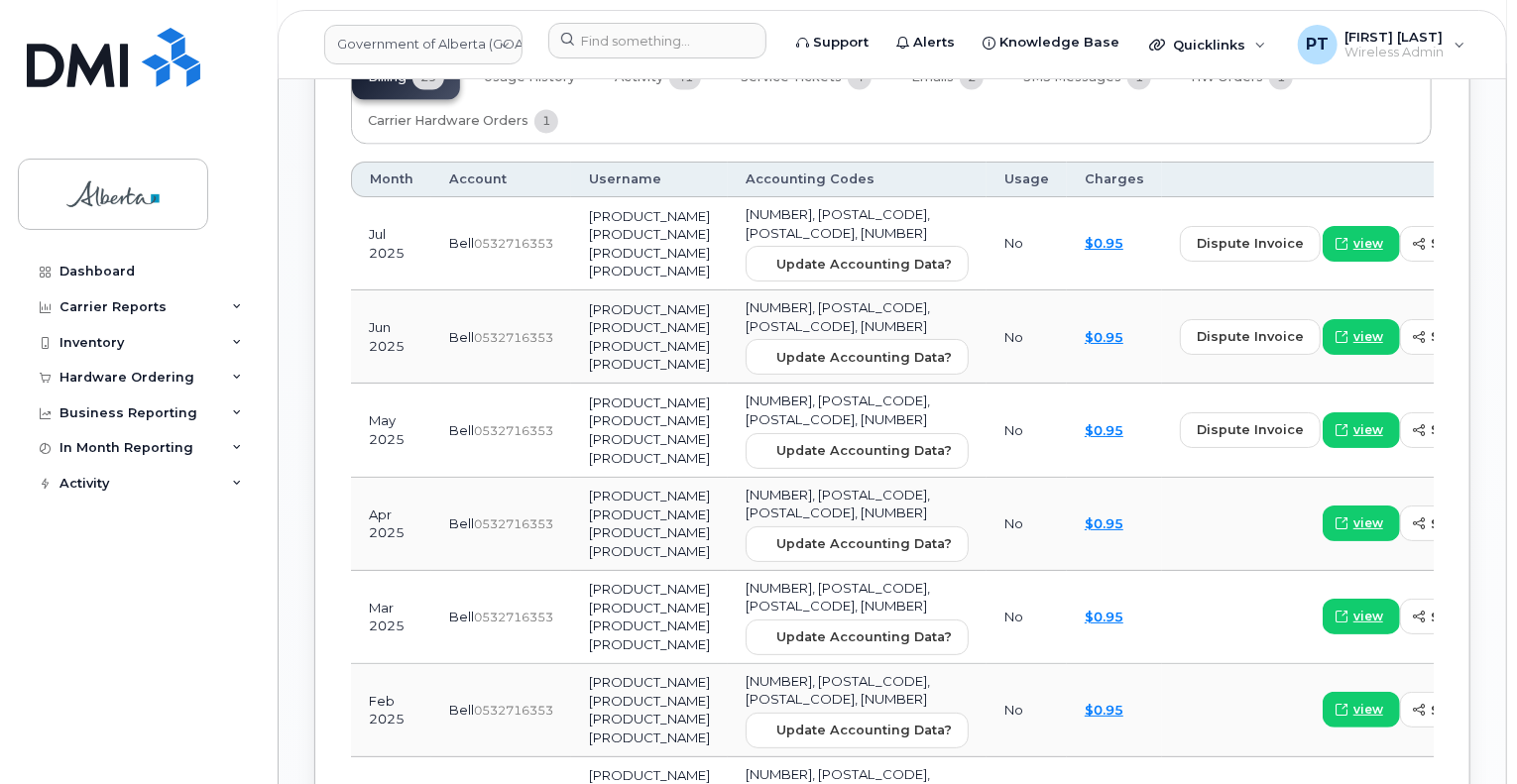 scroll, scrollTop: 1784, scrollLeft: 0, axis: vertical 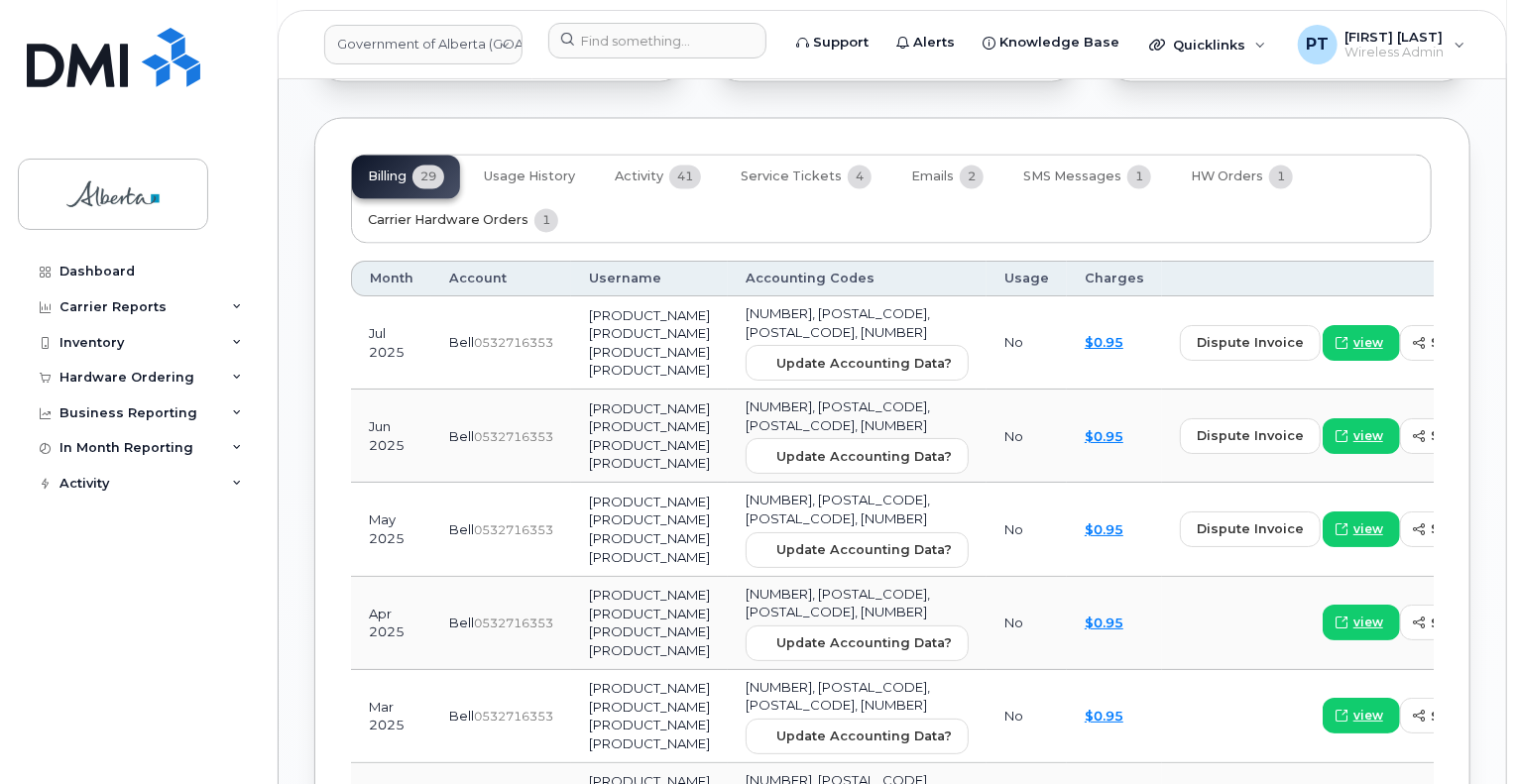 click on "Carrier Hardware Orders" at bounding box center (448, 221) 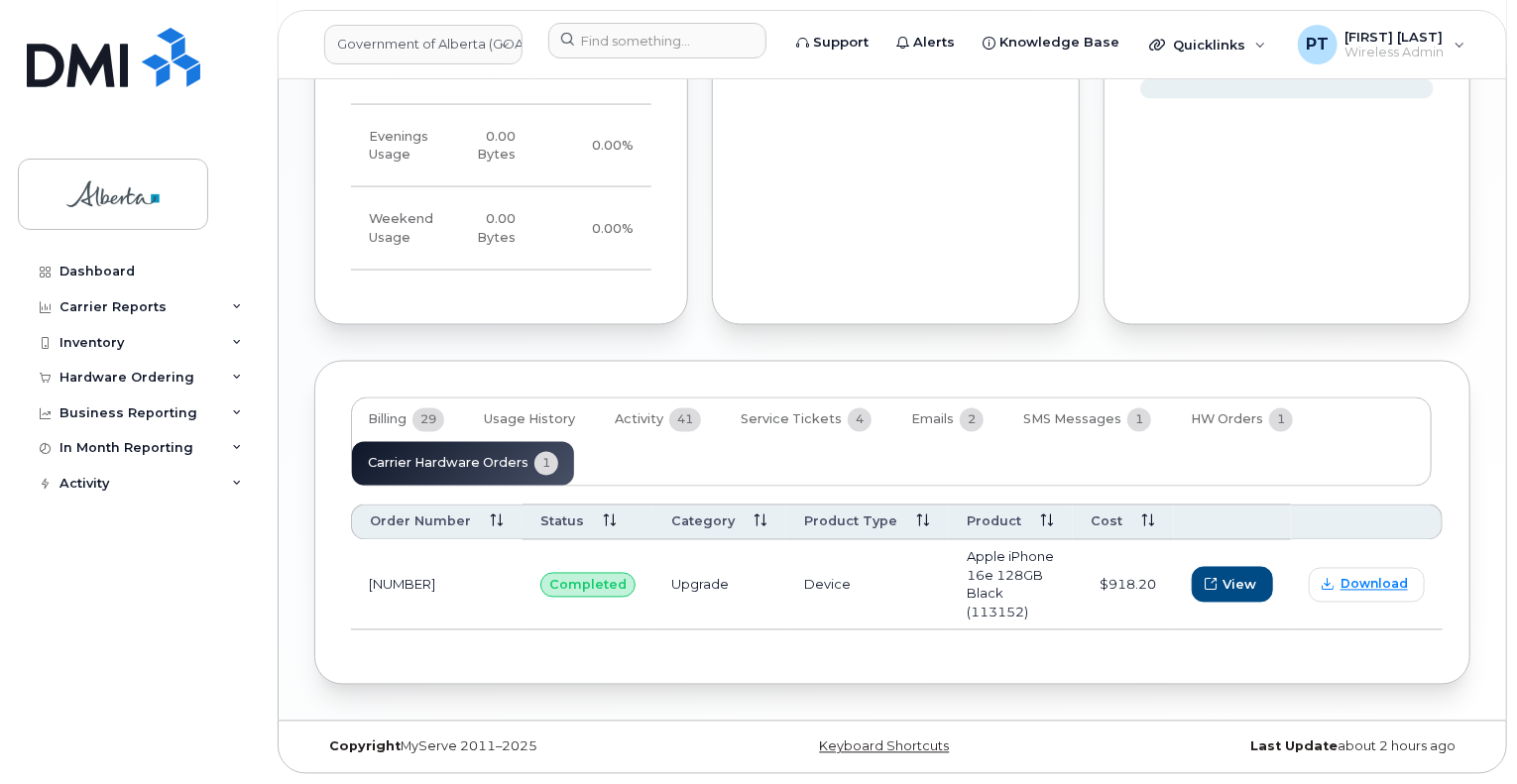 scroll, scrollTop: 1574, scrollLeft: 0, axis: vertical 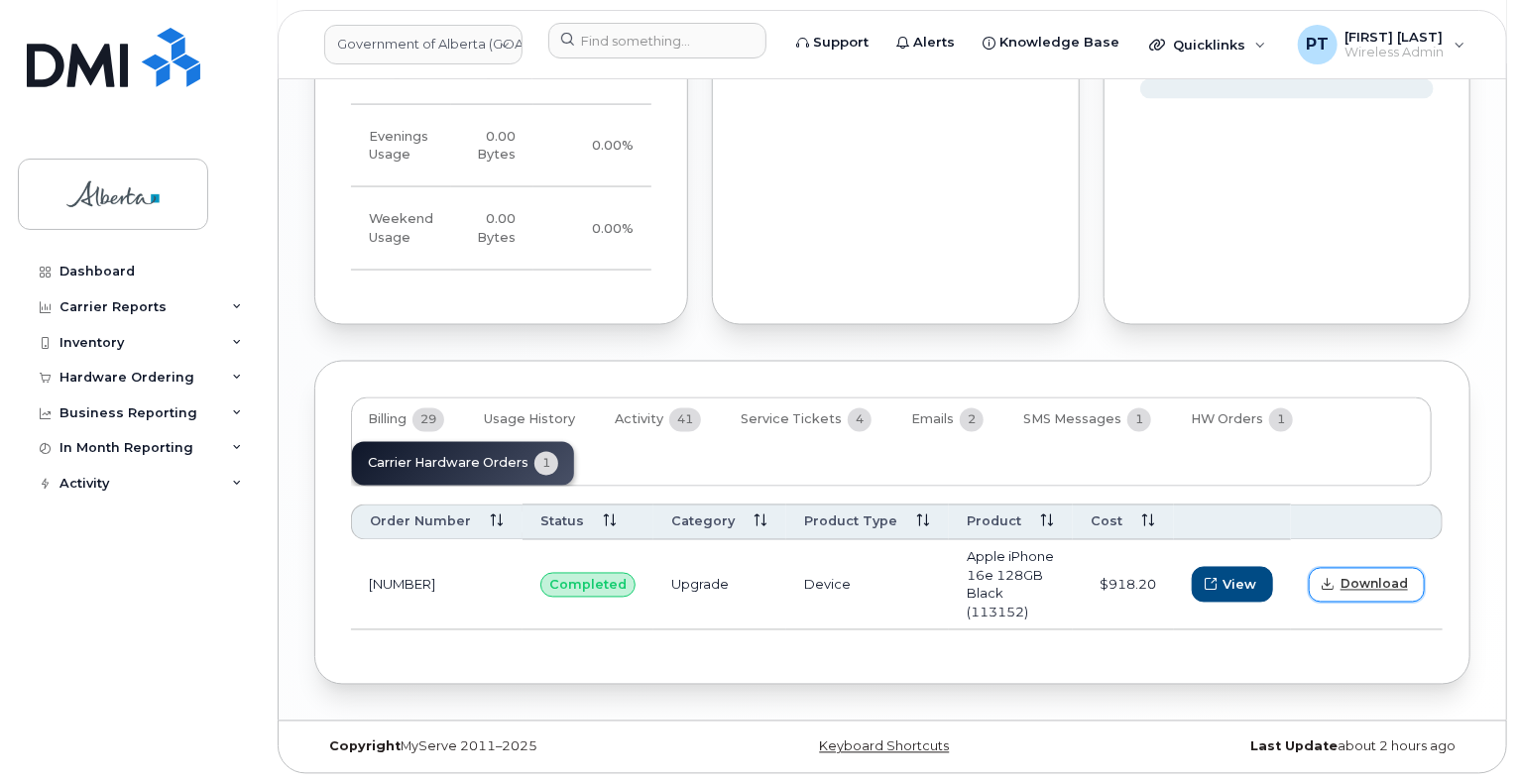 click on "Download" at bounding box center [1374, 585] 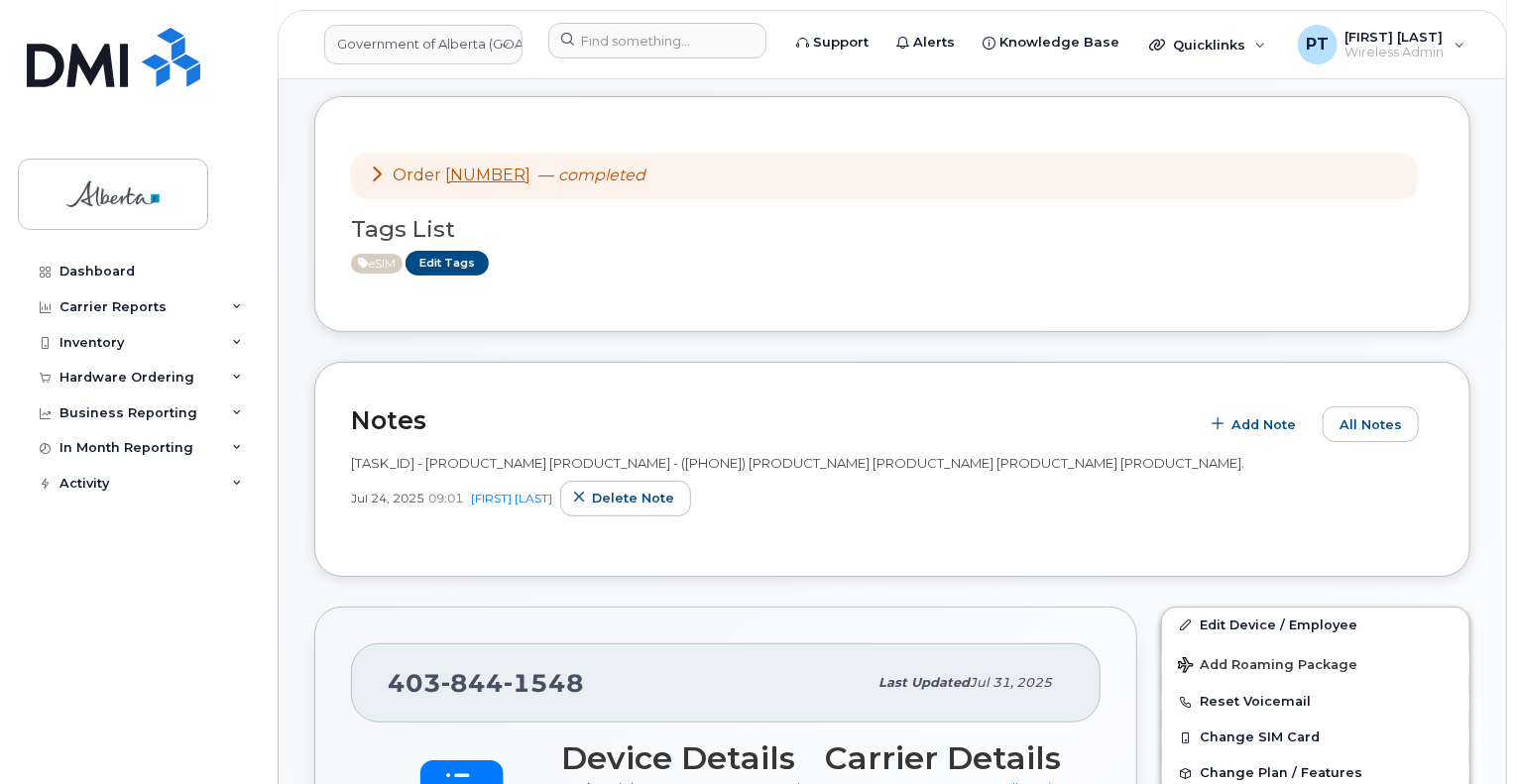 scroll, scrollTop: 87, scrollLeft: 0, axis: vertical 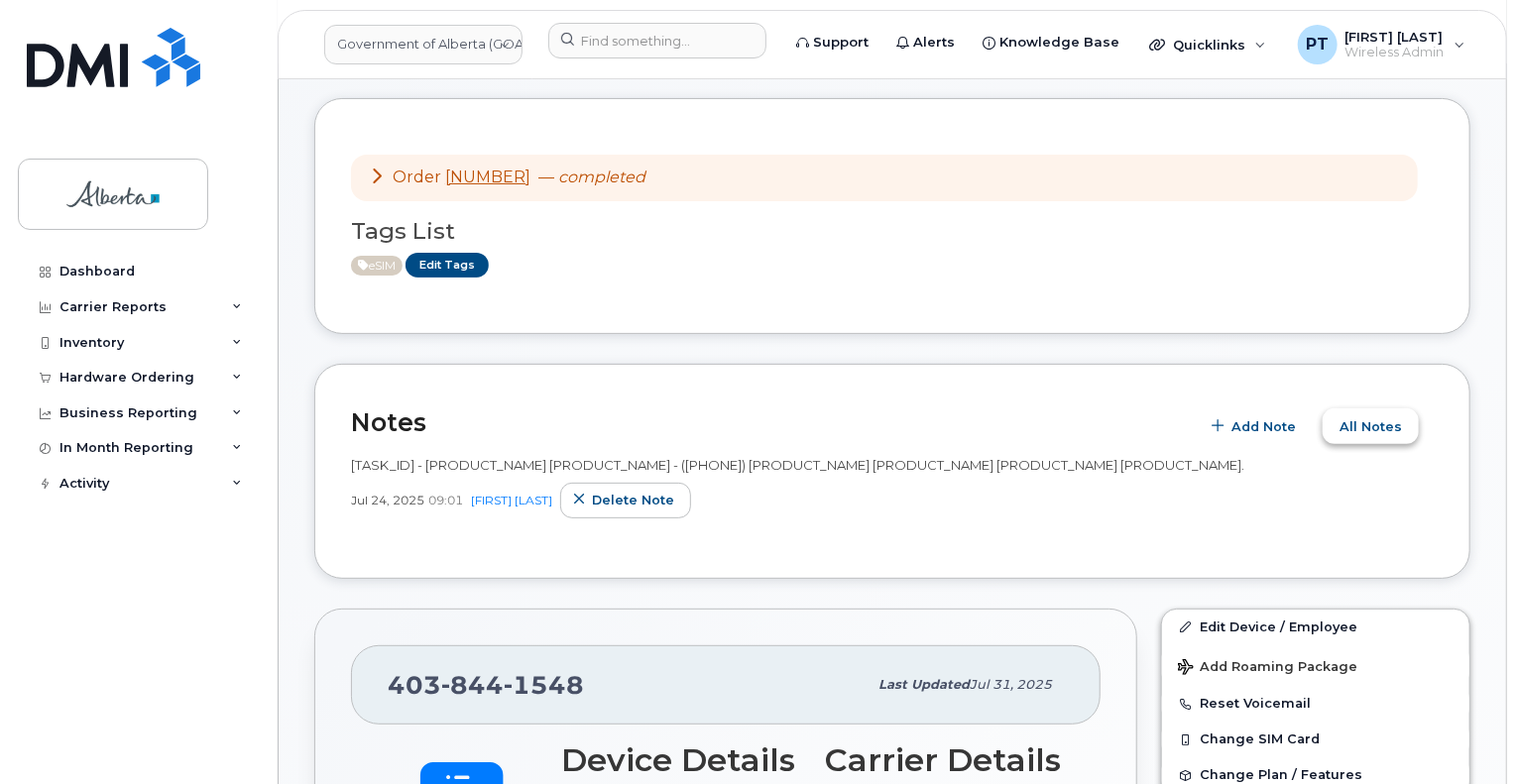 click on "All Notes" at bounding box center [1370, 426] 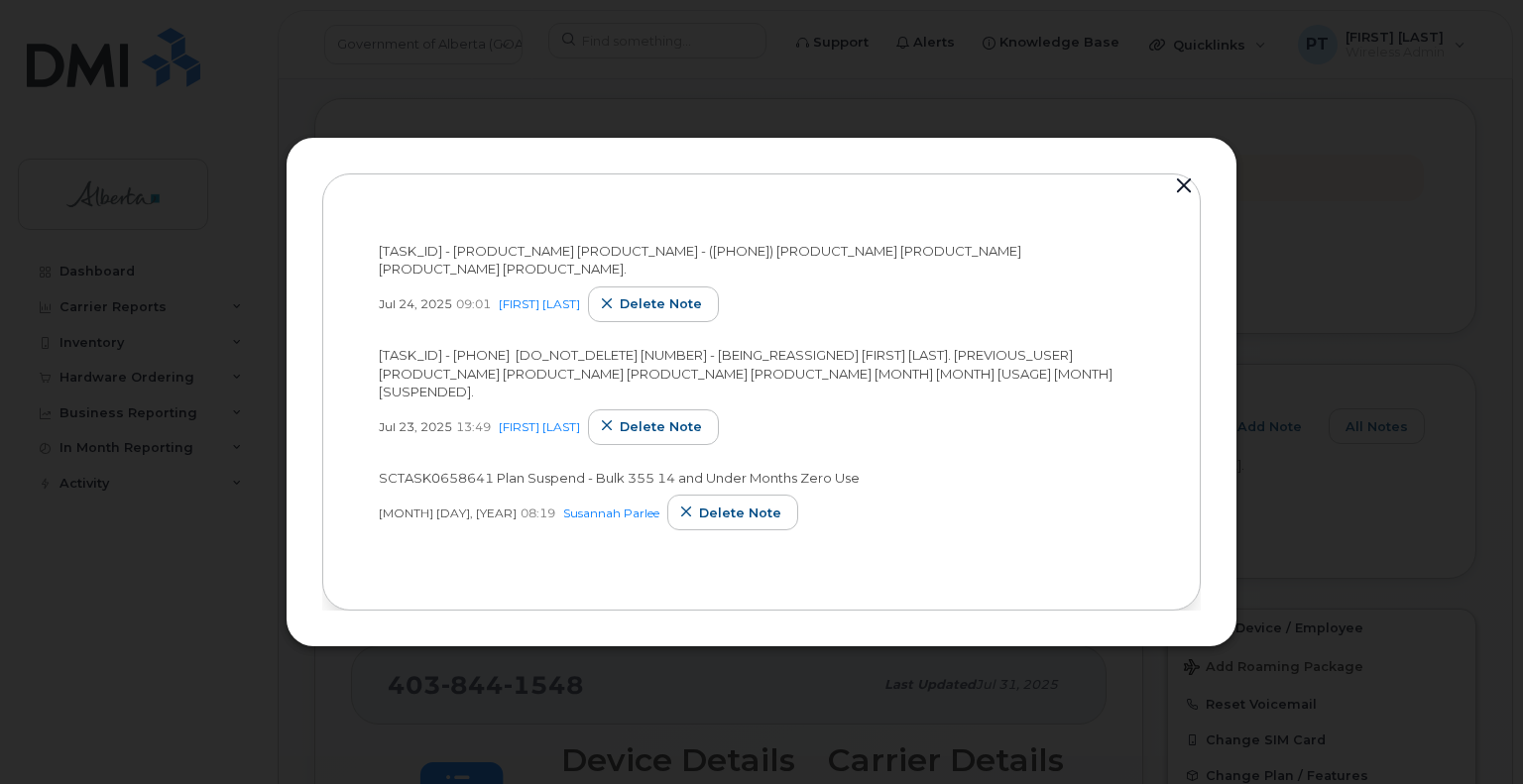 drag, startPoint x: 1181, startPoint y: 197, endPoint x: 1470, endPoint y: 207, distance: 289.17296 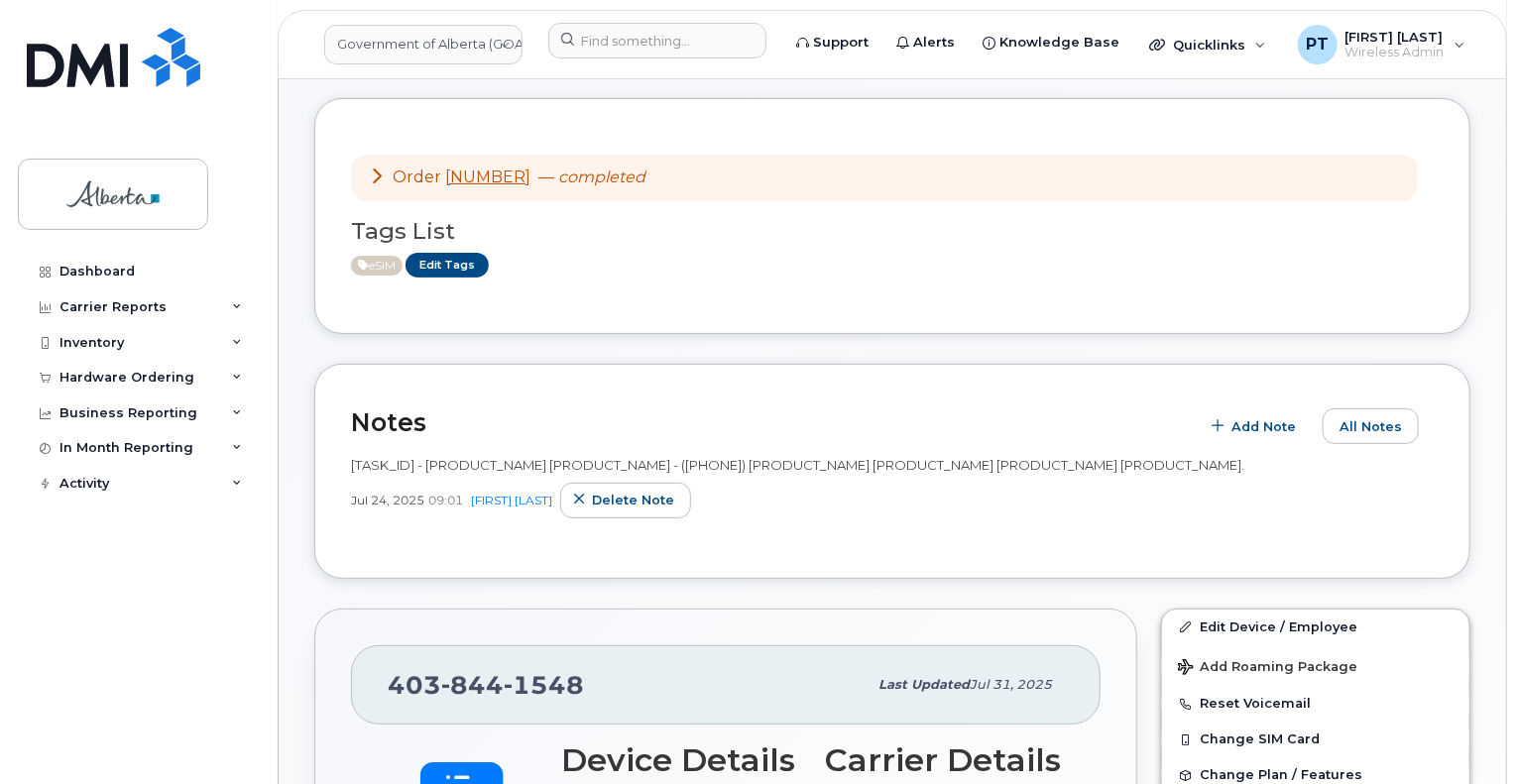 scroll, scrollTop: 0, scrollLeft: 0, axis: both 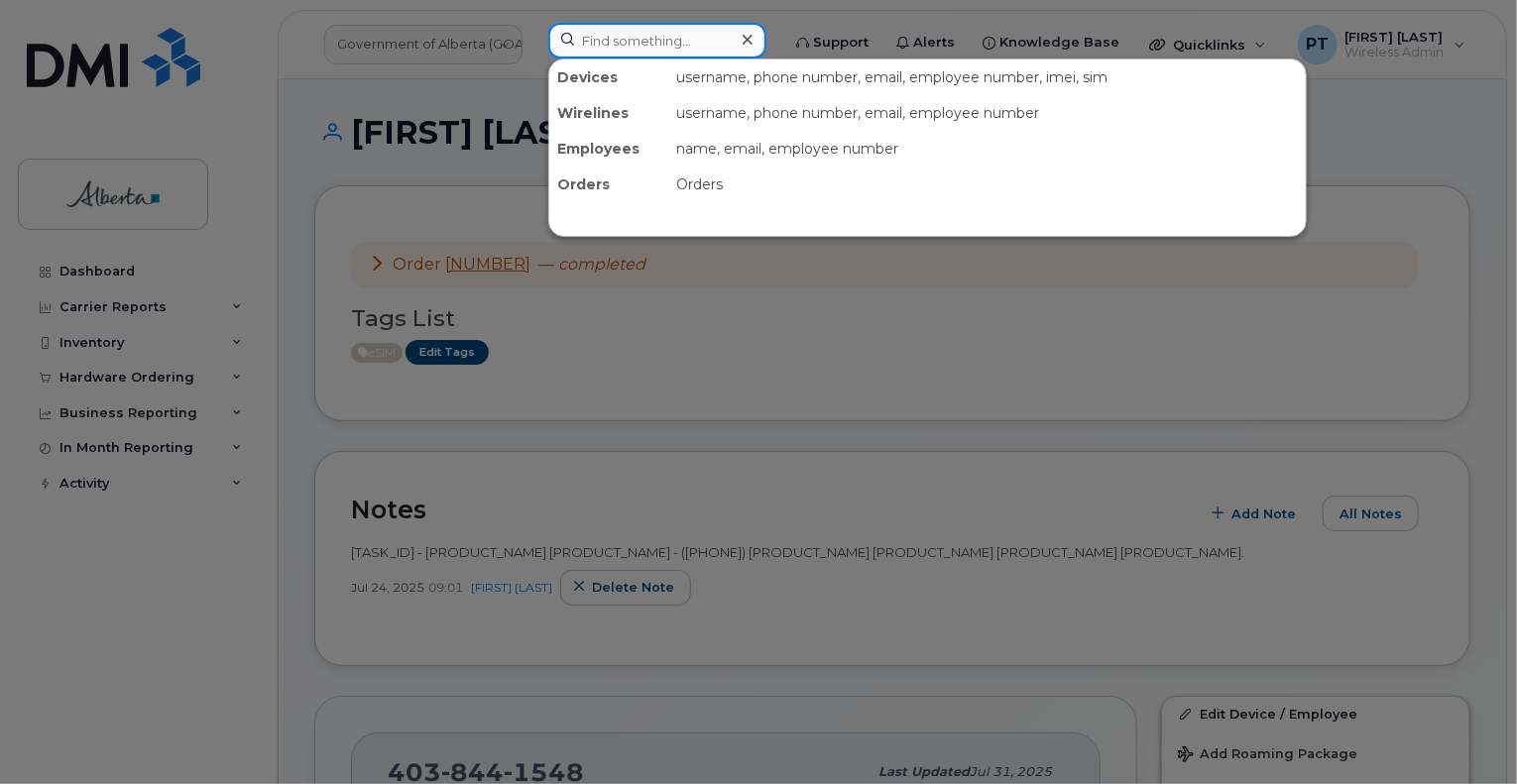 click at bounding box center (657, 41) 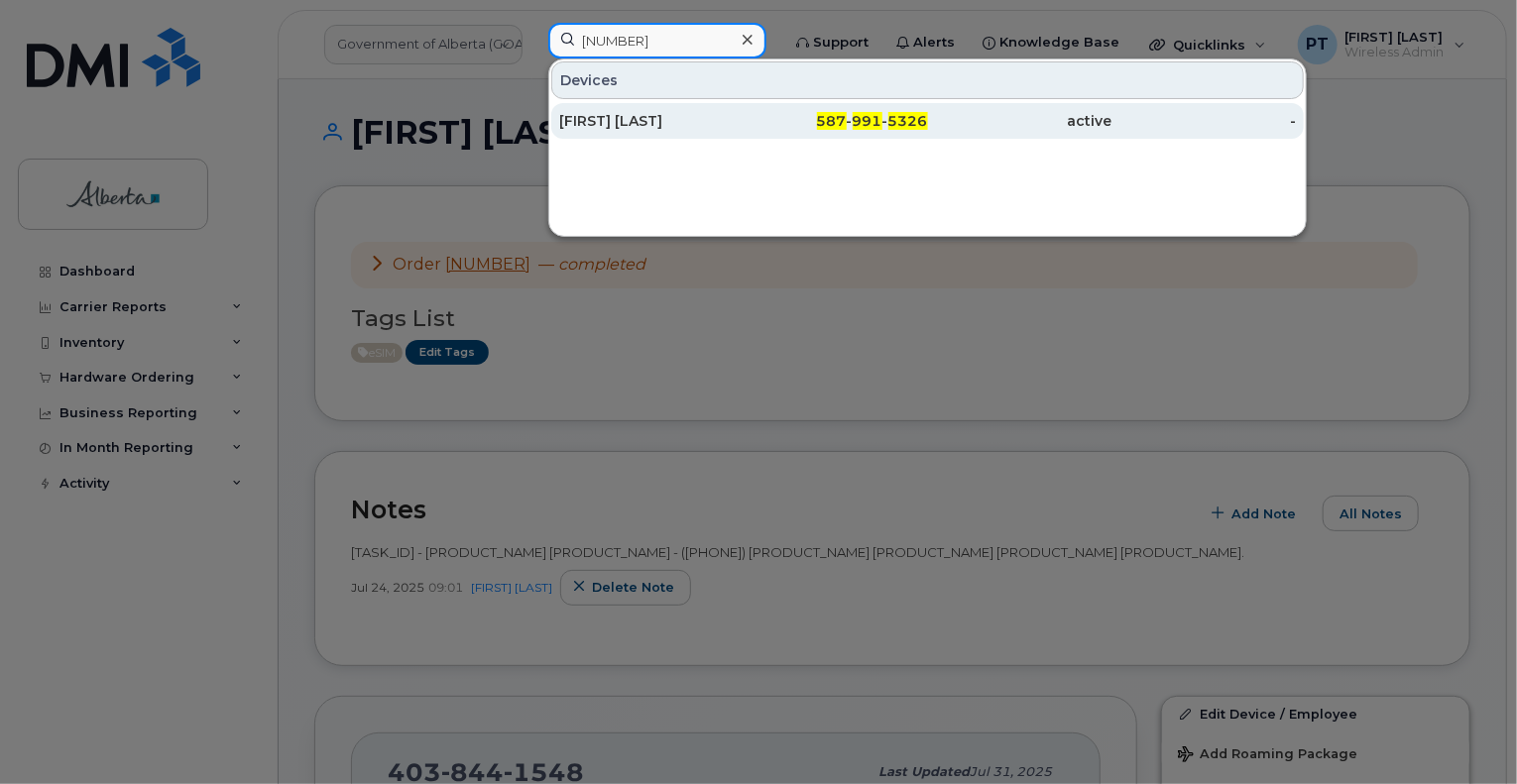 type on "5879915326" 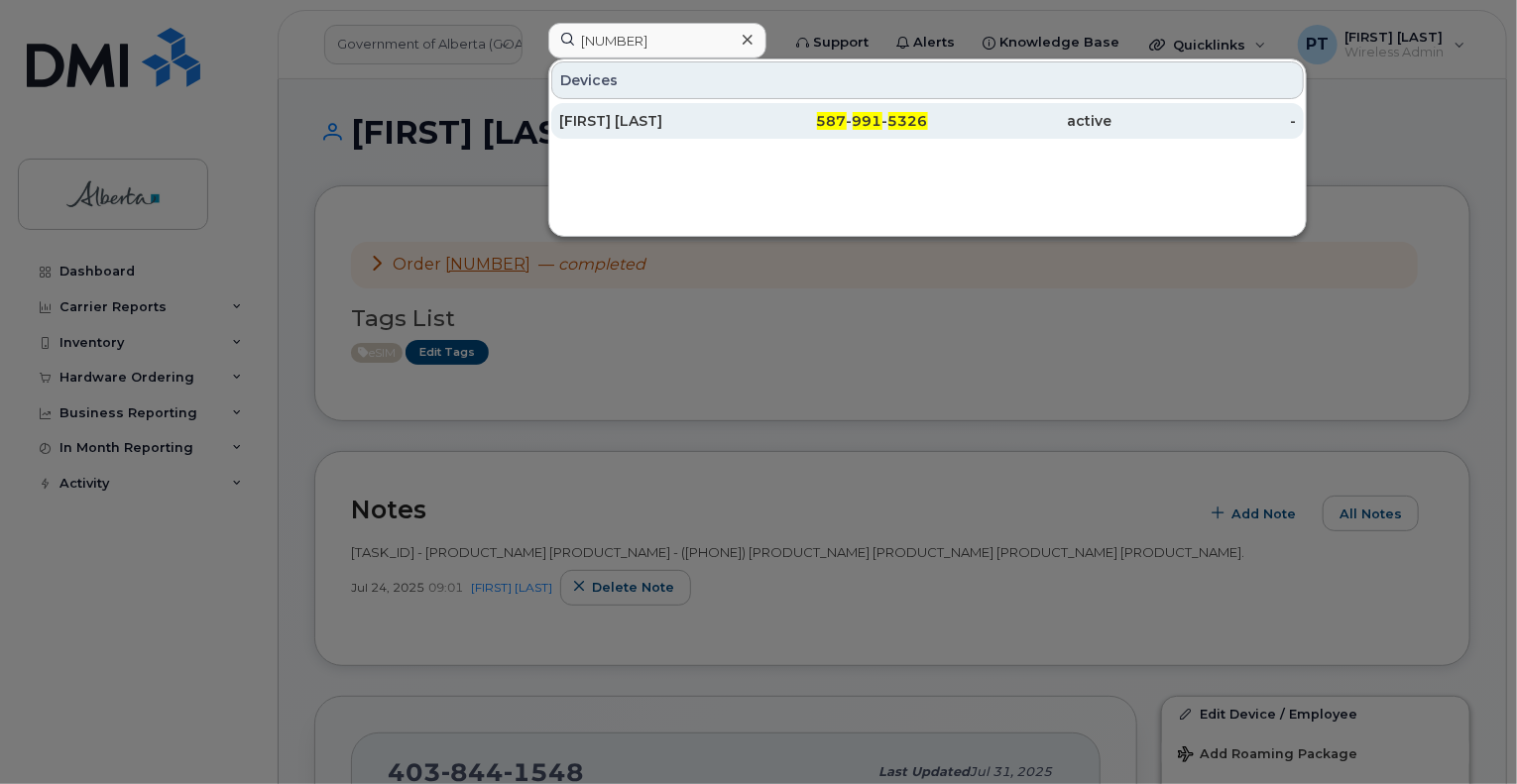 click on "Adam Esch" at bounding box center [651, 121] 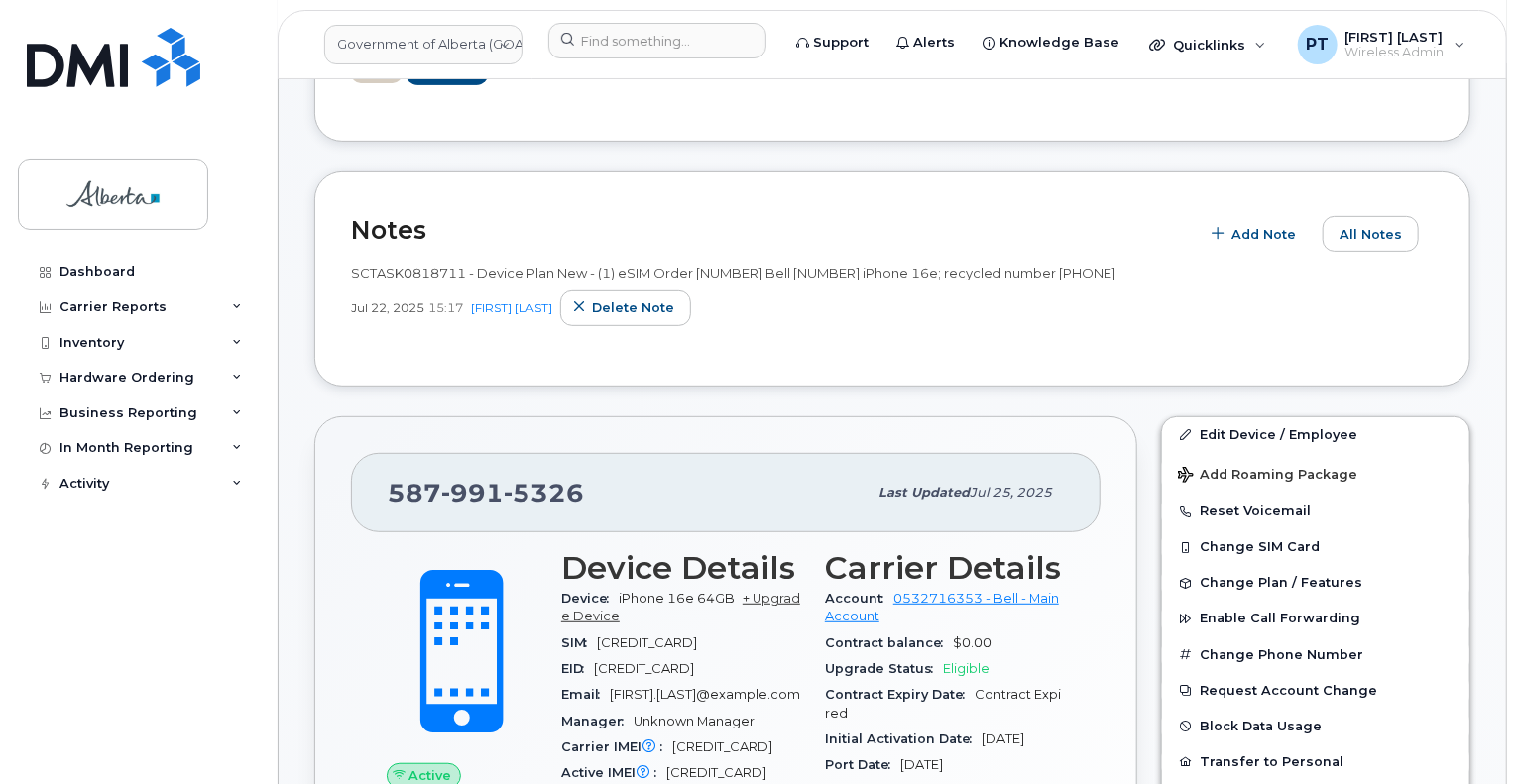 scroll, scrollTop: 198, scrollLeft: 0, axis: vertical 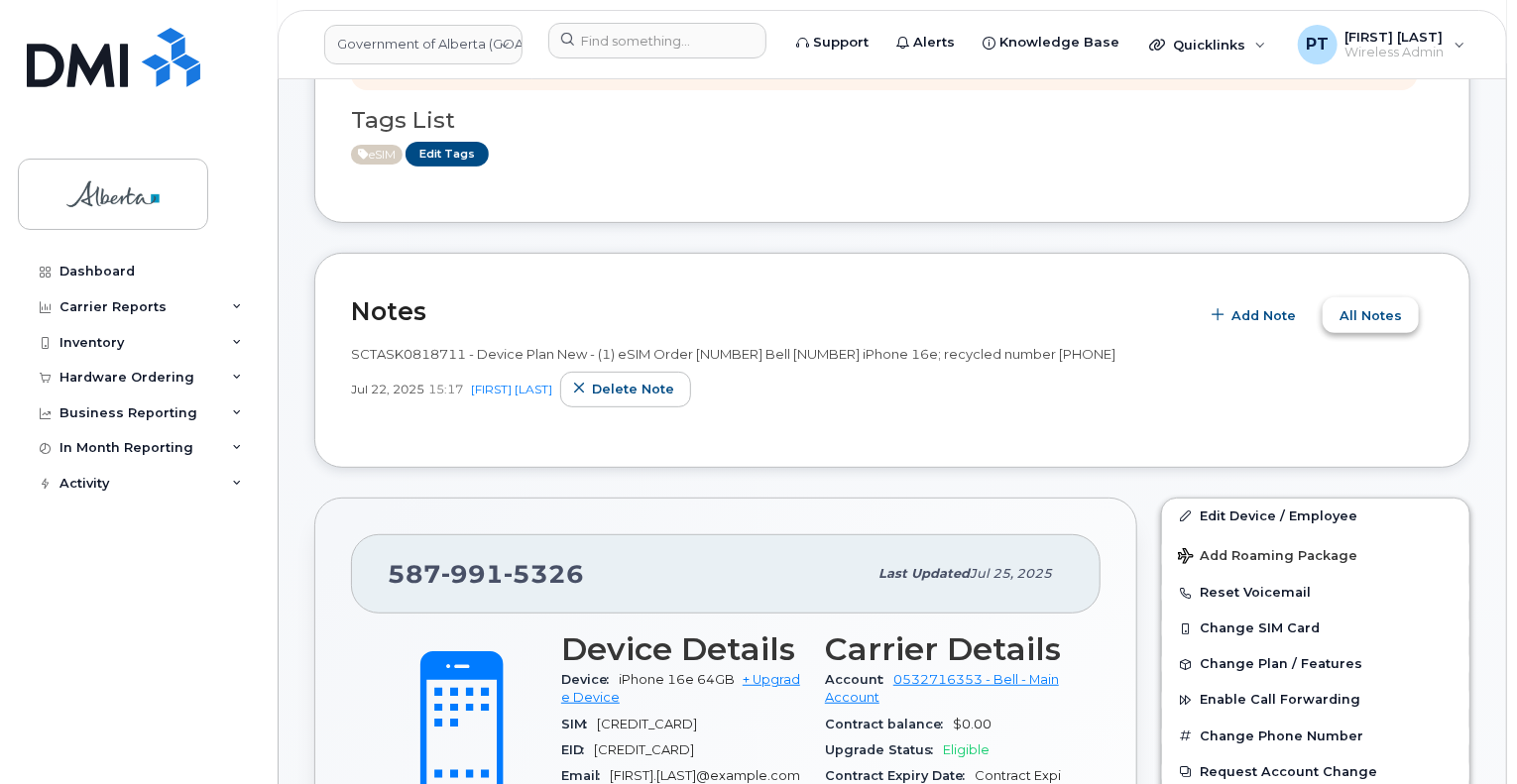 click on "All Notes" at bounding box center (1370, 315) 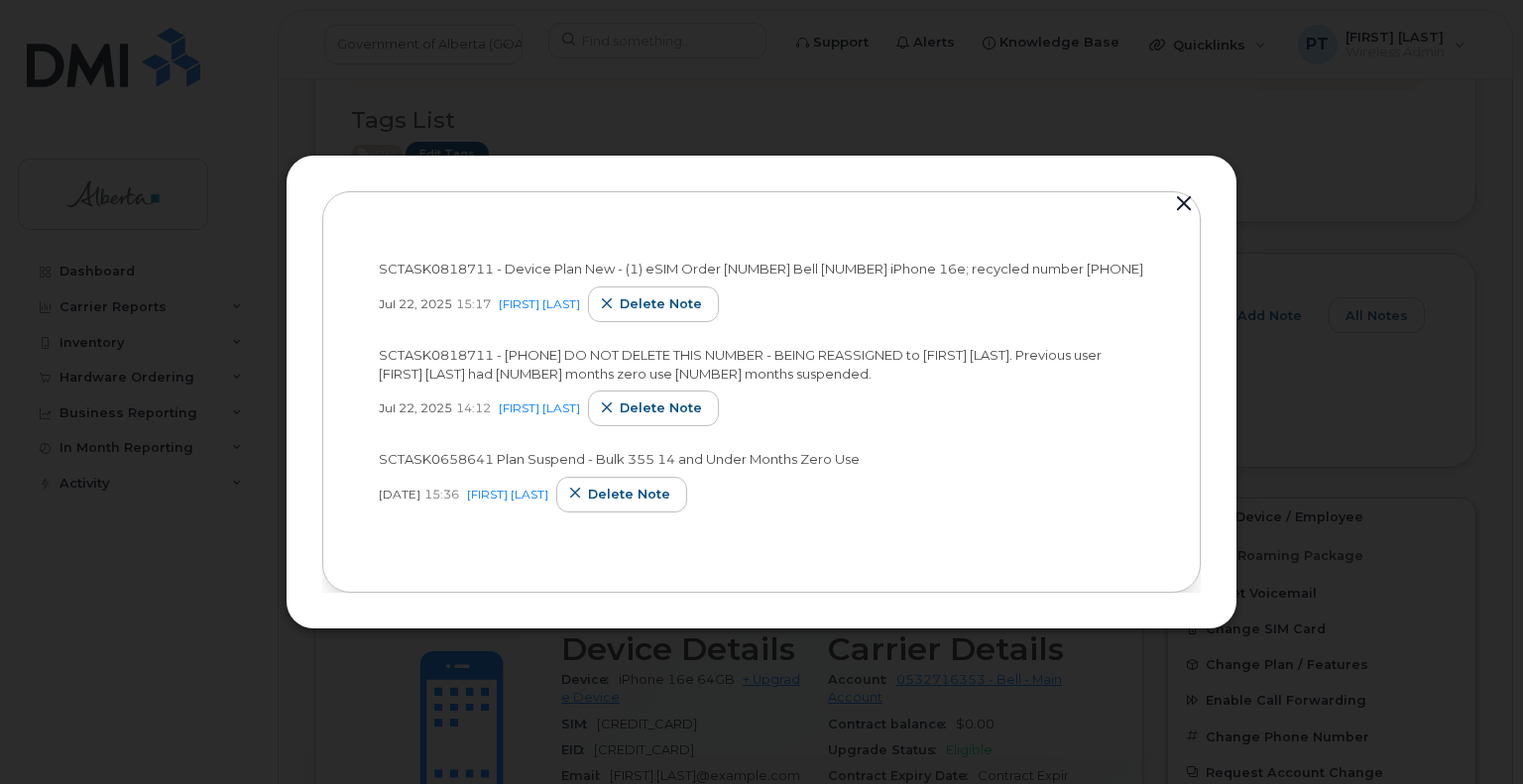 click at bounding box center [1184, 204] 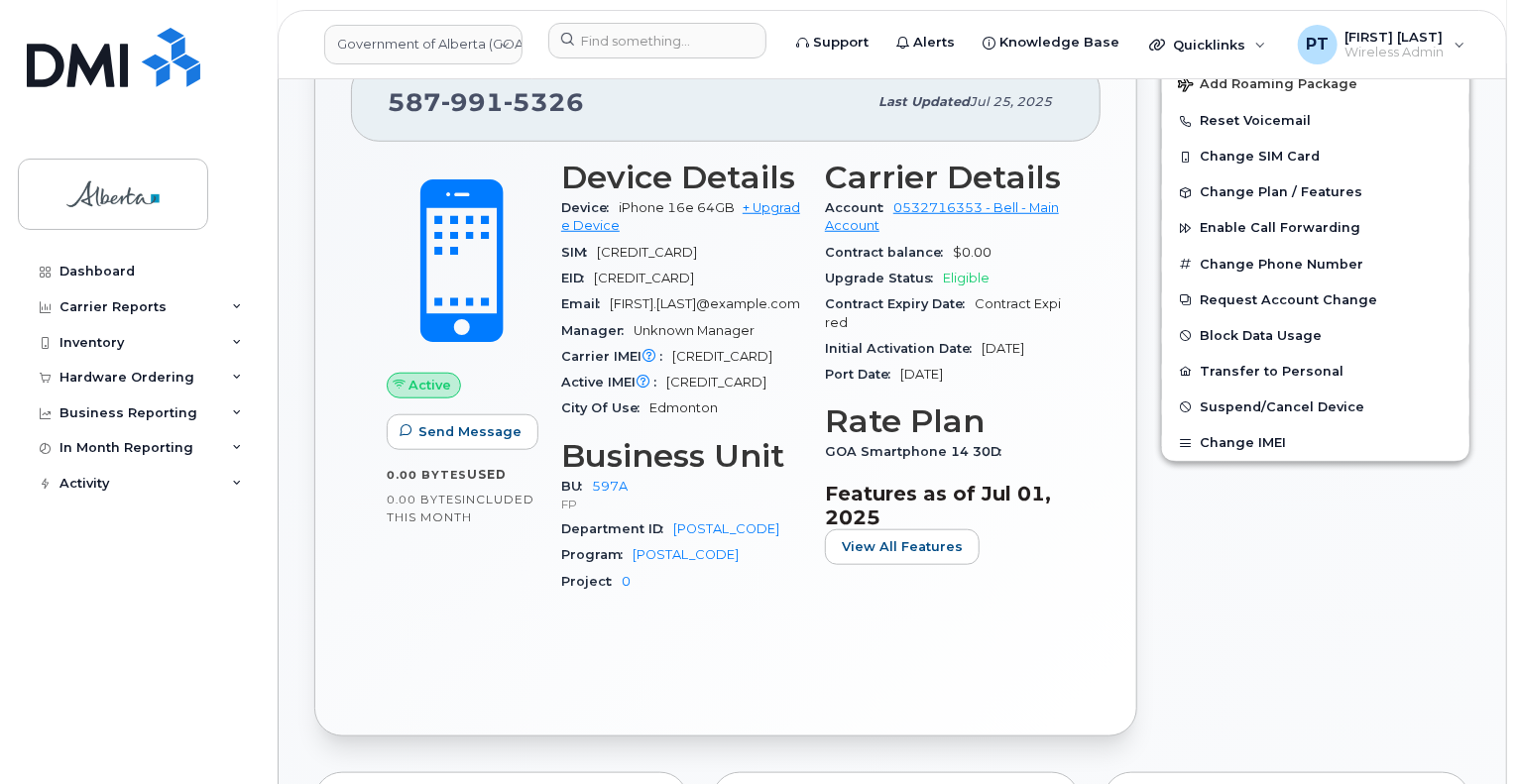 scroll, scrollTop: 694, scrollLeft: 0, axis: vertical 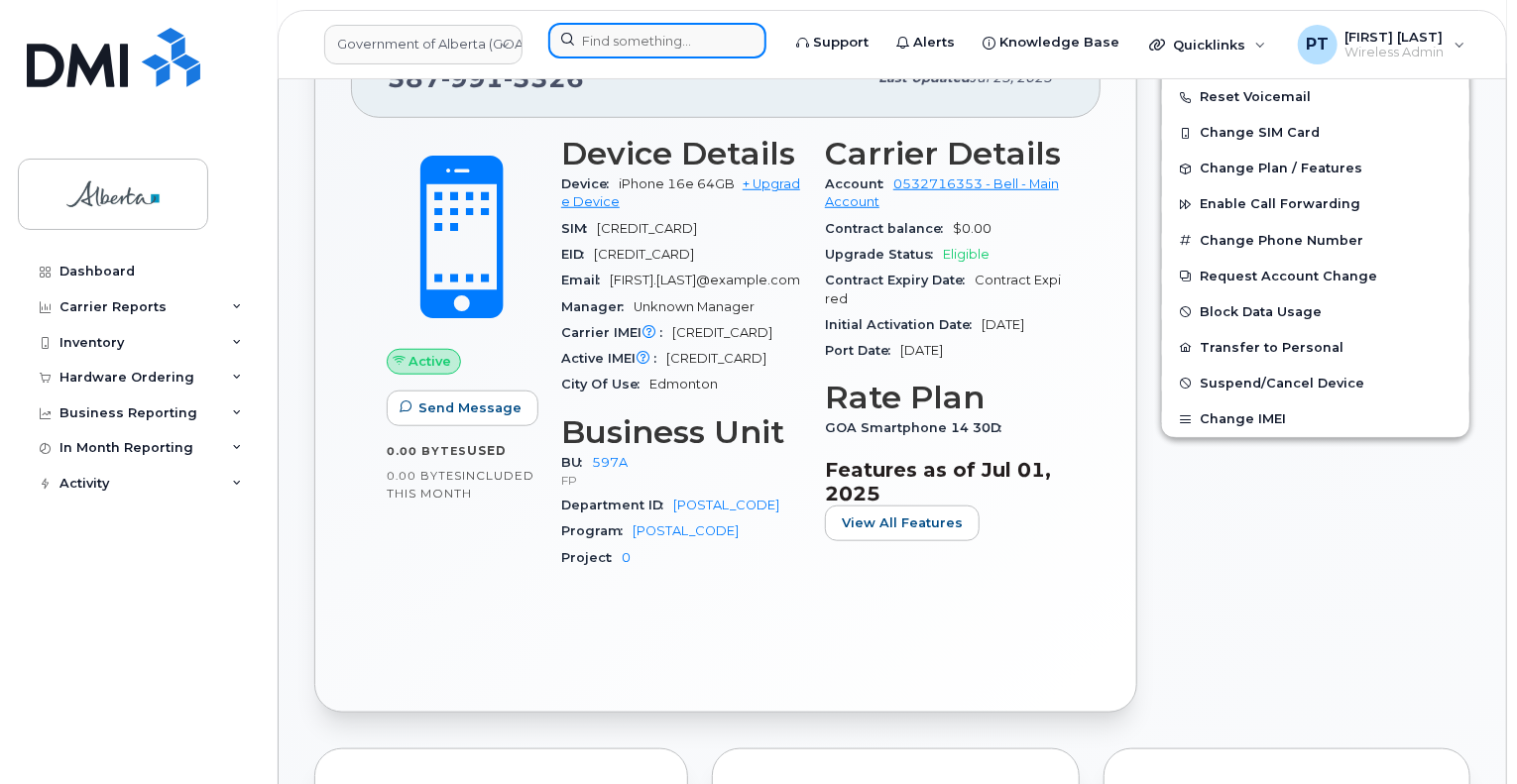 click at bounding box center (657, 41) 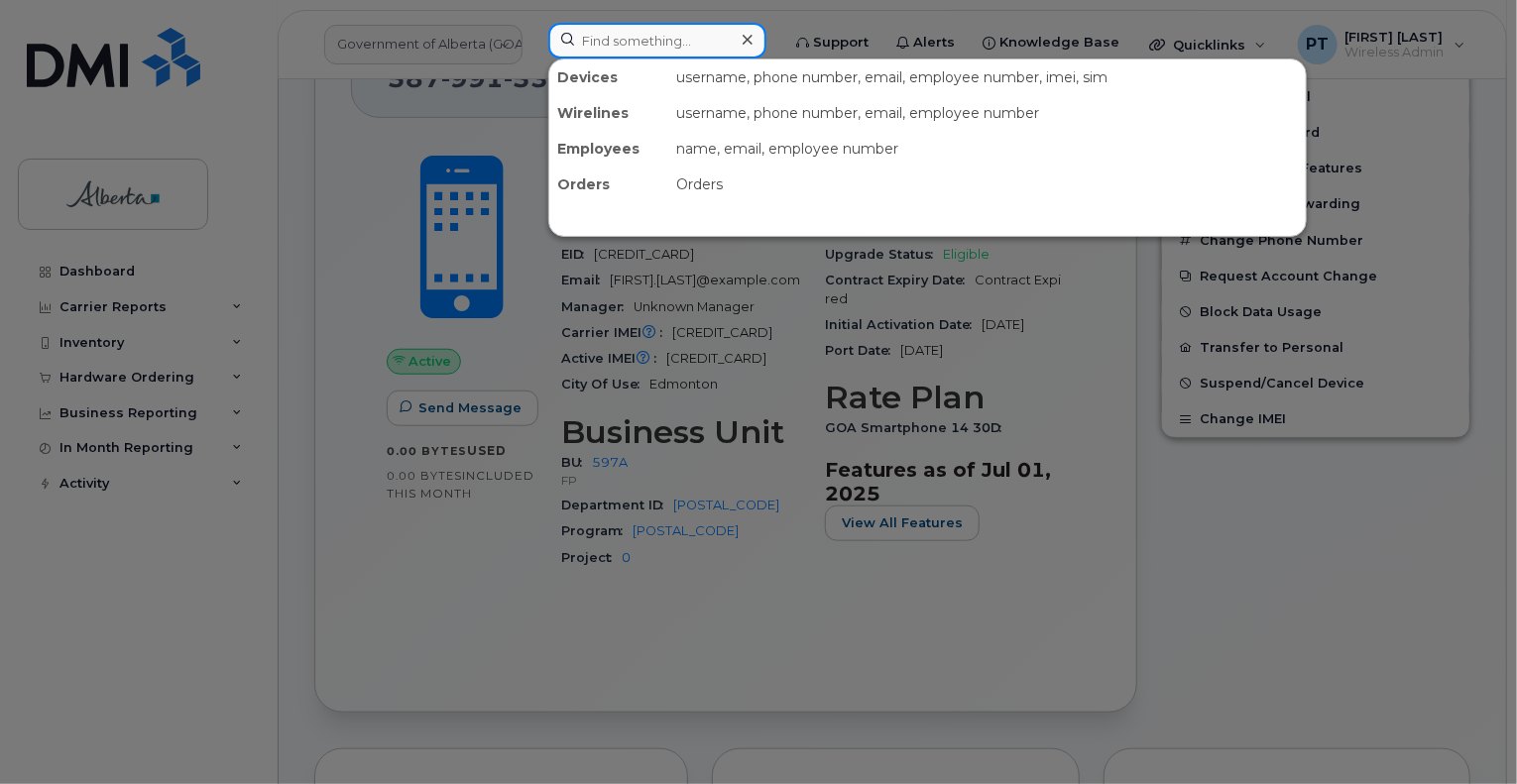 paste on "5879831498" 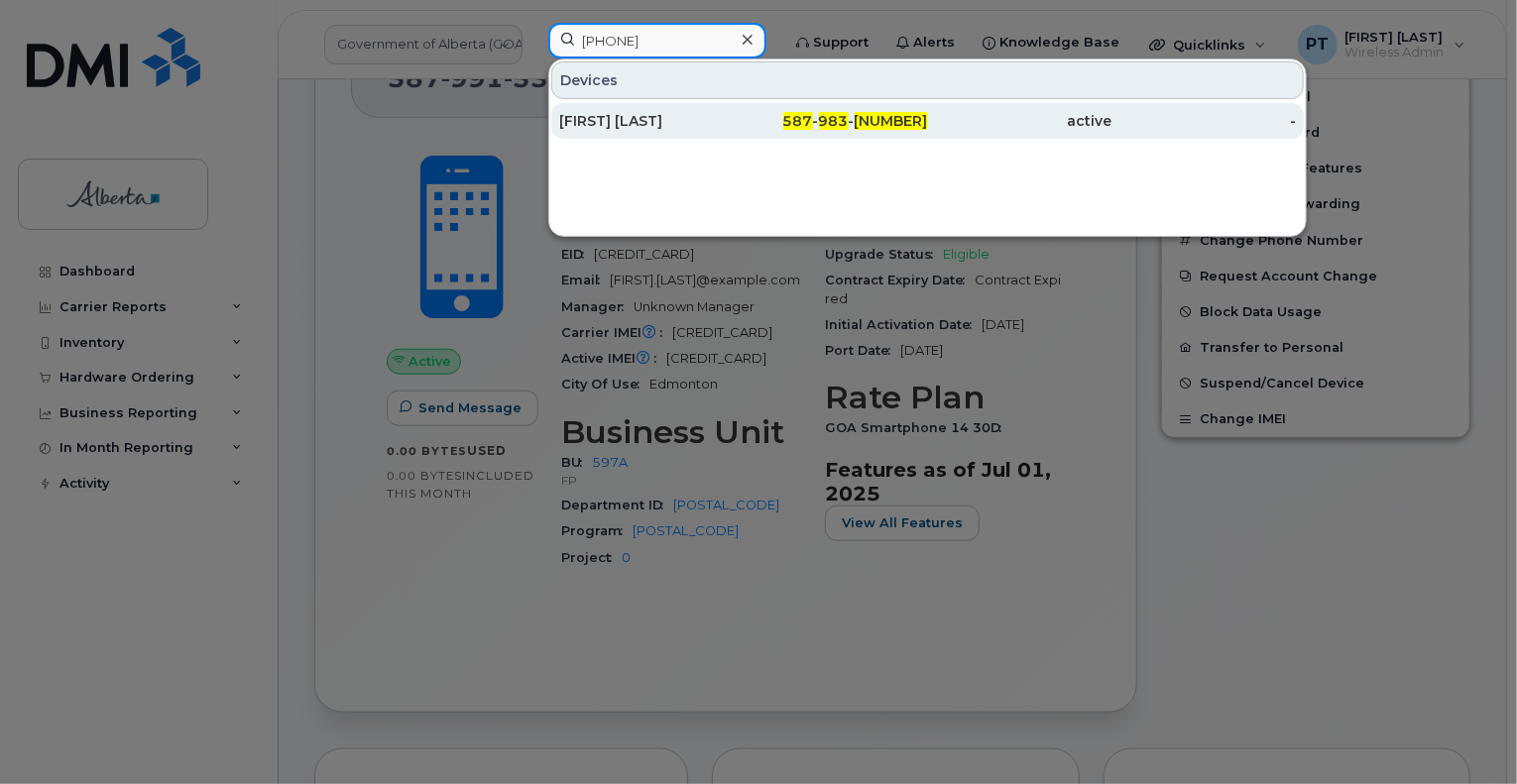 type on "5879831498" 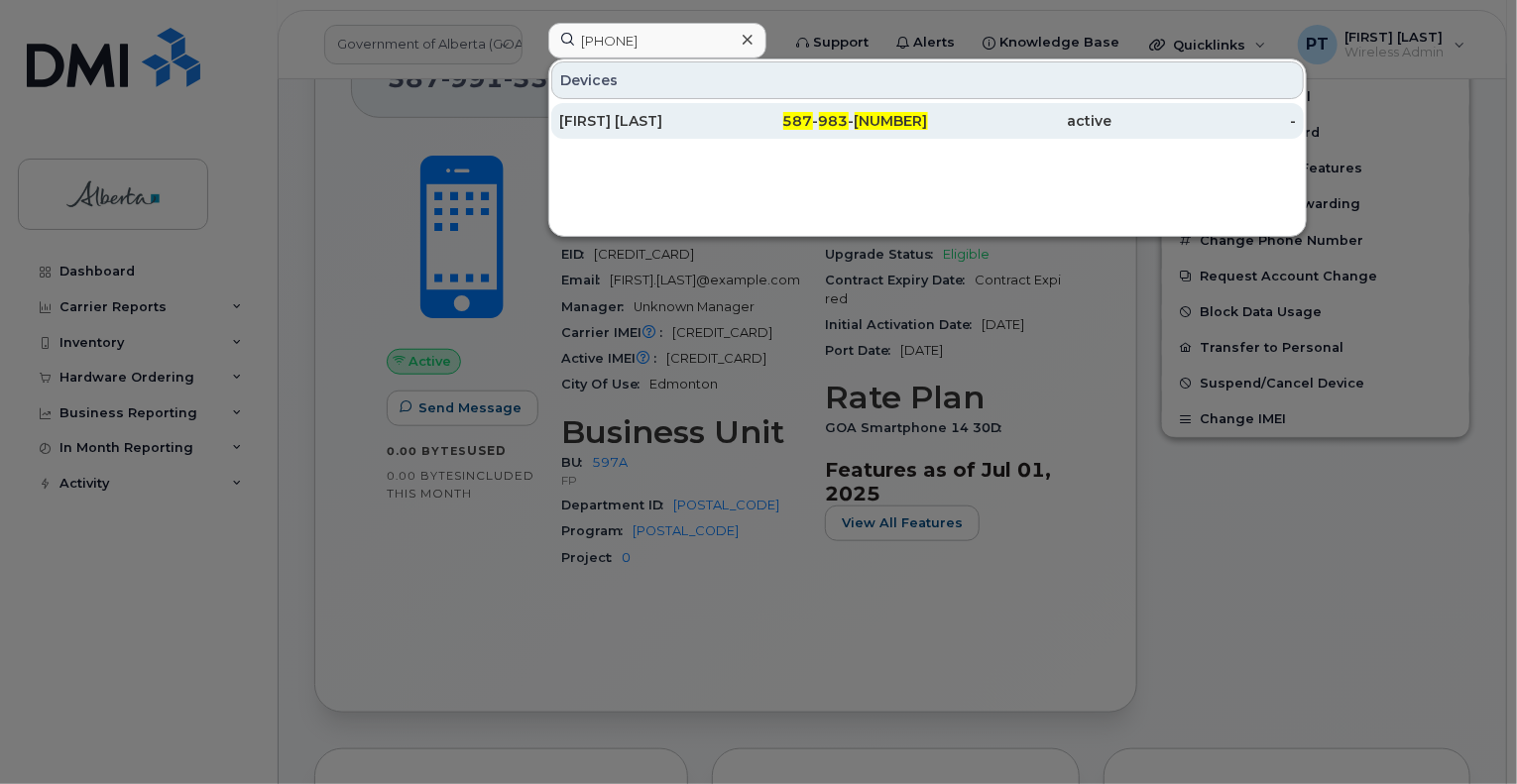 click on "Hailey Wilson" at bounding box center [651, 121] 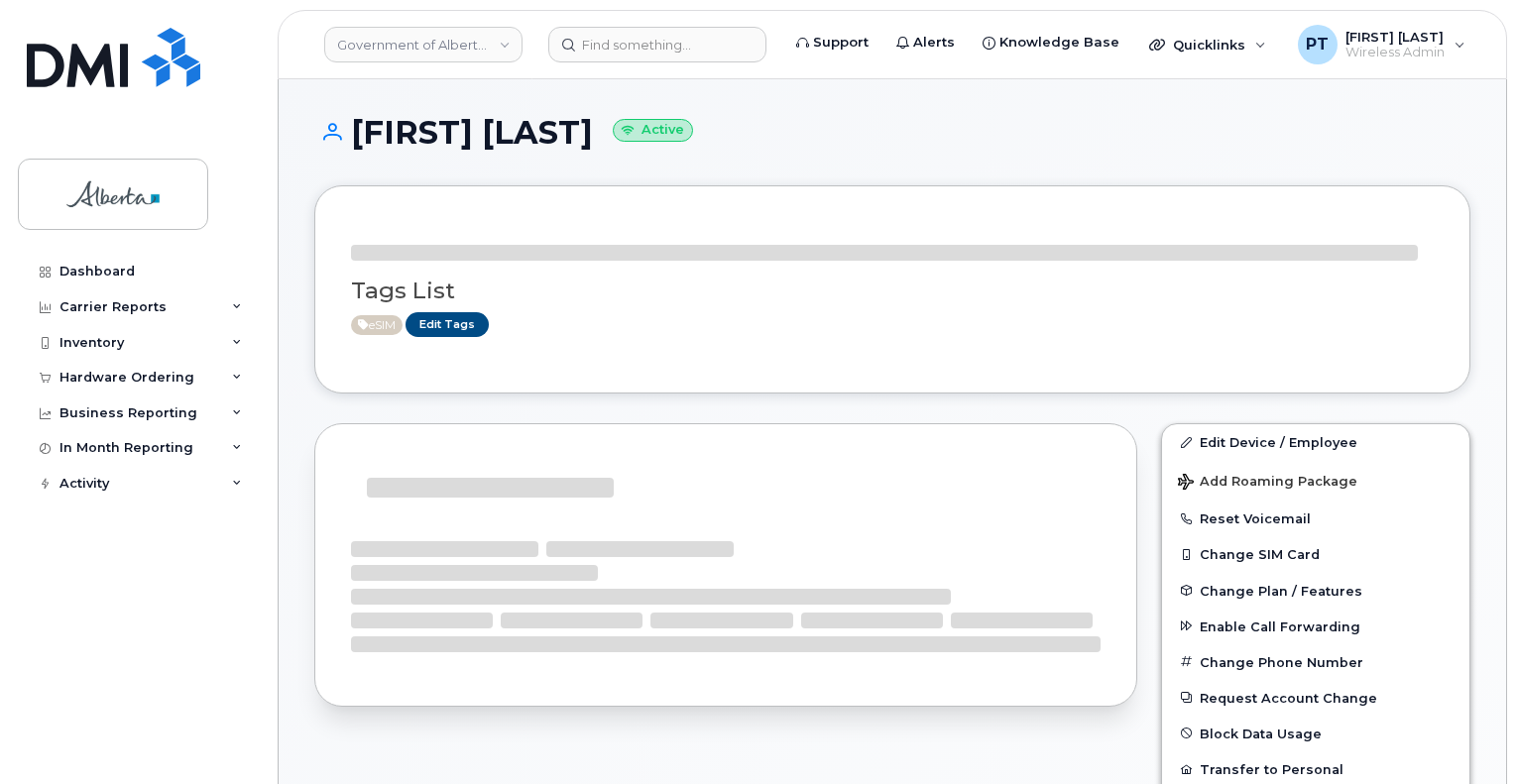 scroll, scrollTop: 0, scrollLeft: 0, axis: both 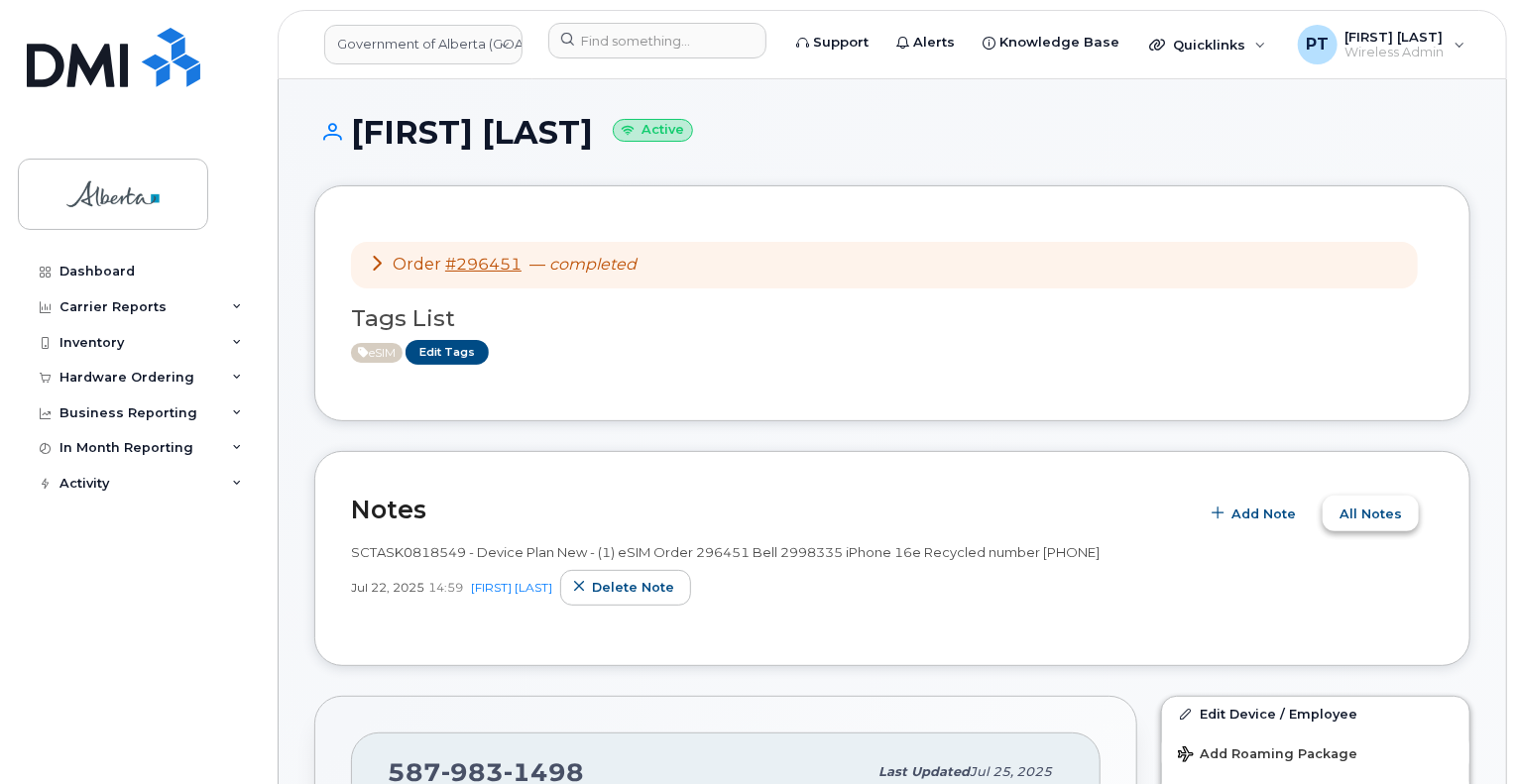 click on "All Notes" at bounding box center (1370, 513) 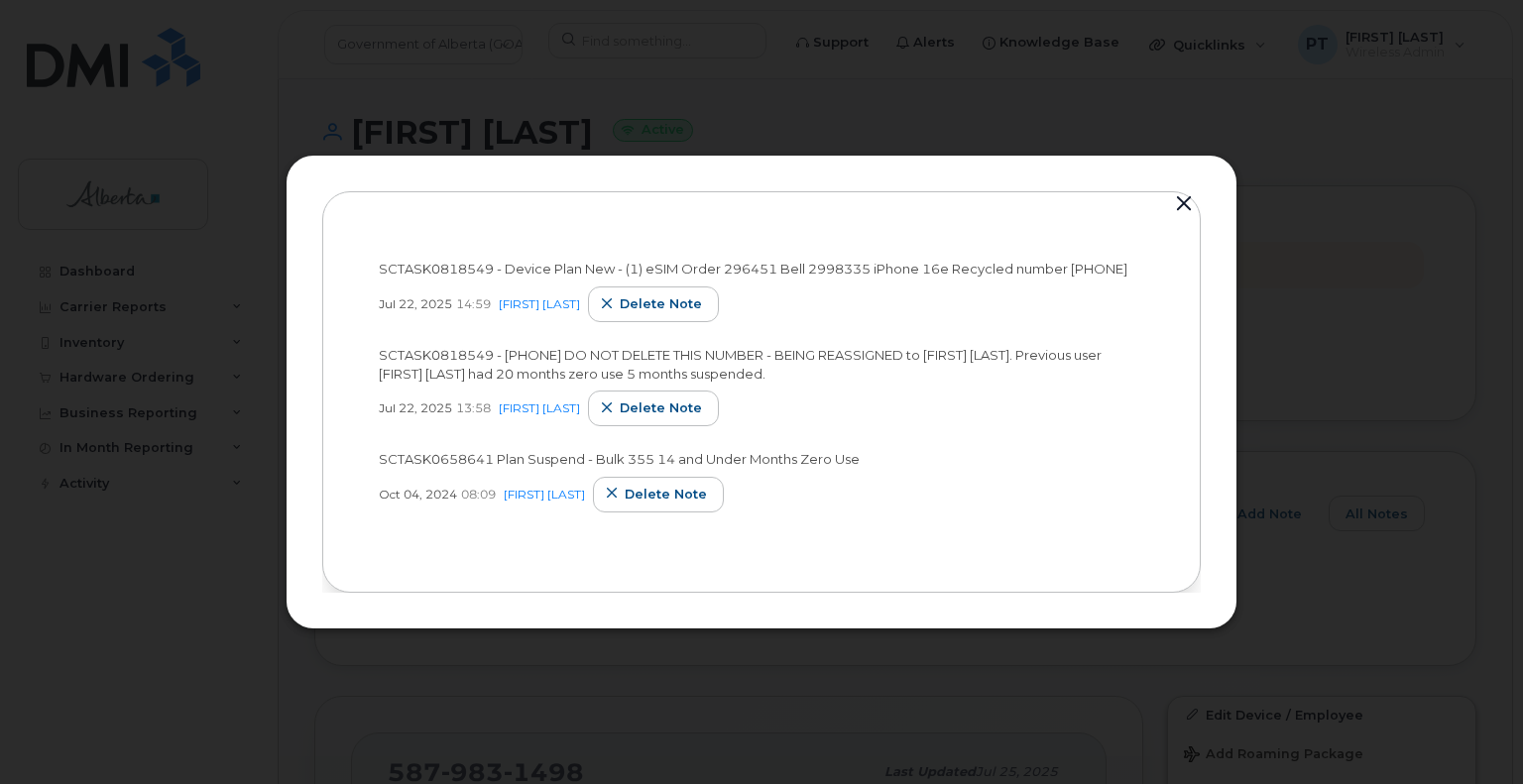 click at bounding box center [1184, 204] 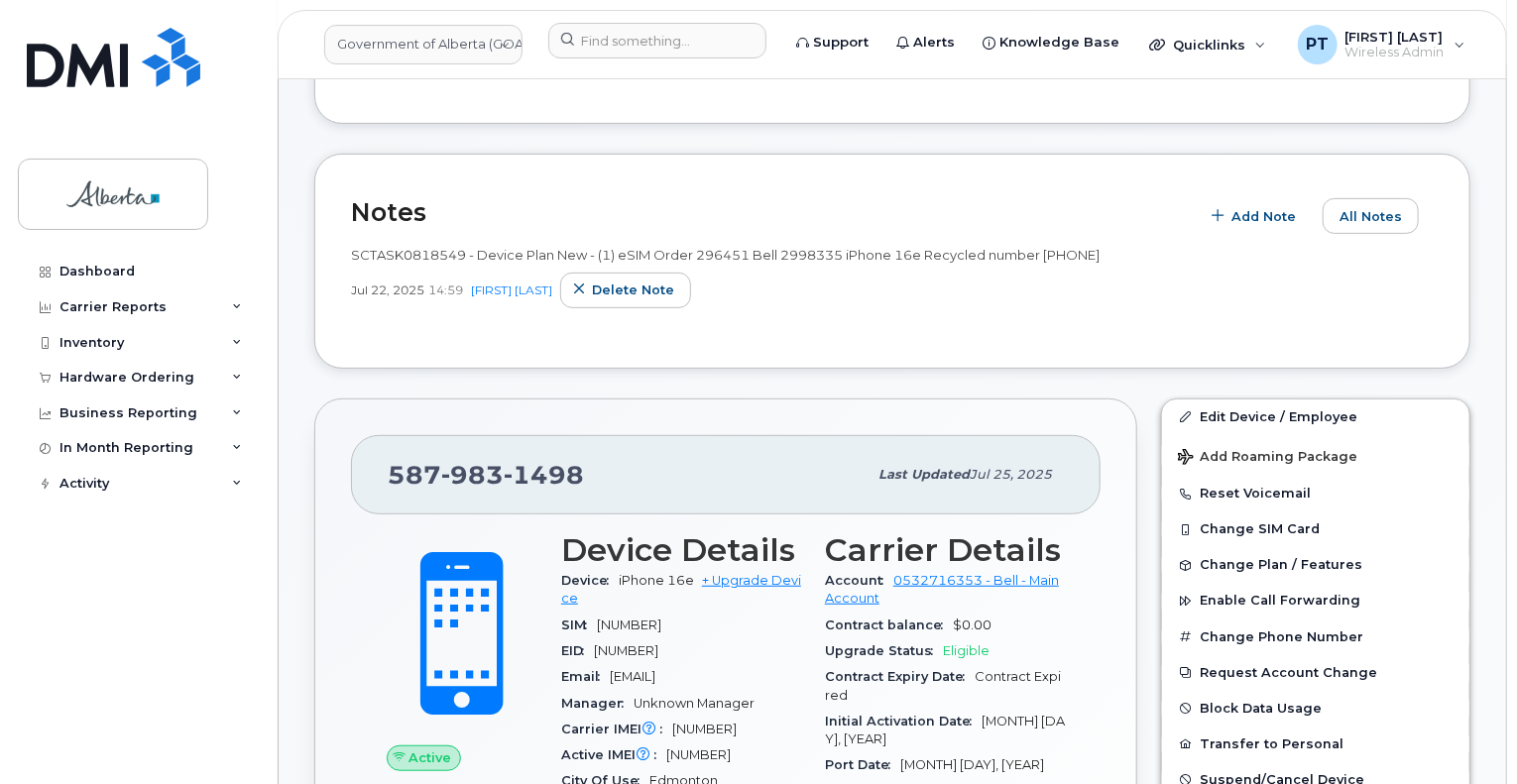 scroll, scrollTop: 0, scrollLeft: 0, axis: both 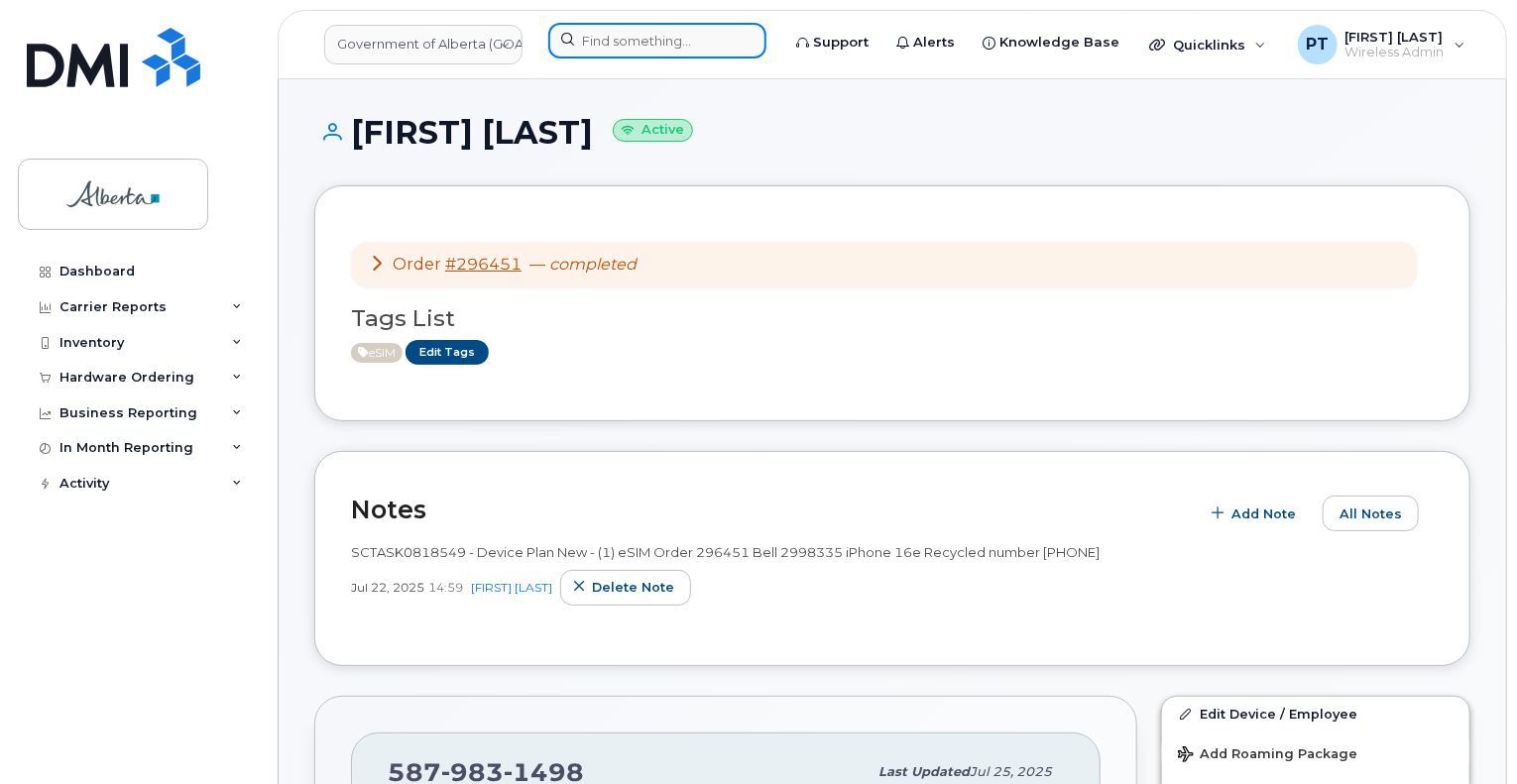 click at bounding box center [657, 41] 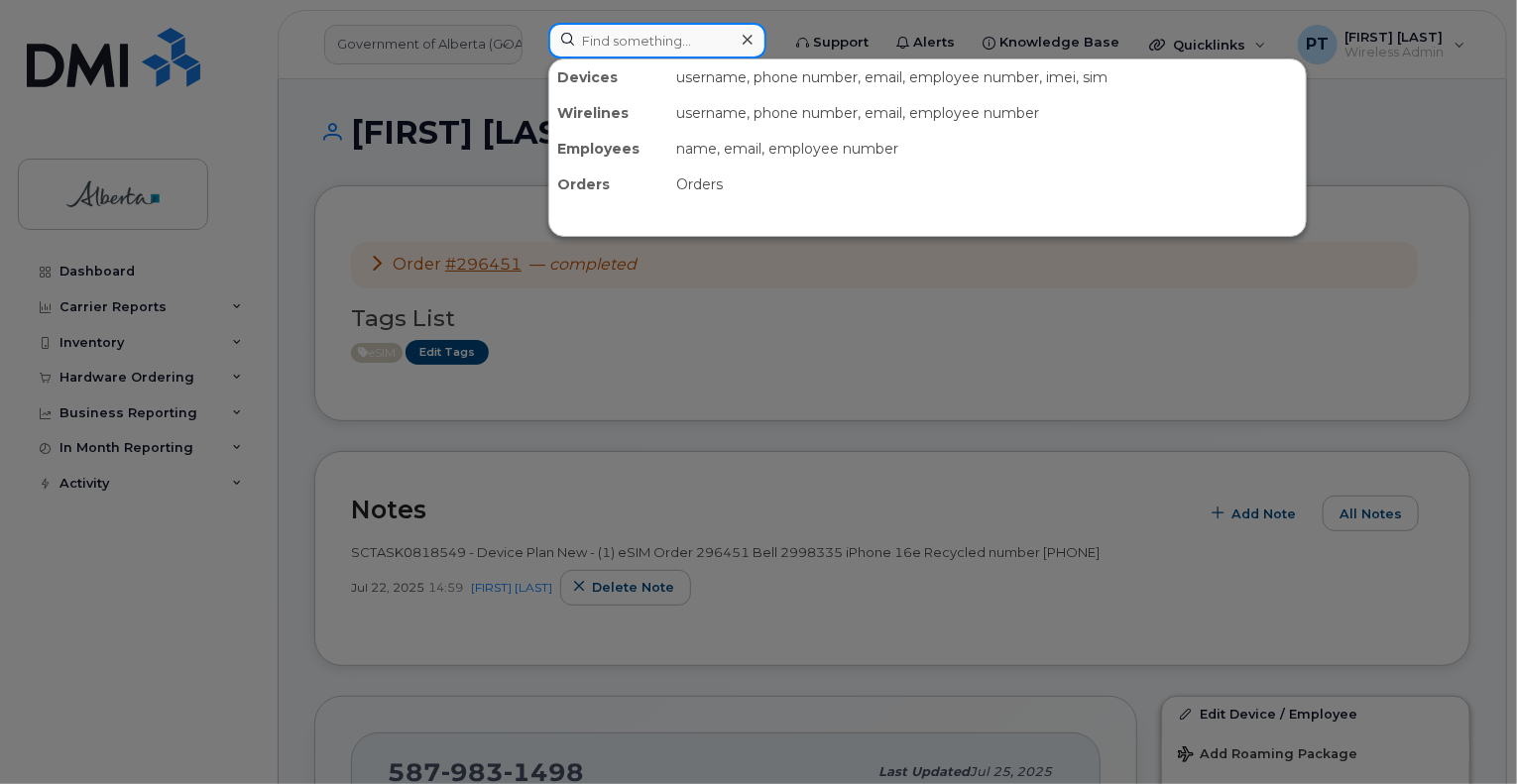 paste on "[PHONE]" 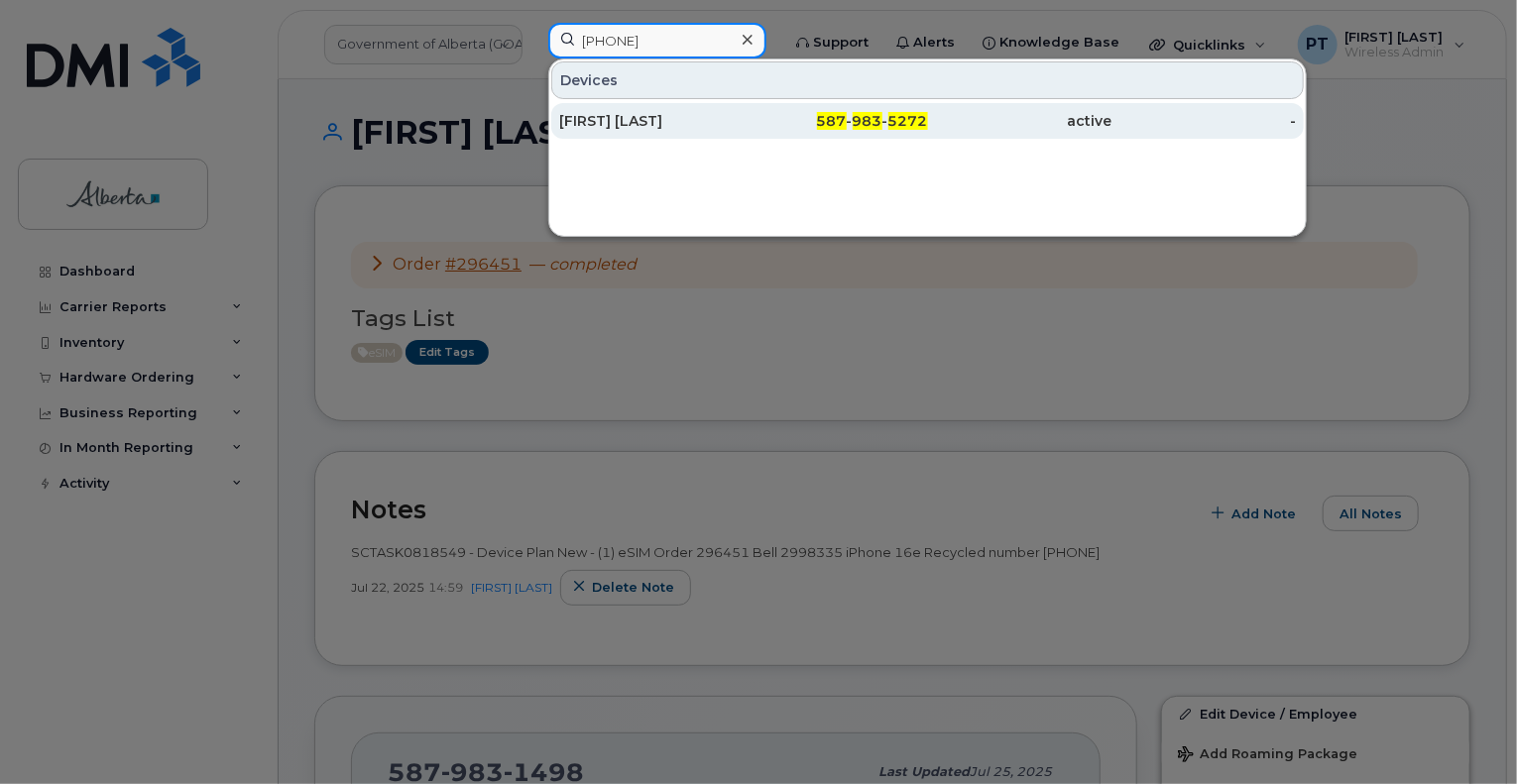 type on "[PHONE]" 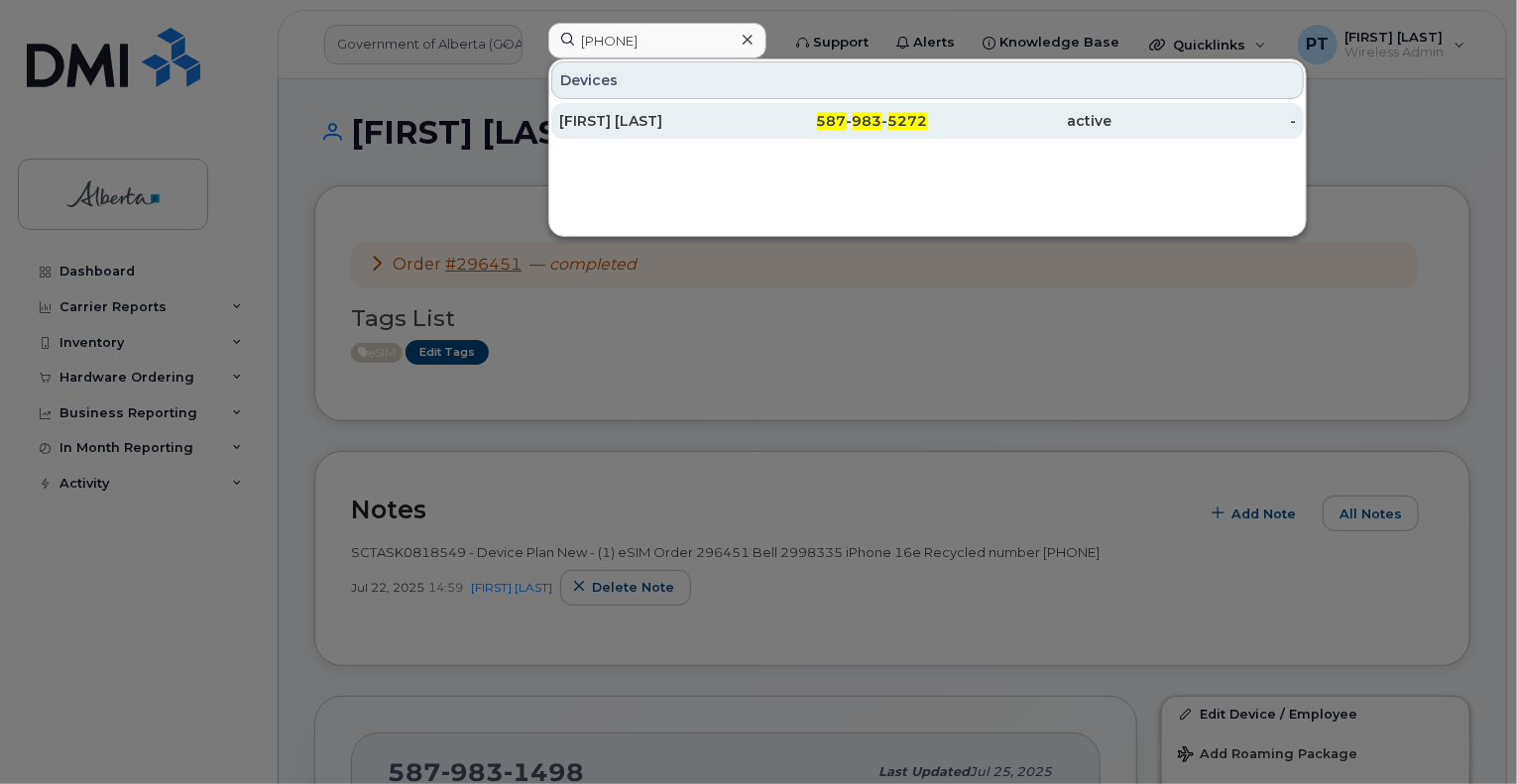 click on "[FIRST] [LAST]" at bounding box center [651, 121] 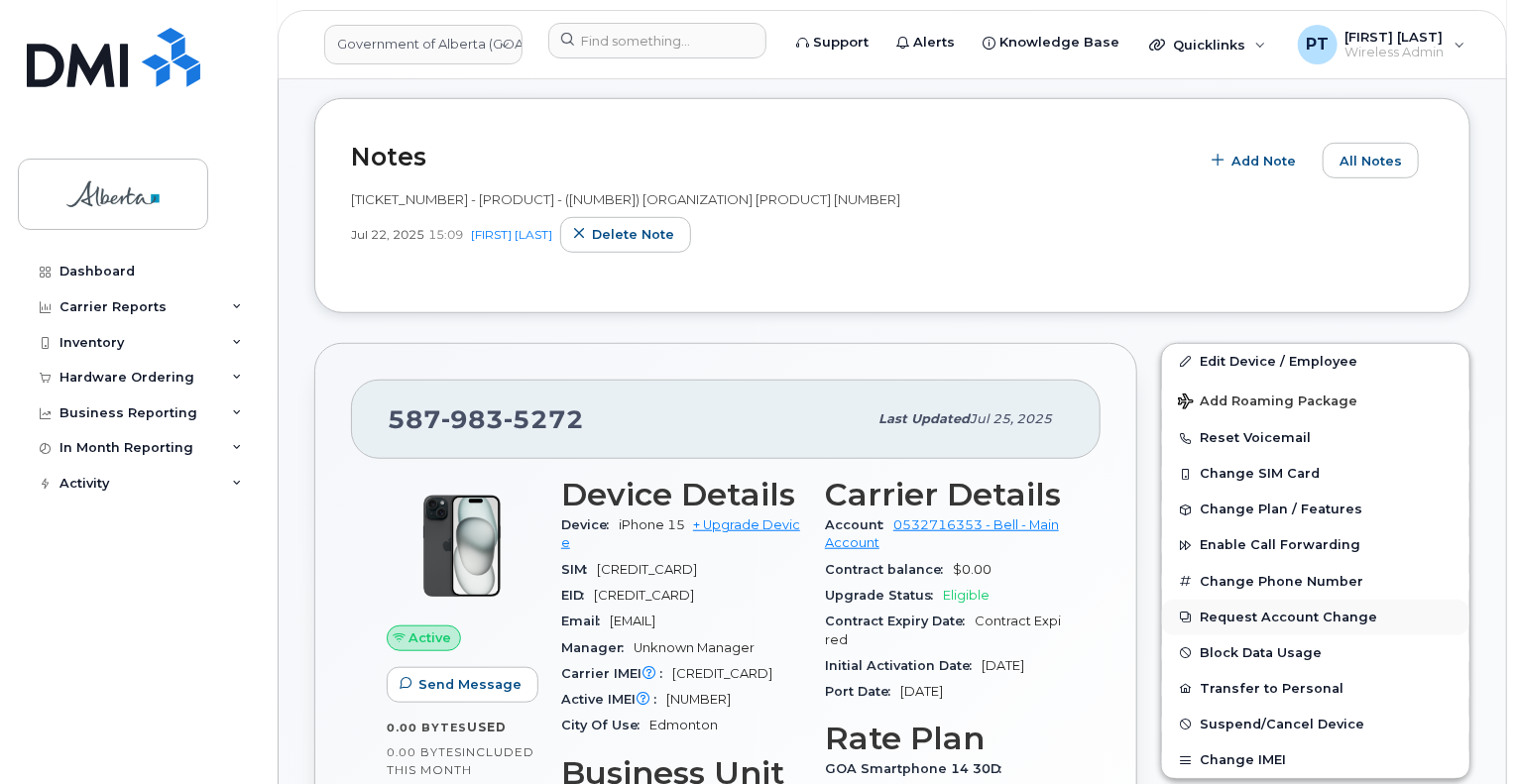 scroll, scrollTop: 396, scrollLeft: 0, axis: vertical 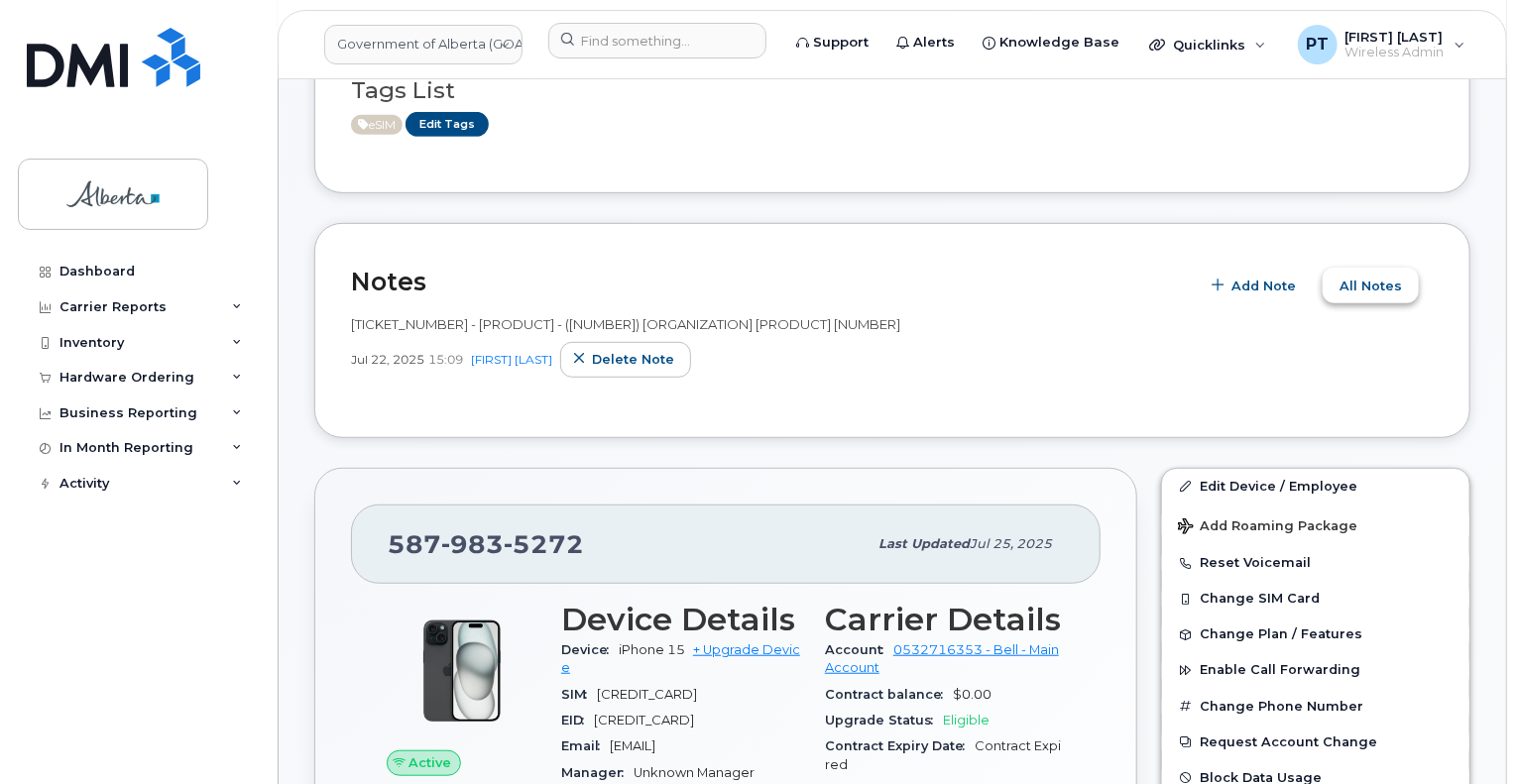 click on "All Notes" at bounding box center [1370, 285] 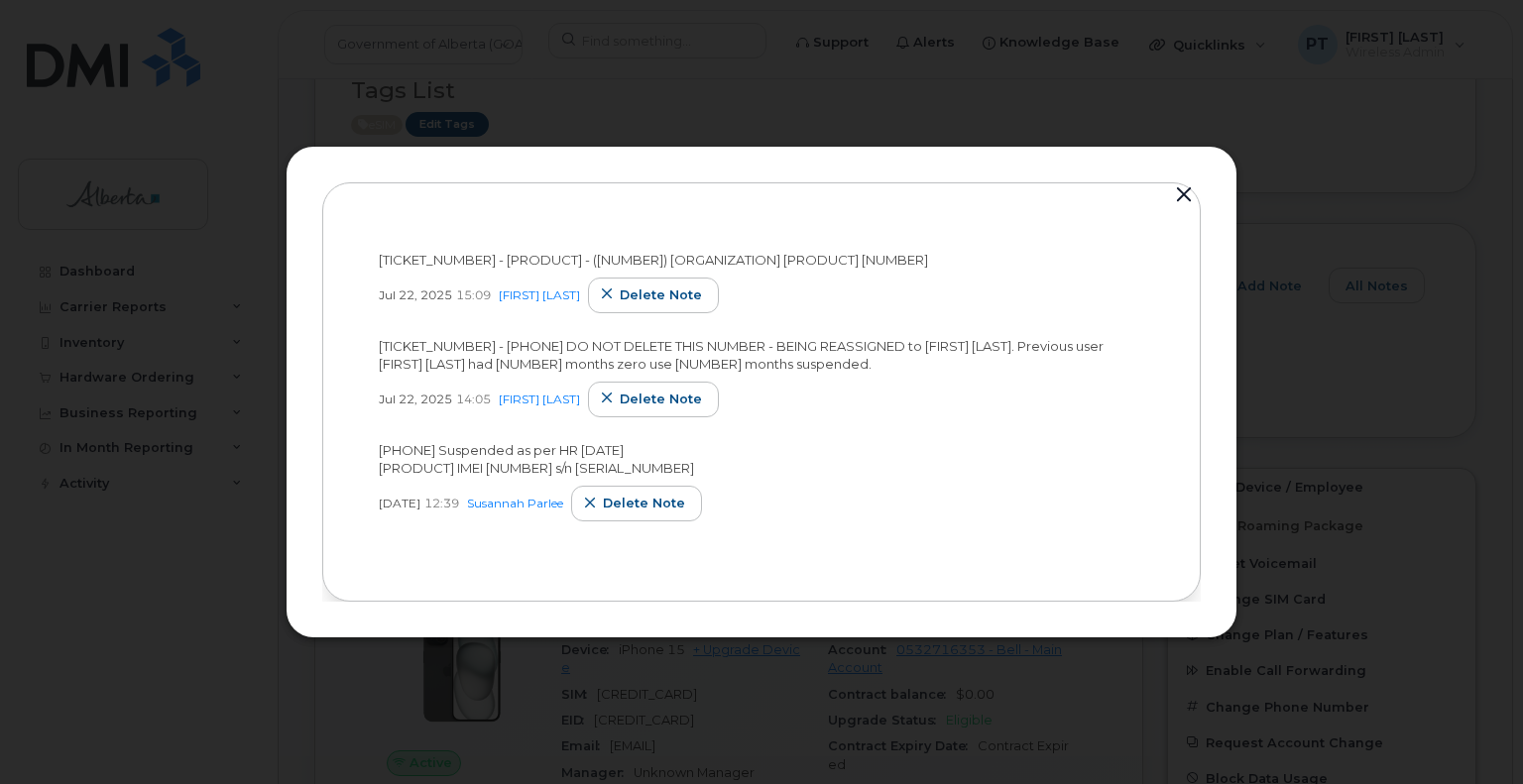 click at bounding box center [1184, 195] 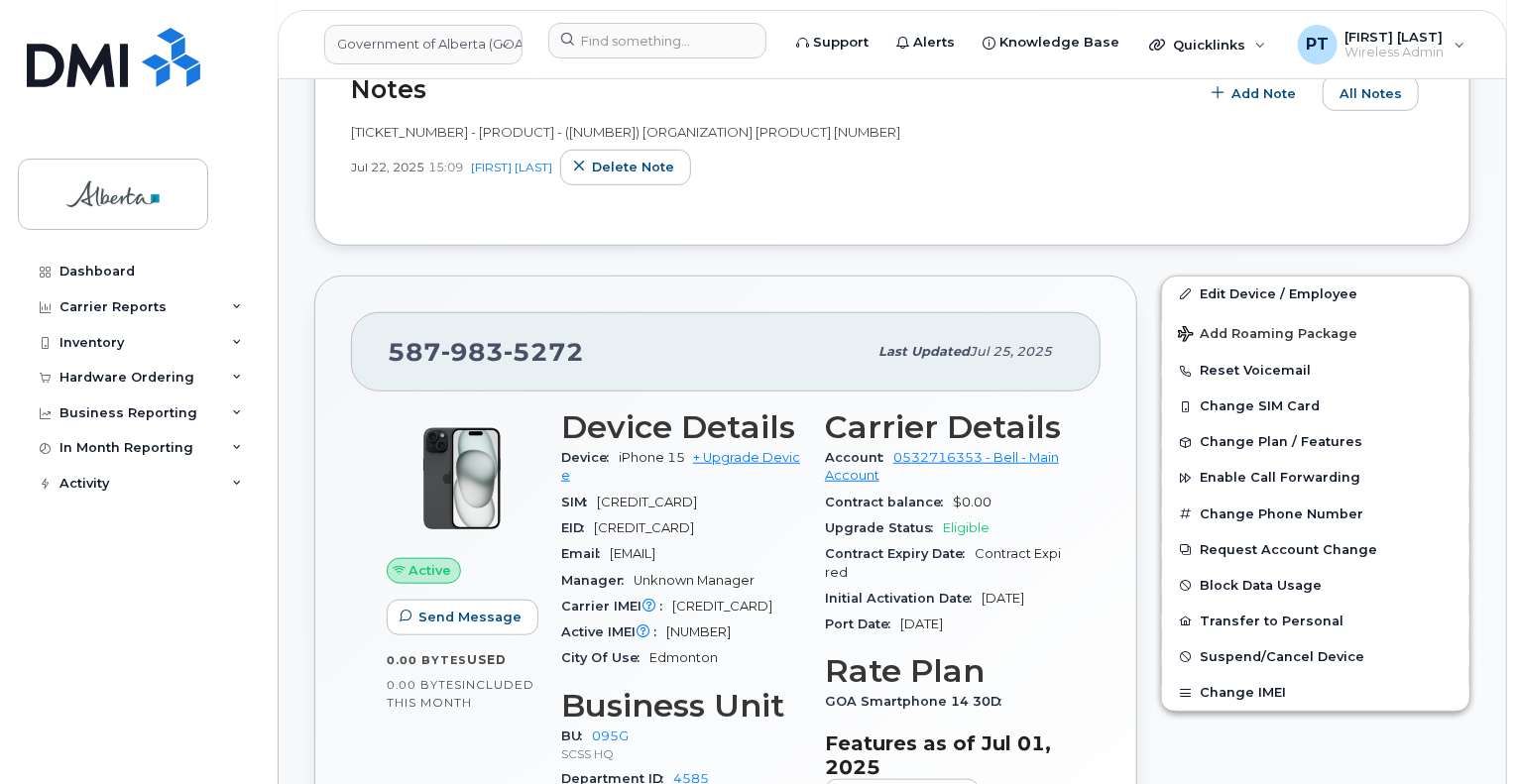 scroll, scrollTop: 694, scrollLeft: 0, axis: vertical 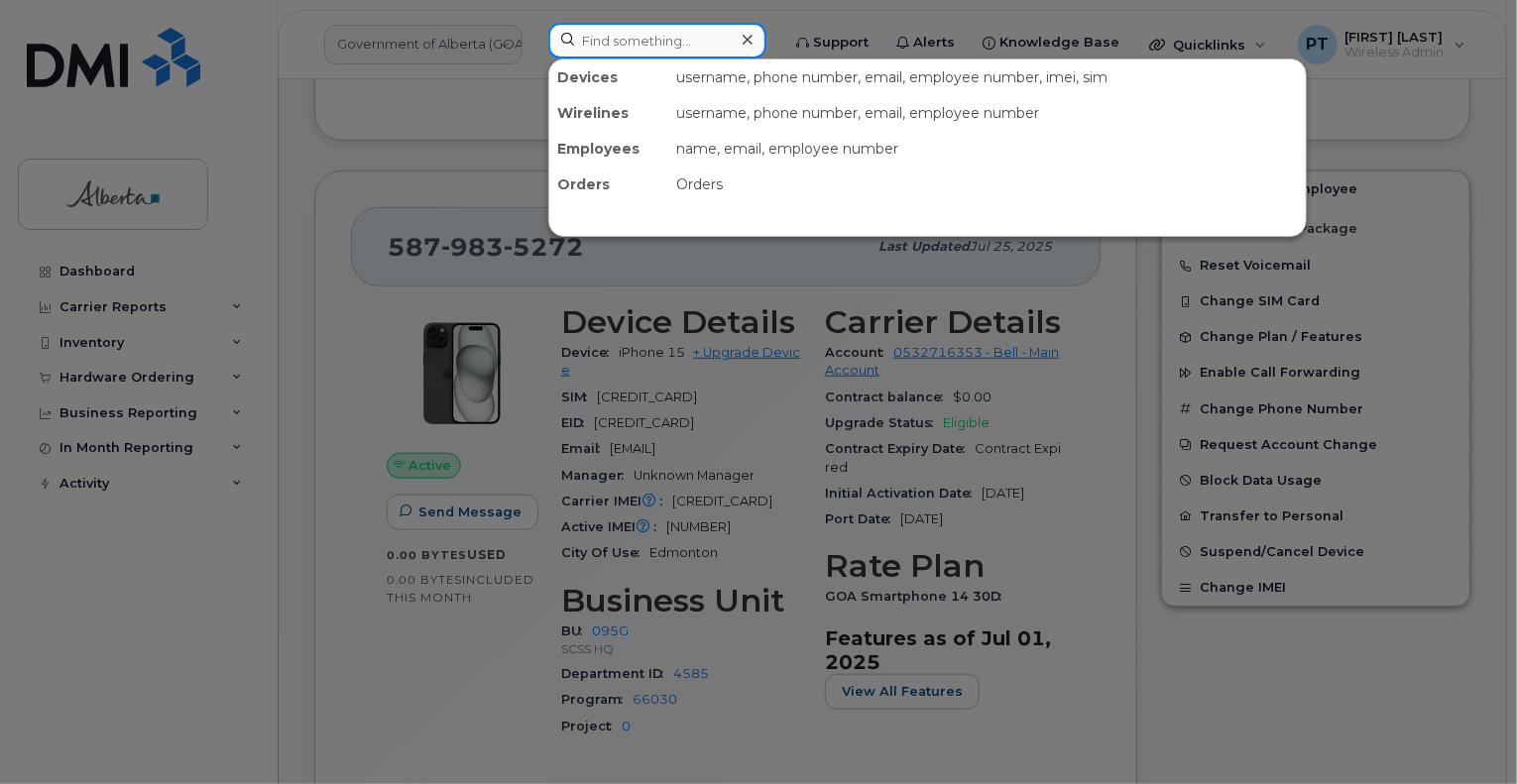 click at bounding box center [657, 41] 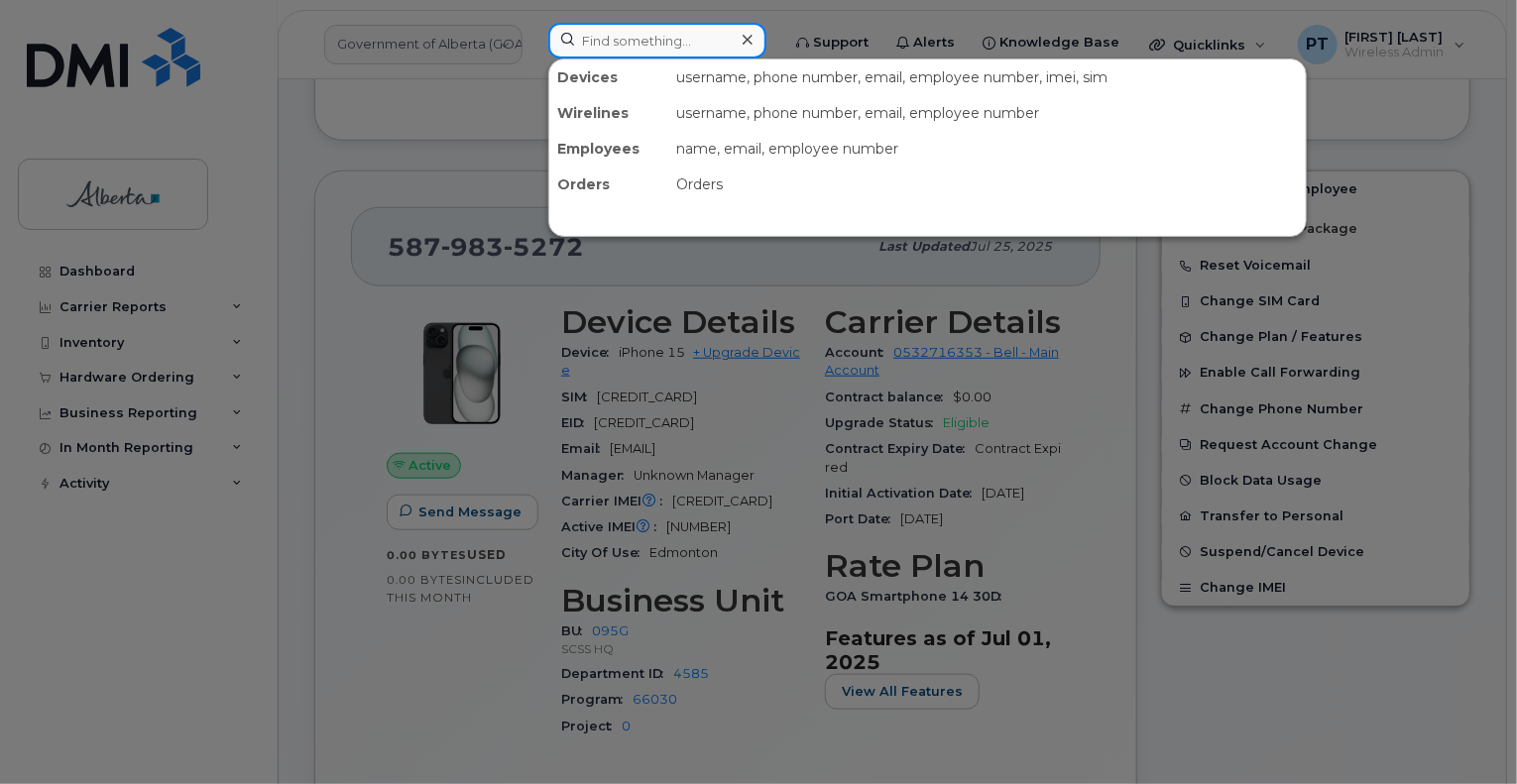 click at bounding box center (657, 41) 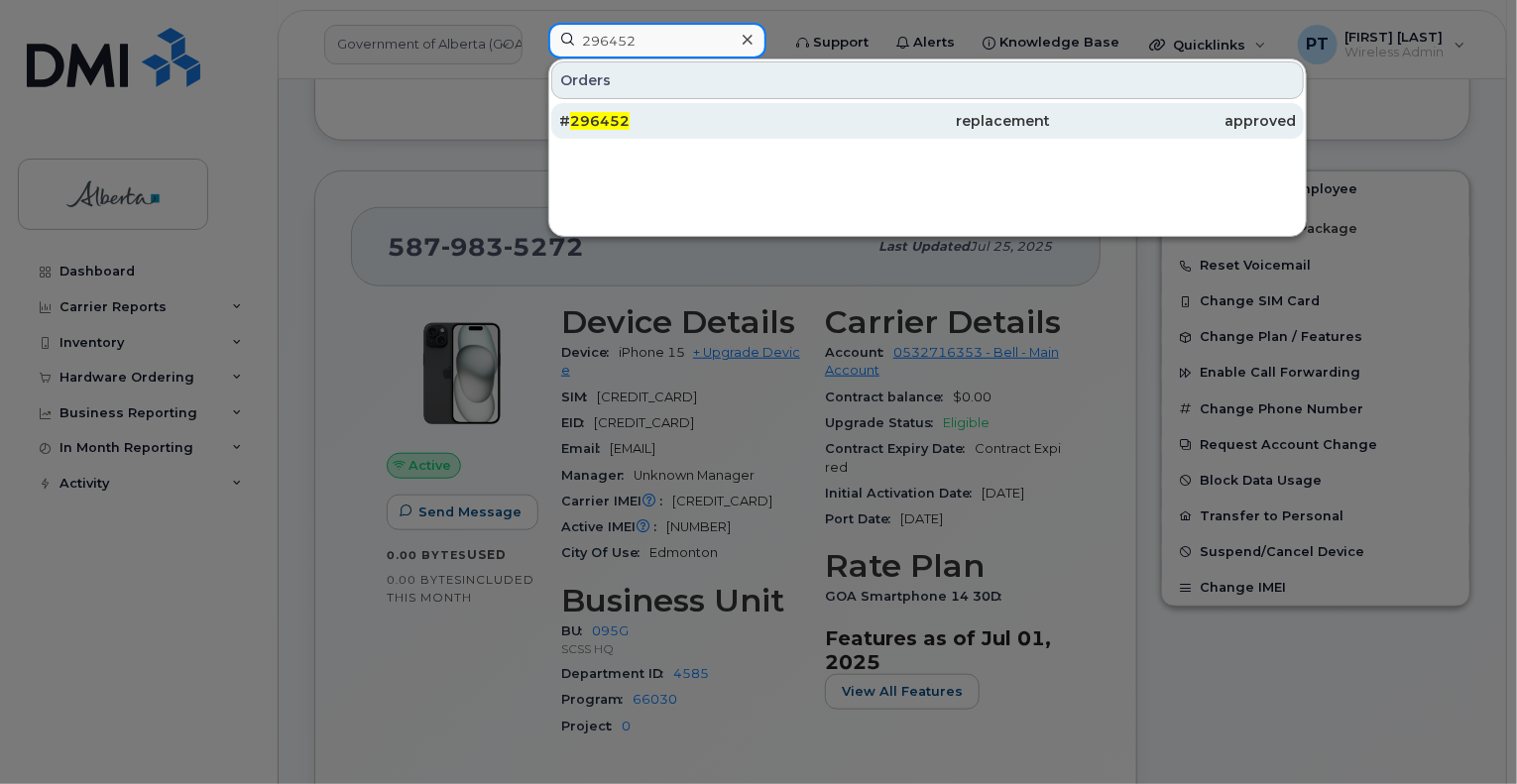 type on "296452" 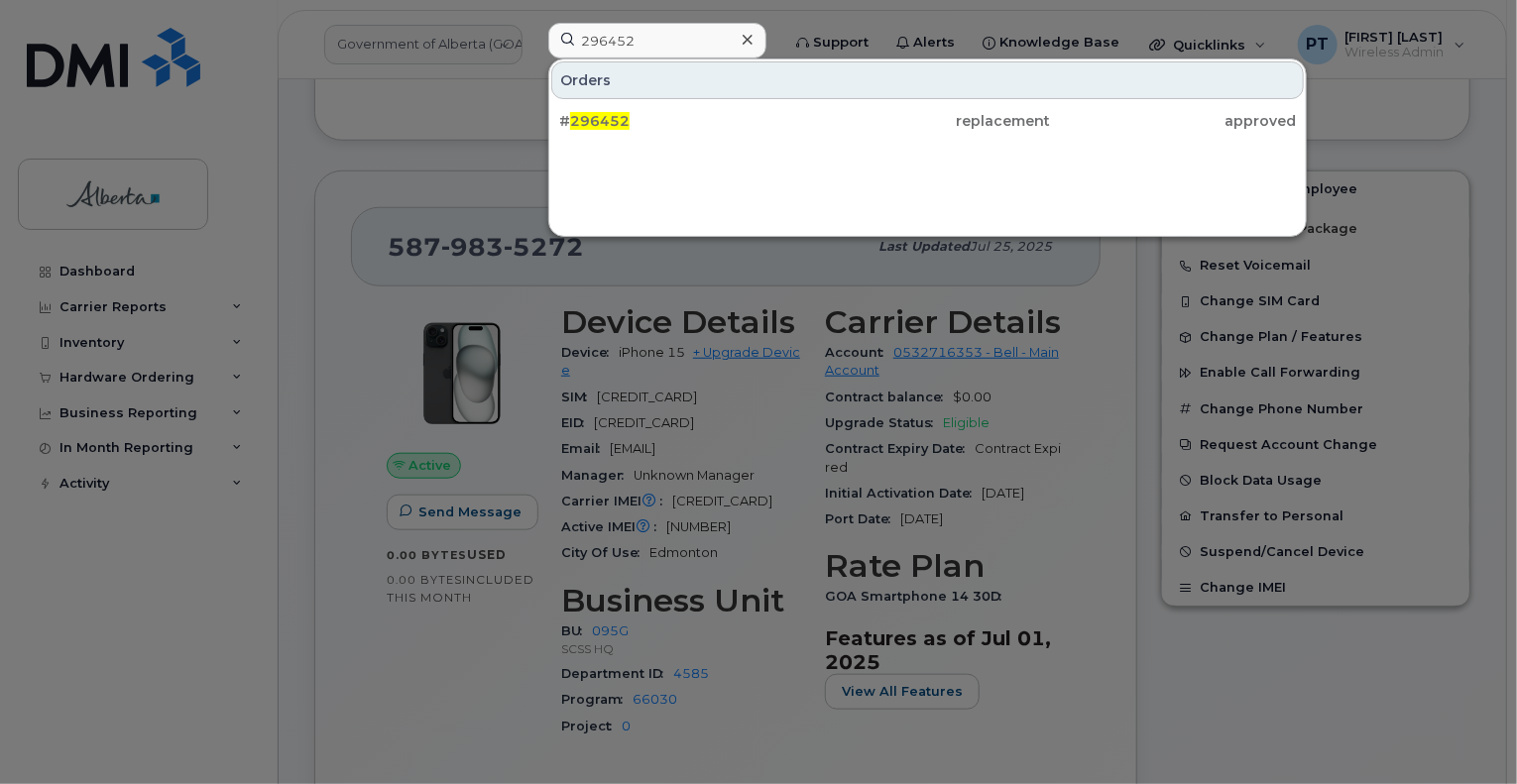 drag, startPoint x: 613, startPoint y: 114, endPoint x: 980, endPoint y: 215, distance: 380.64419 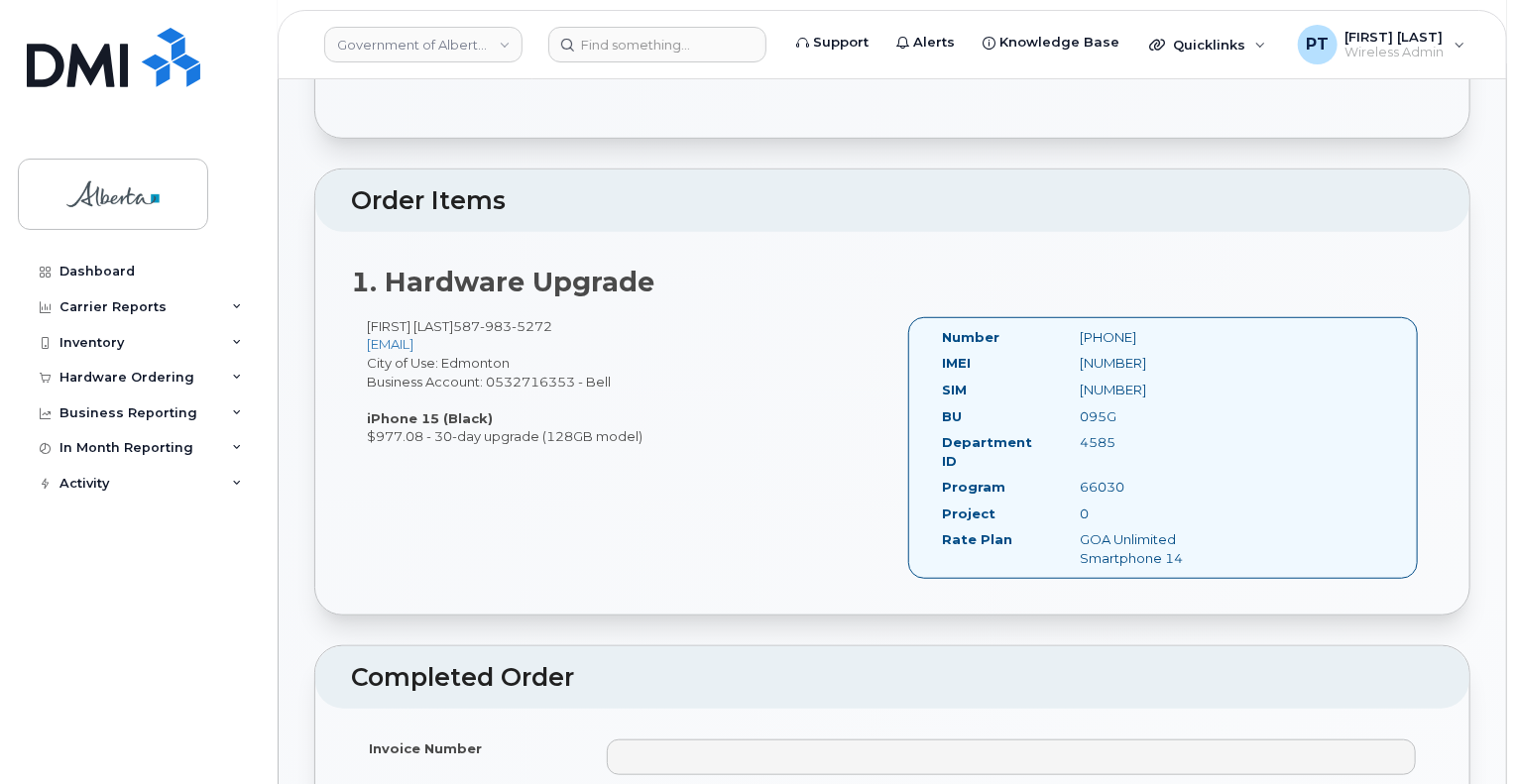 scroll, scrollTop: 297, scrollLeft: 0, axis: vertical 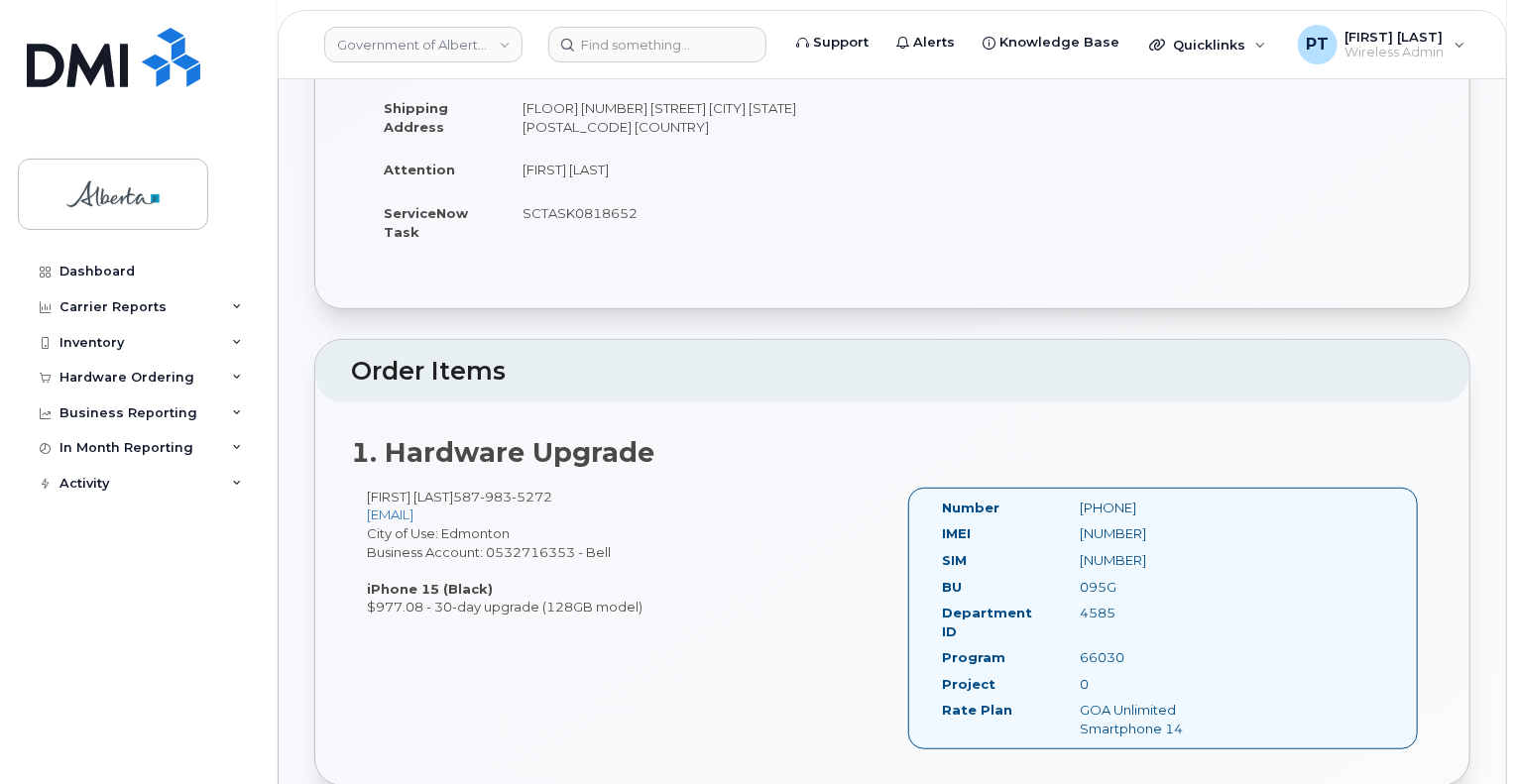 click on "[PHONE]" at bounding box center [1162, 507] 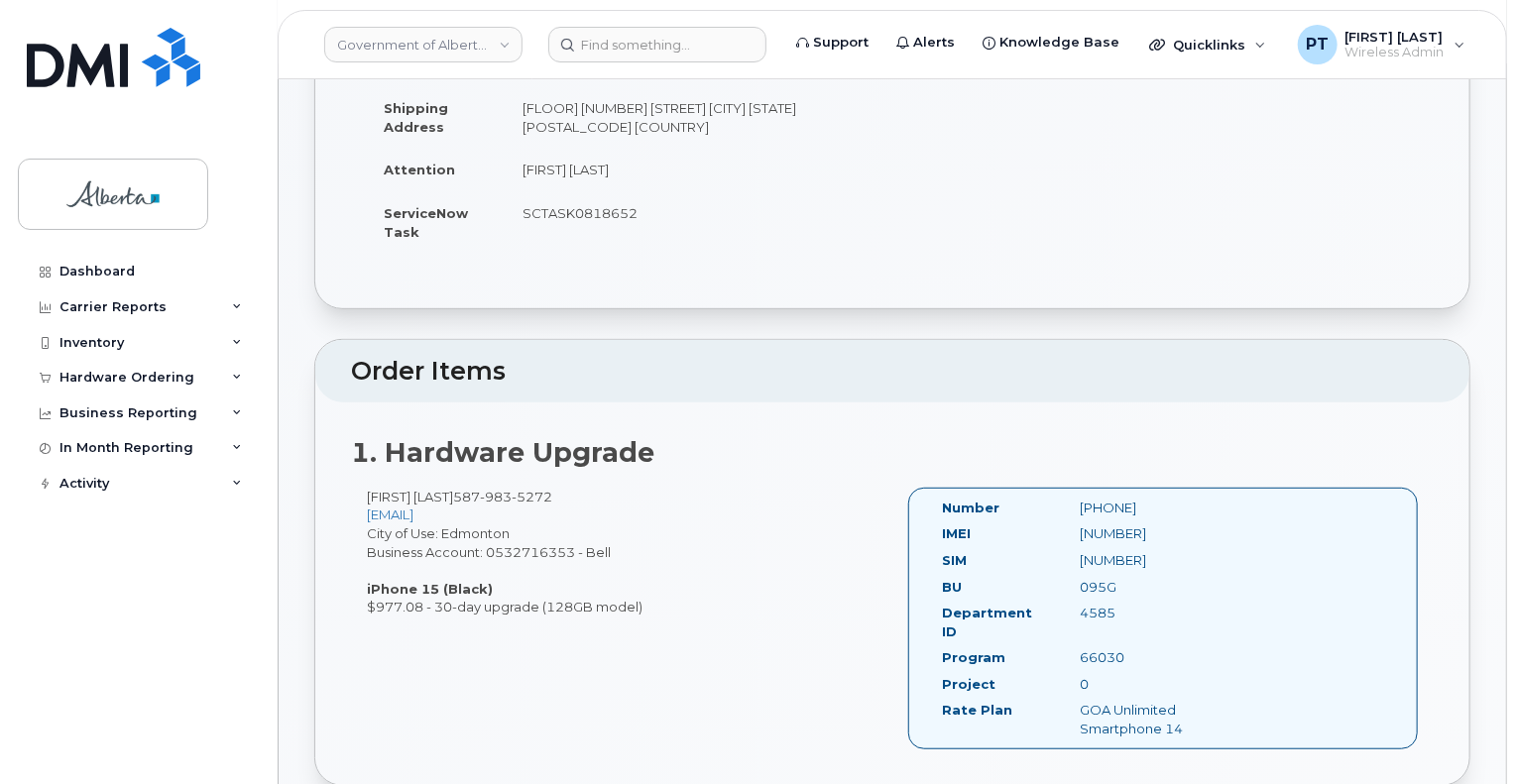 copy on "[PHONE]" 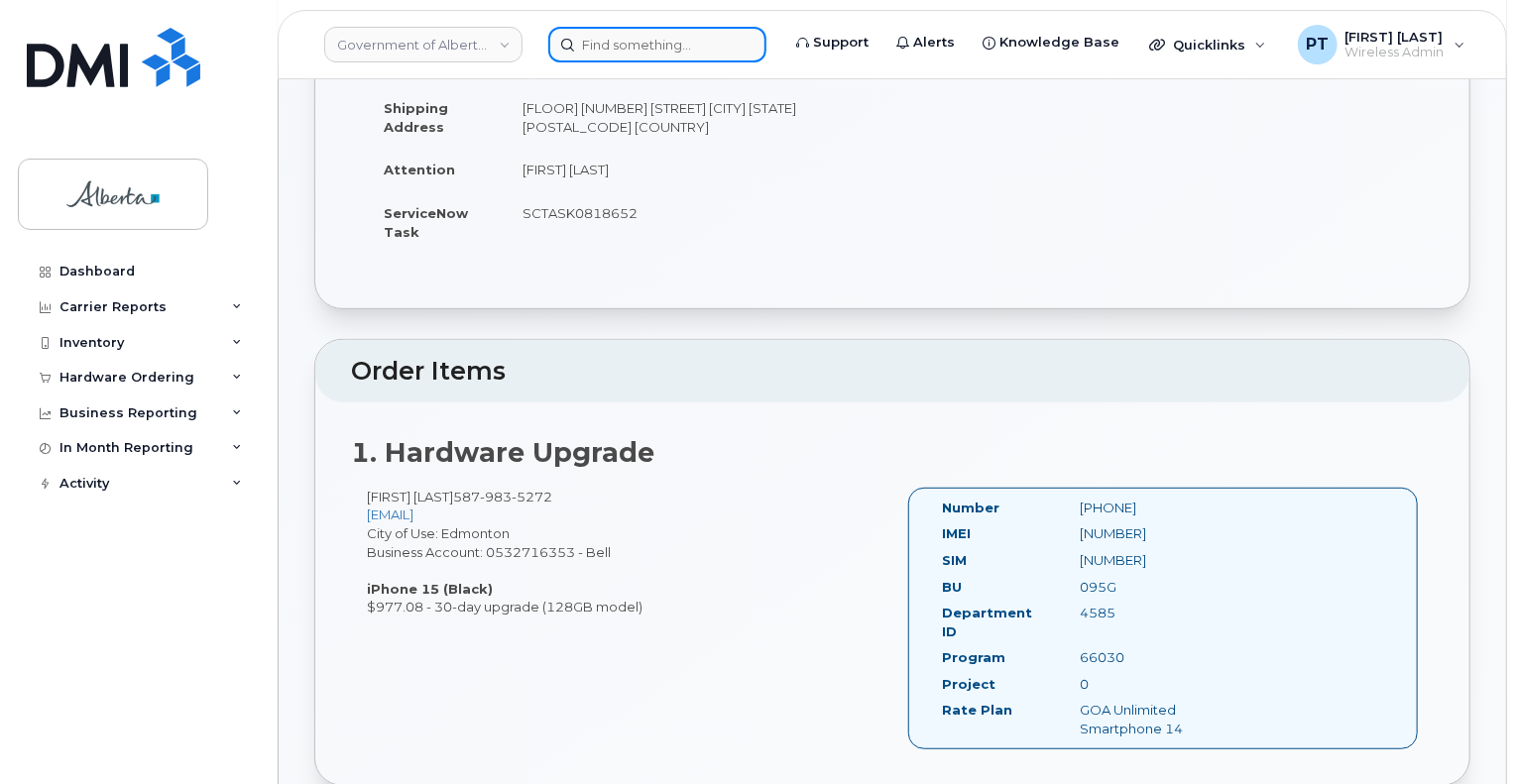 click at bounding box center (657, 45) 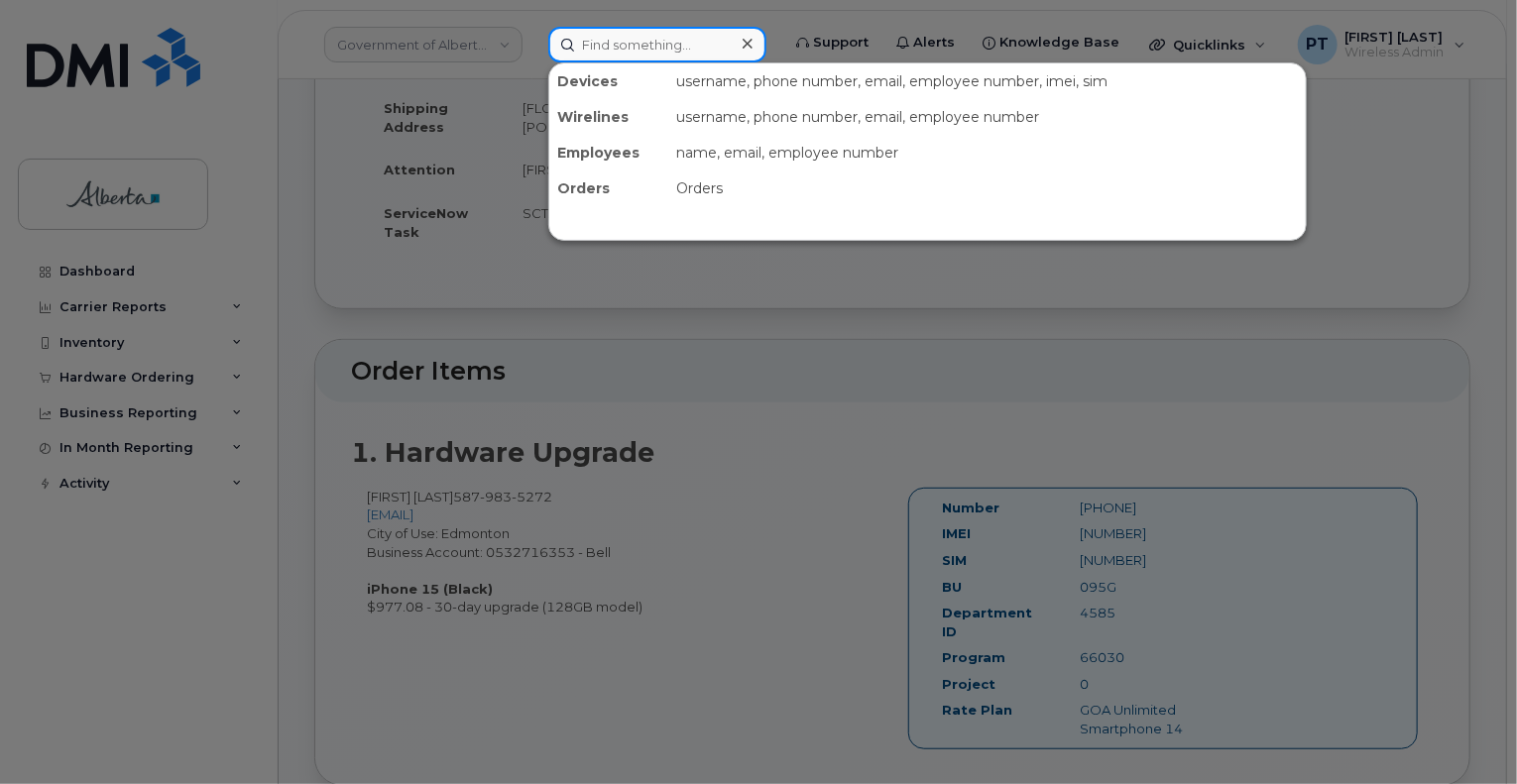 paste on "[PHONE]" 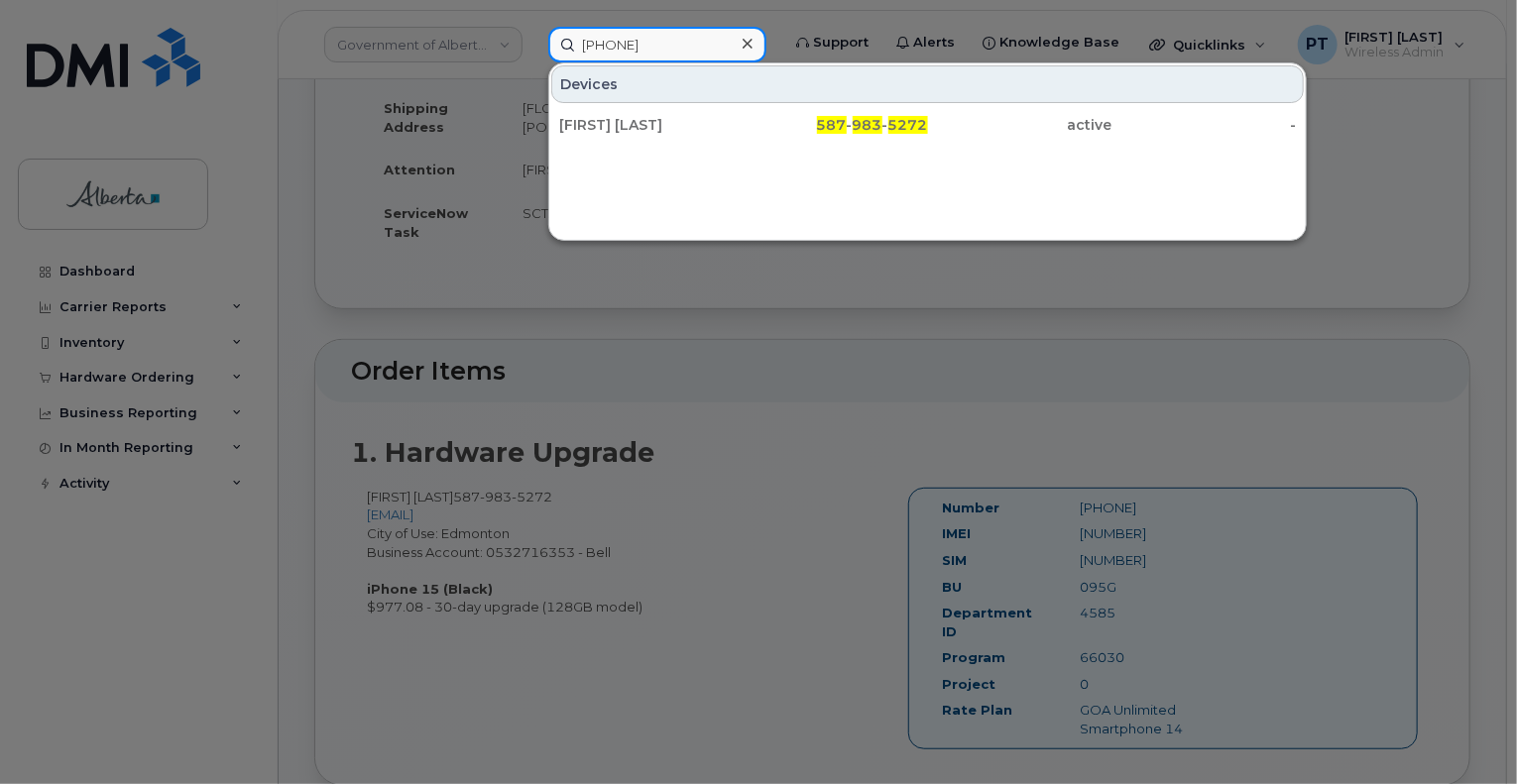 click on "[PHONE]" at bounding box center [657, 45] 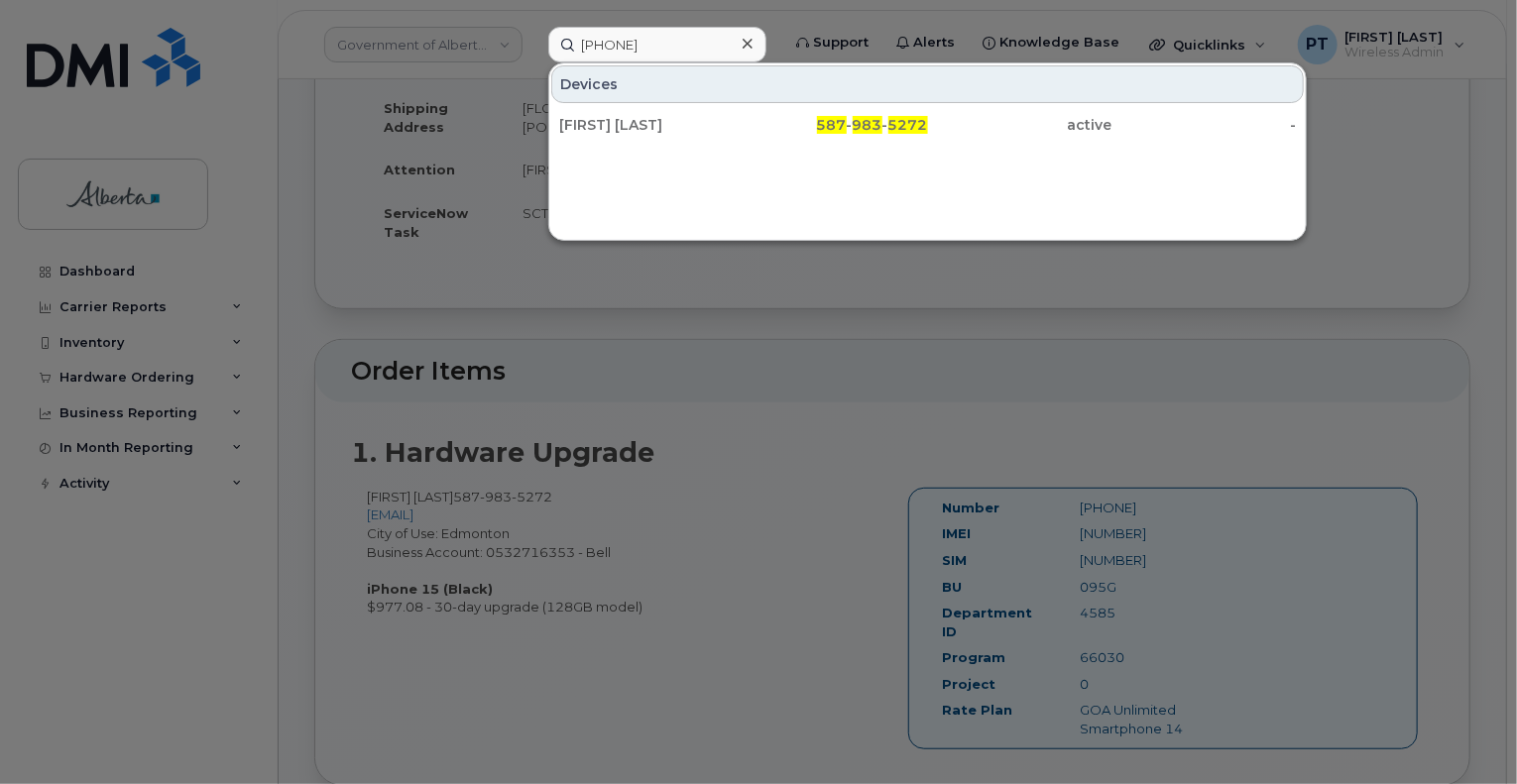 click at bounding box center [758, 392] 